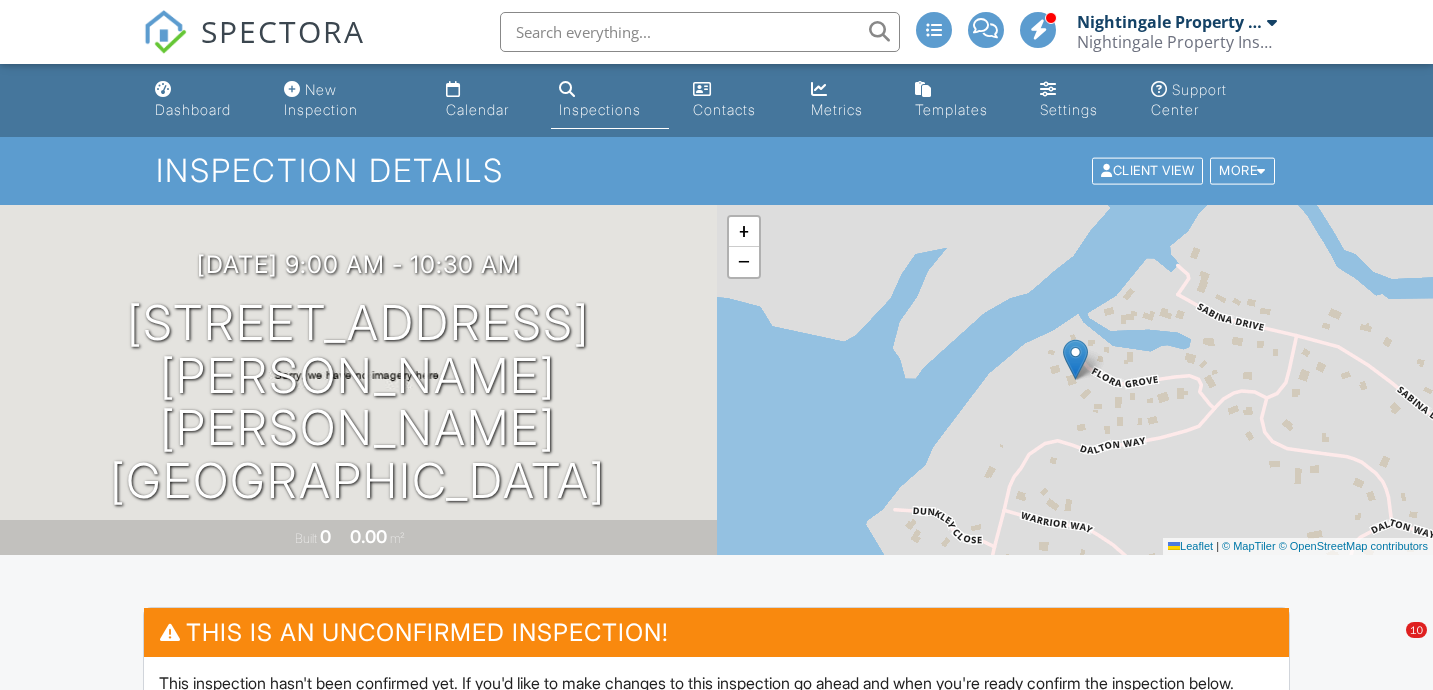 scroll, scrollTop: 0, scrollLeft: 0, axis: both 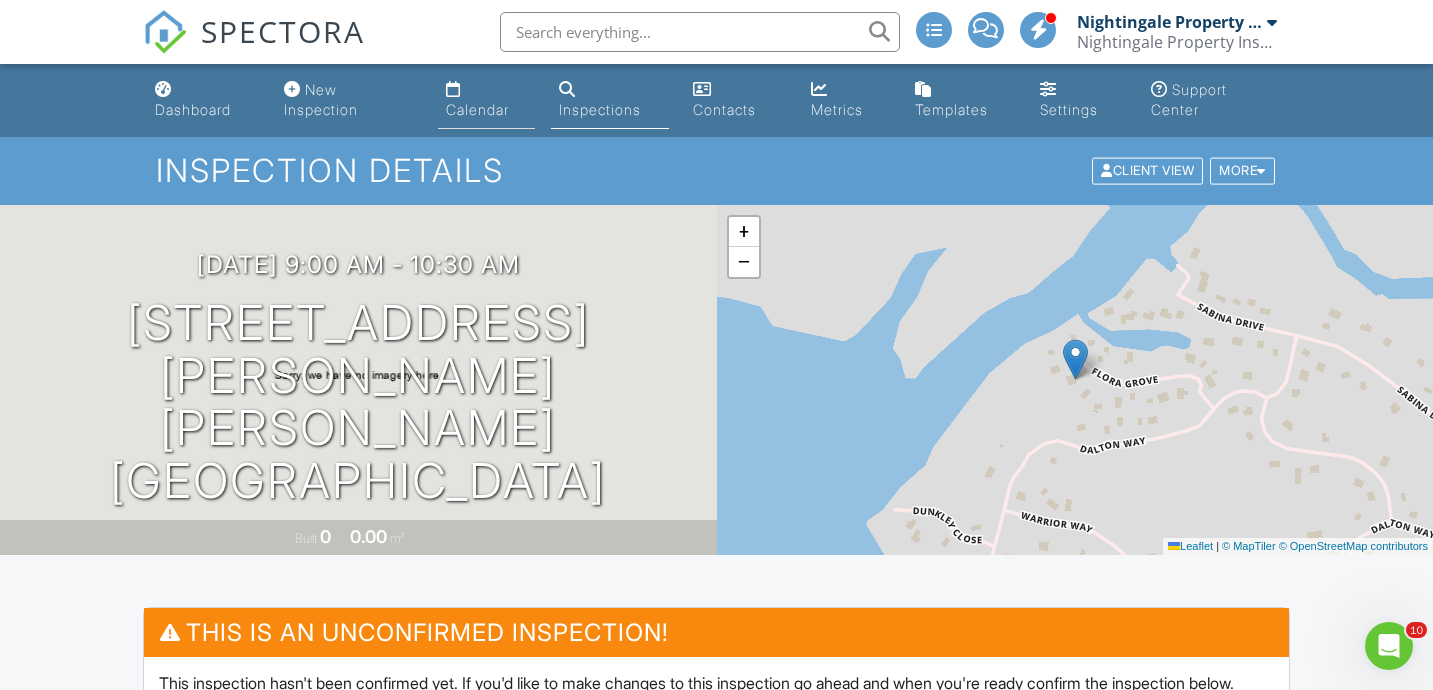 click on "Calendar" at bounding box center [486, 100] 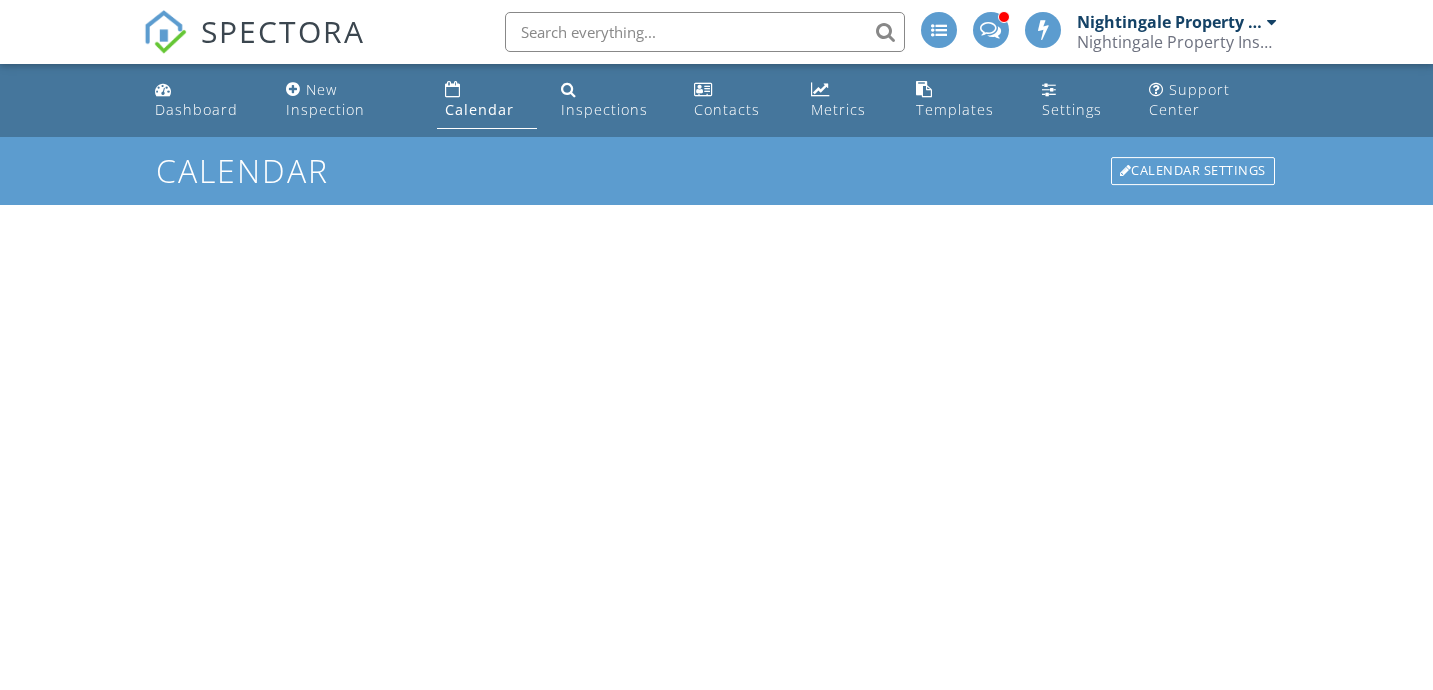 scroll, scrollTop: 0, scrollLeft: 0, axis: both 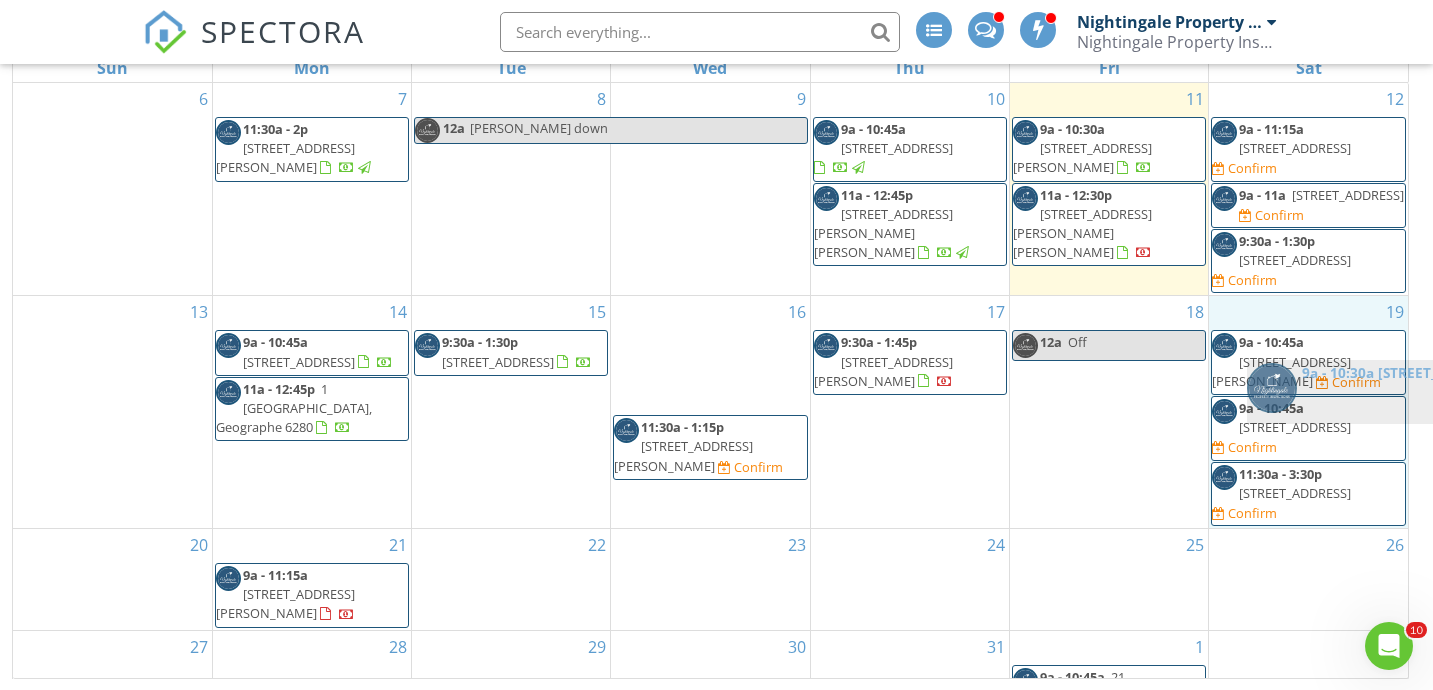 drag, startPoint x: 712, startPoint y: 335, endPoint x: 1342, endPoint y: 387, distance: 632.1424 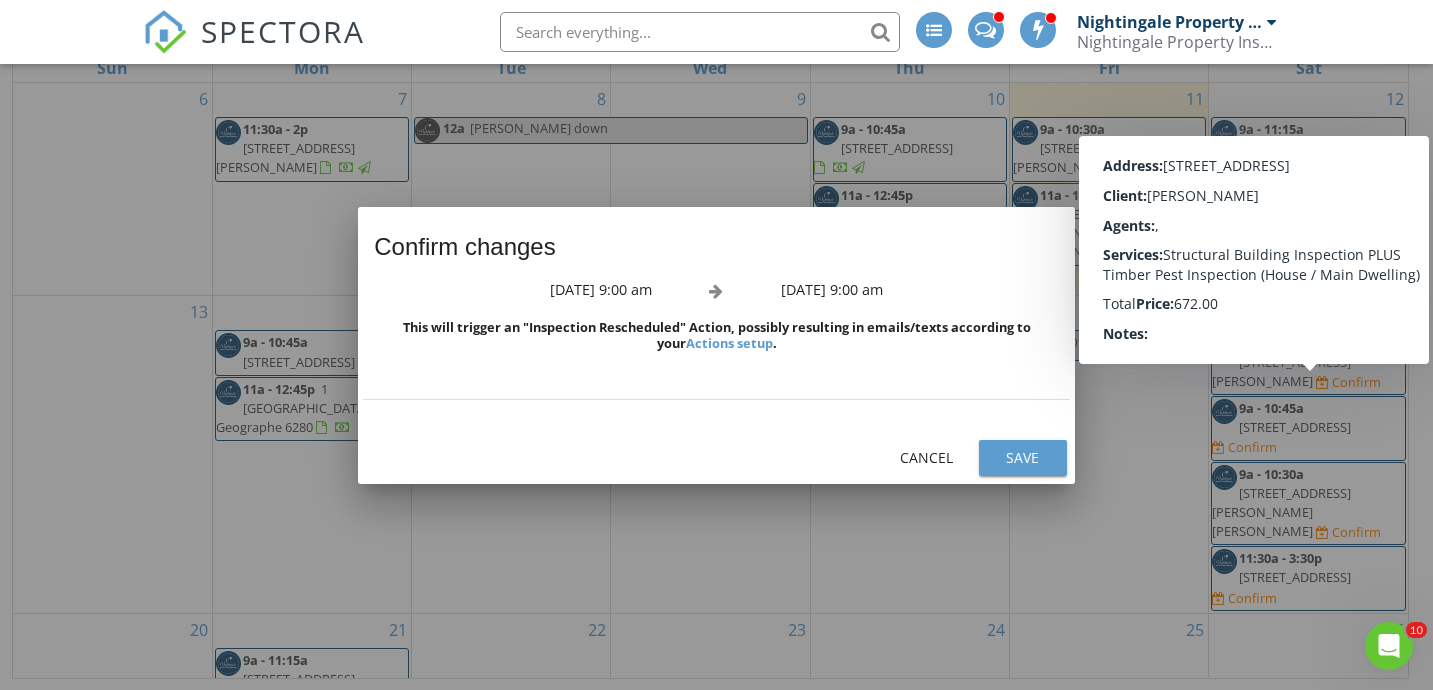 click on "Save" at bounding box center (1023, 457) 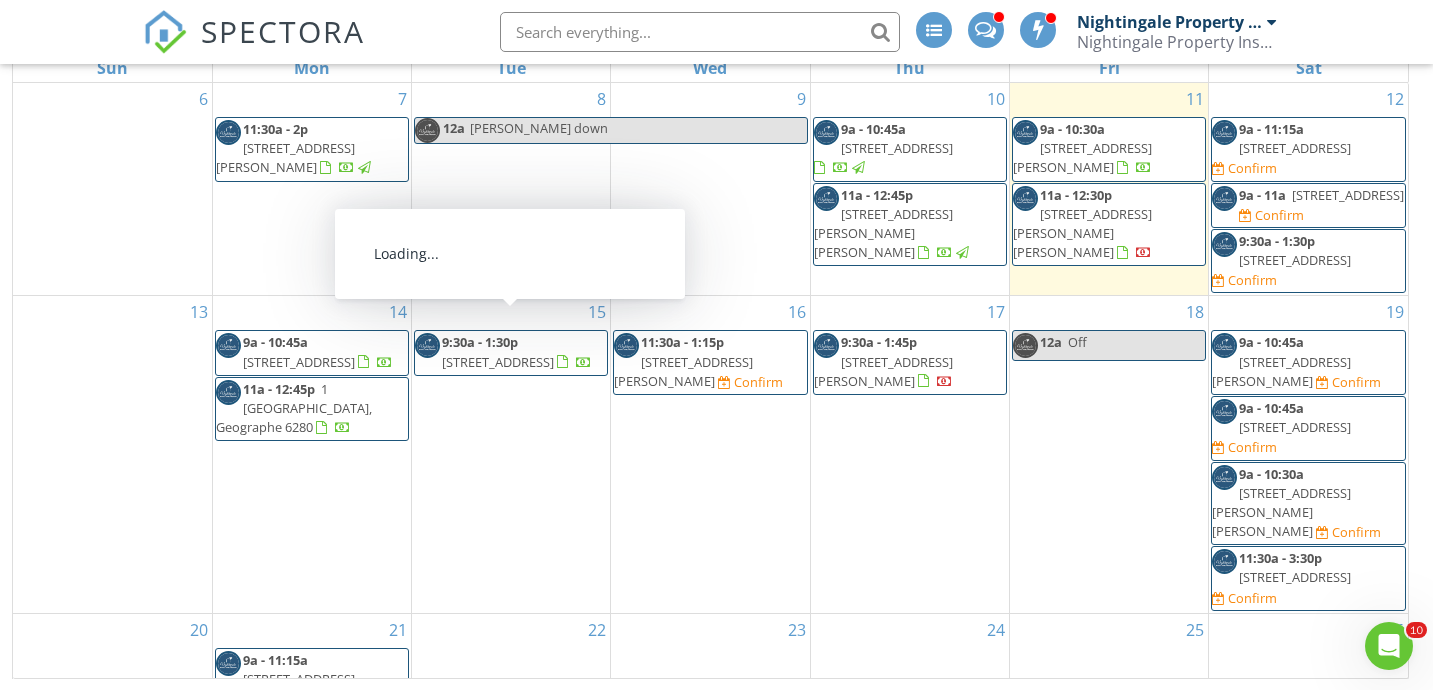 click at bounding box center (562, 362) 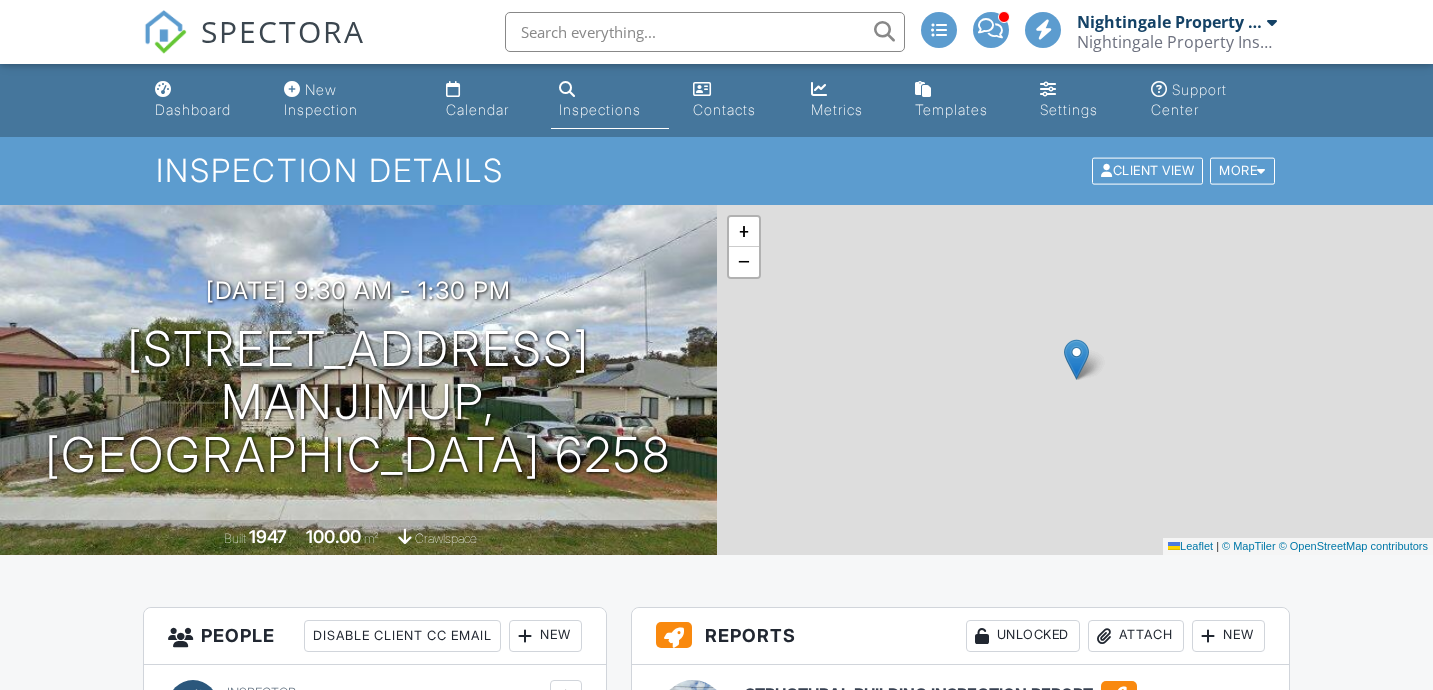 scroll, scrollTop: 388, scrollLeft: 0, axis: vertical 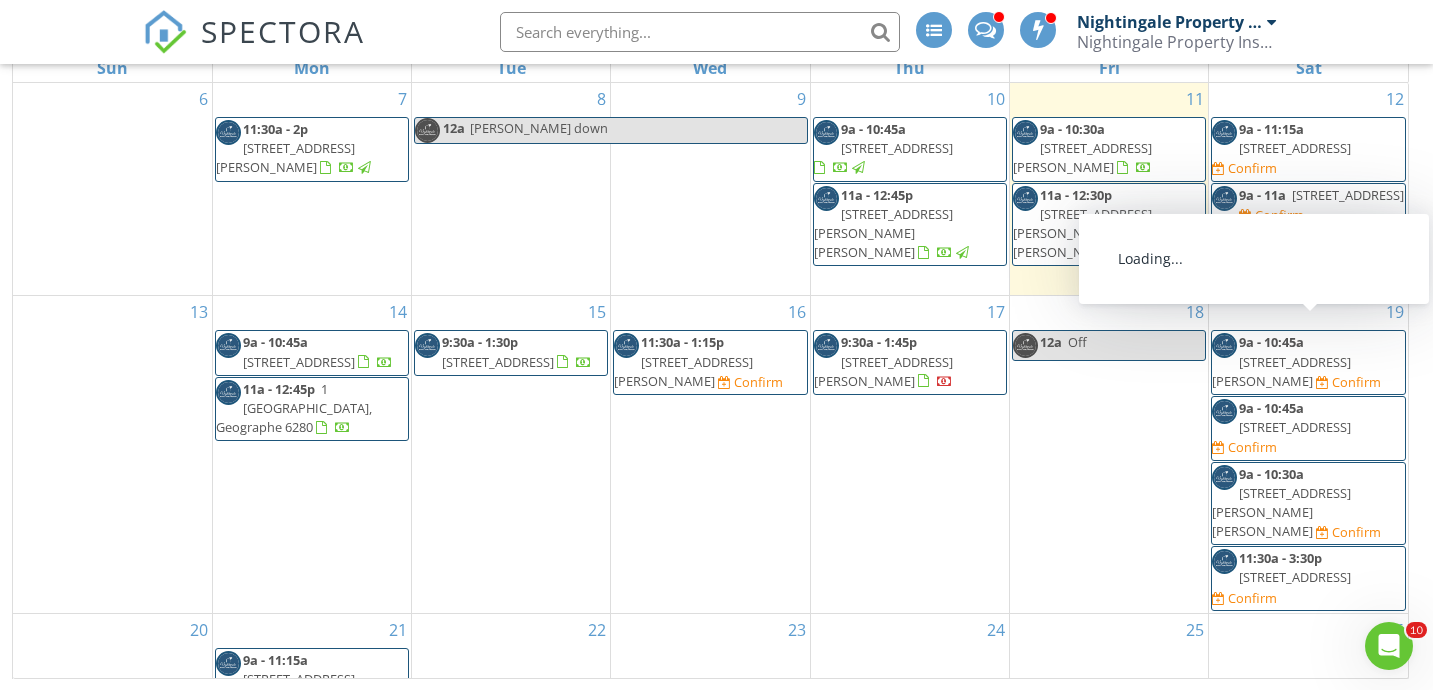 click on "9a - 10:45a" at bounding box center (1271, 342) 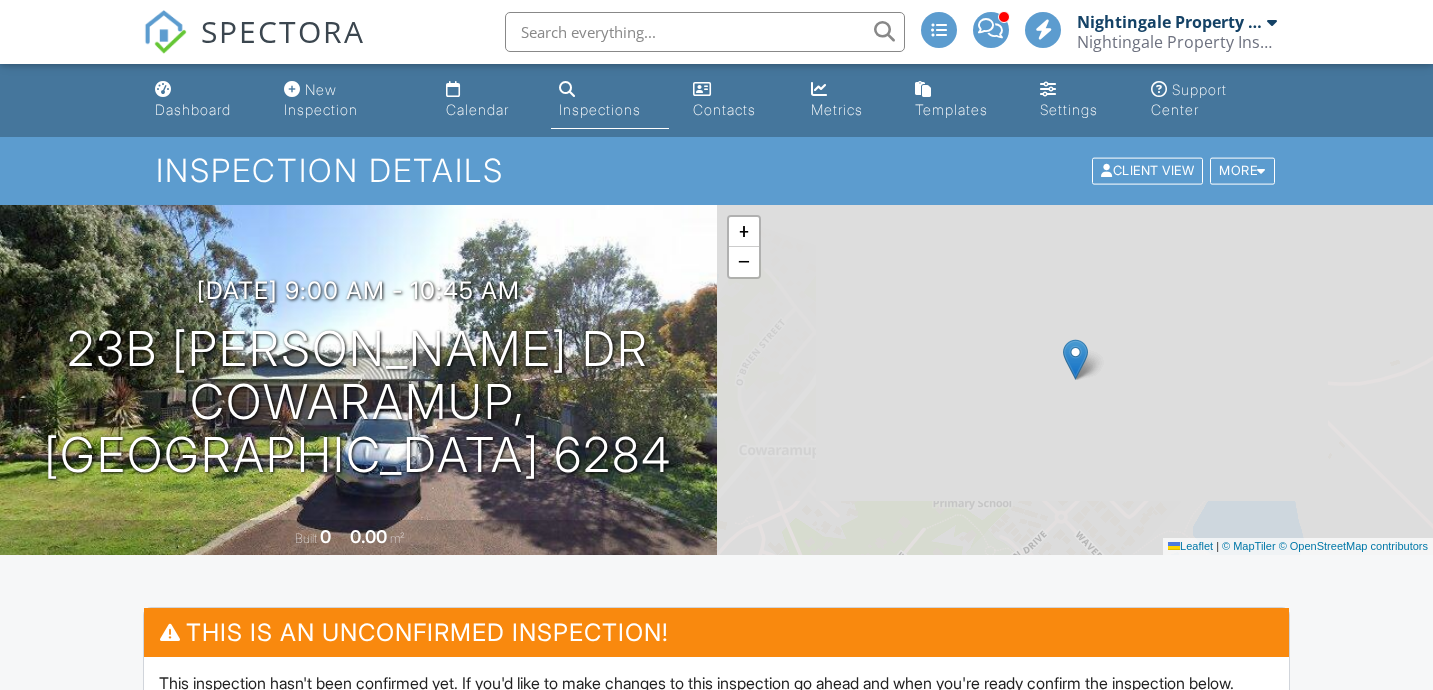 scroll, scrollTop: 0, scrollLeft: 0, axis: both 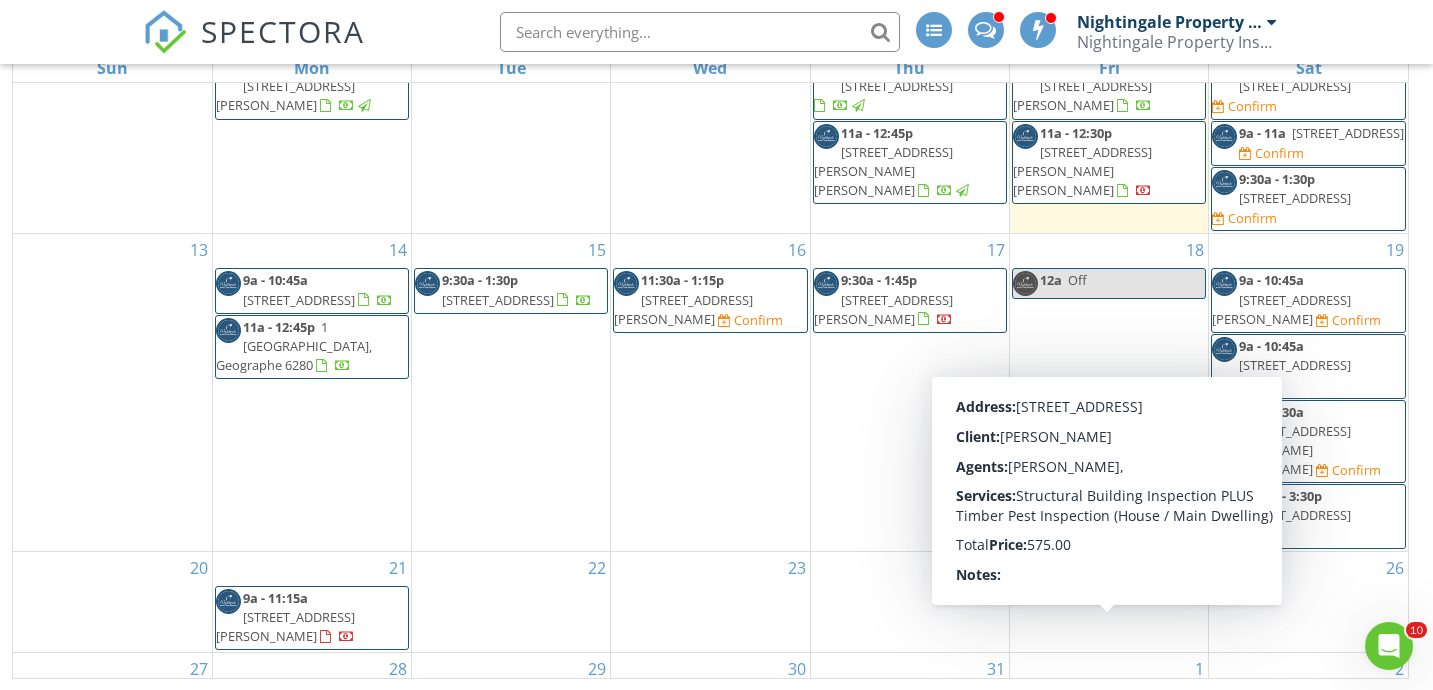click on "9a - 10:45a
21 Mistral Bend, Yalyalup 6280" at bounding box center [1091, 718] 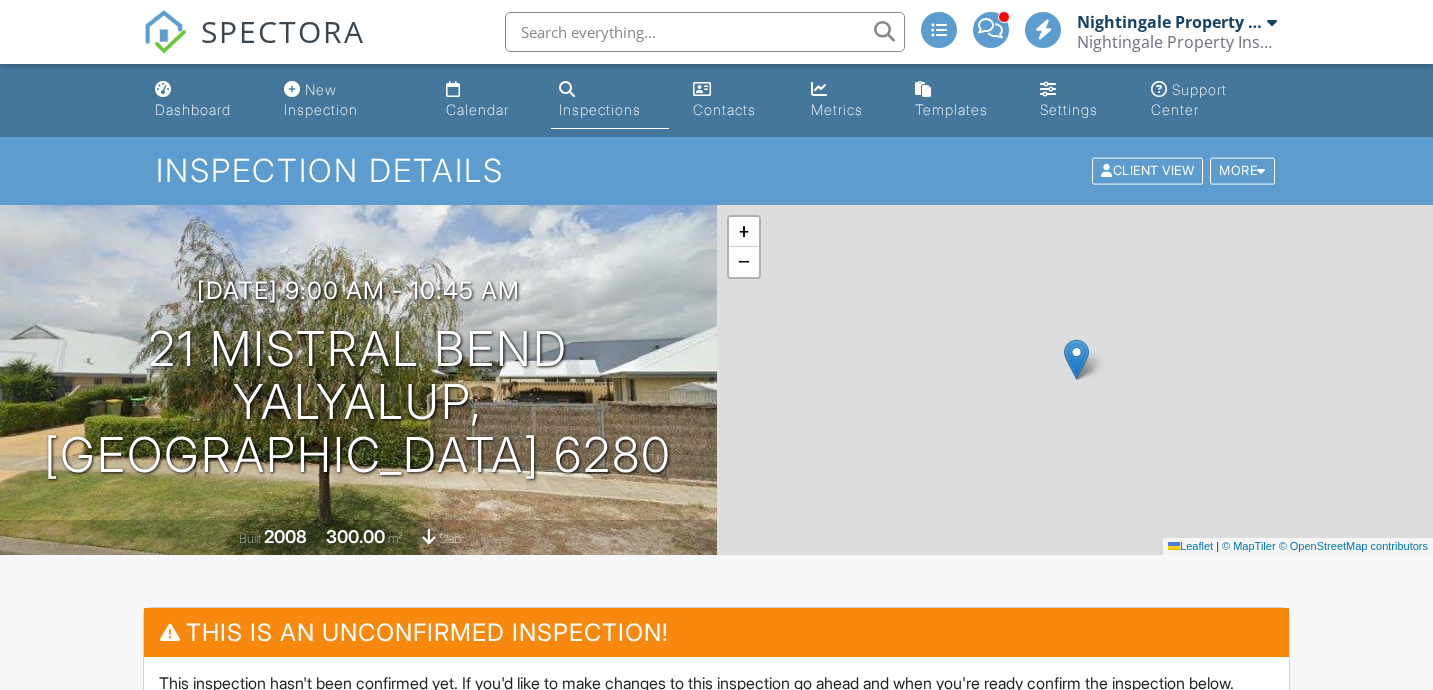 scroll, scrollTop: 0, scrollLeft: 0, axis: both 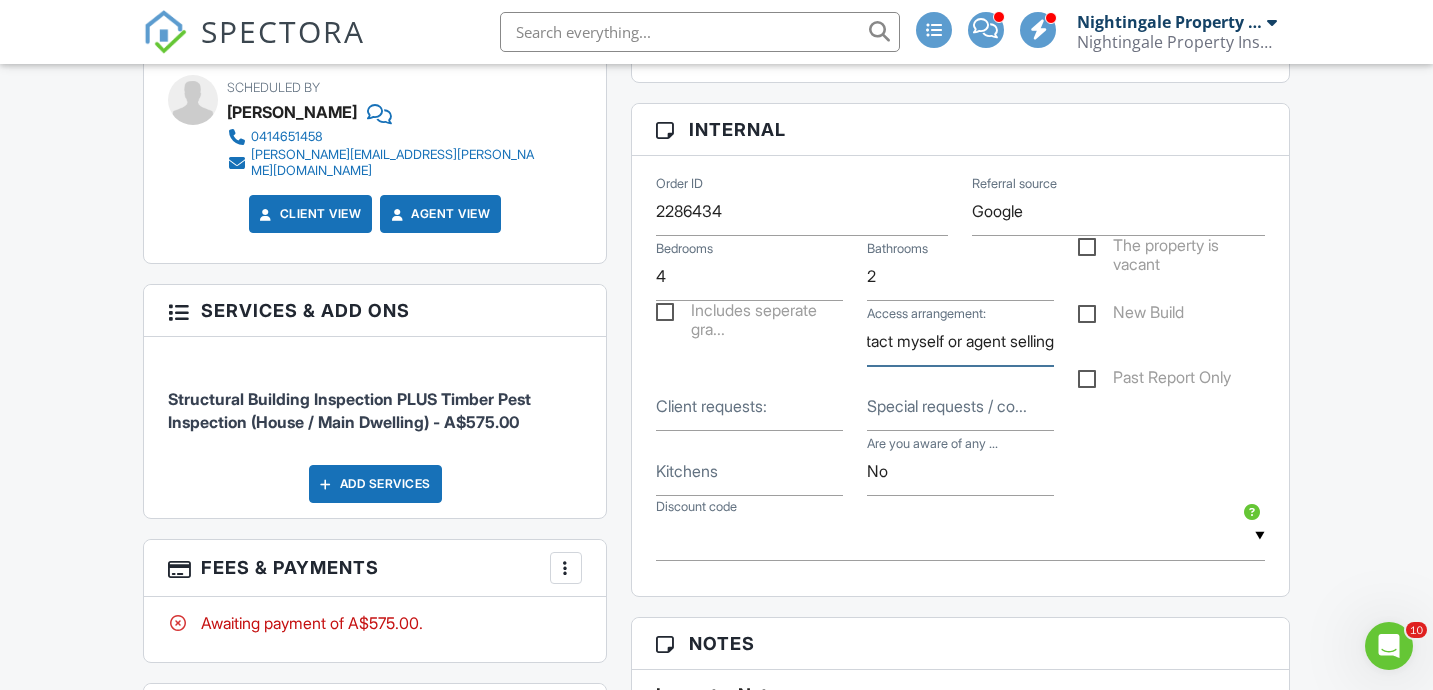 drag, startPoint x: 868, startPoint y: 362, endPoint x: 1112, endPoint y: 358, distance: 244.03279 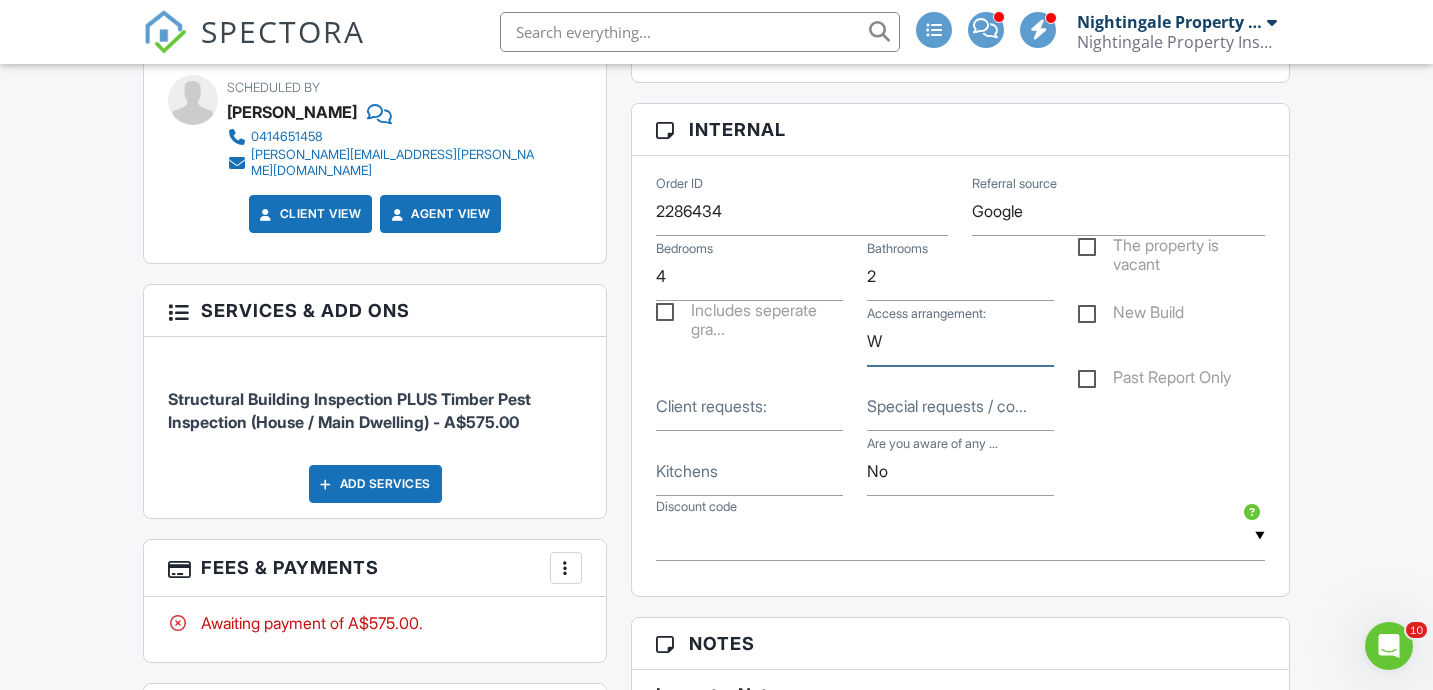 scroll, scrollTop: 0, scrollLeft: 0, axis: both 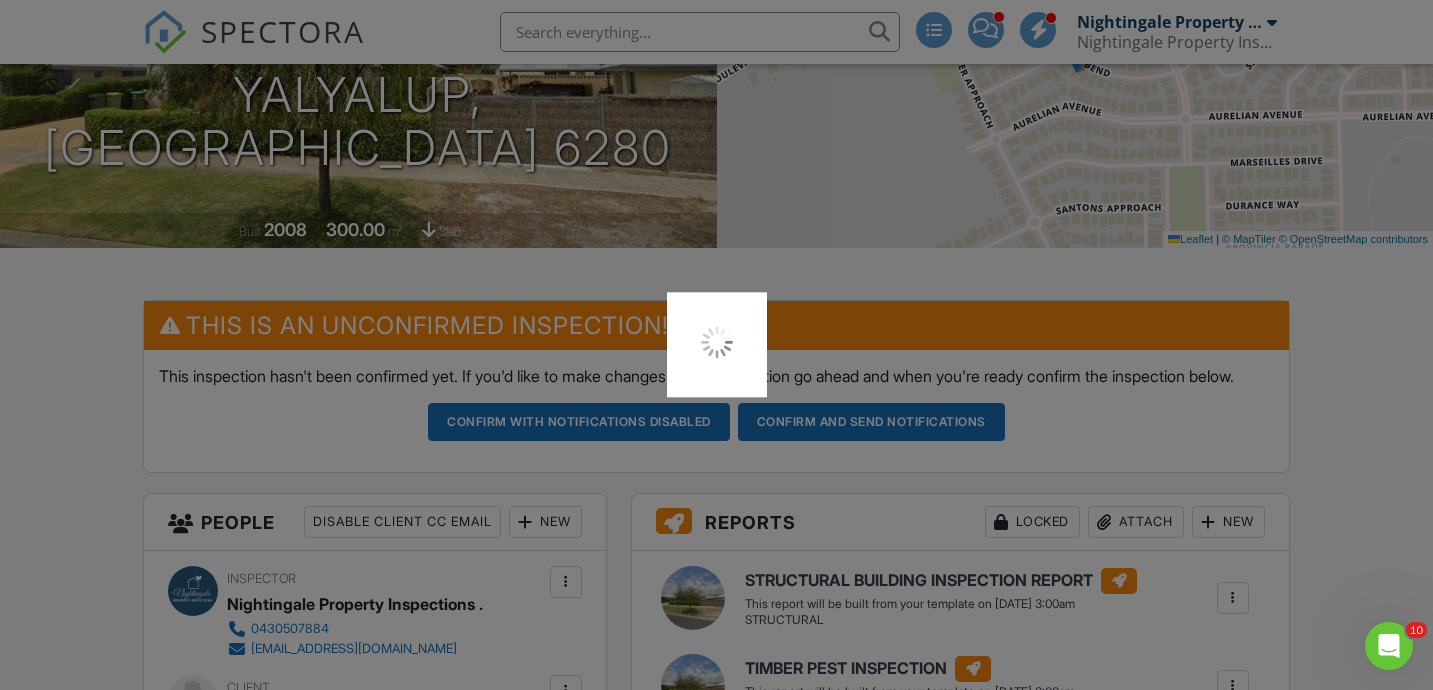 type on "WAITING on finance" 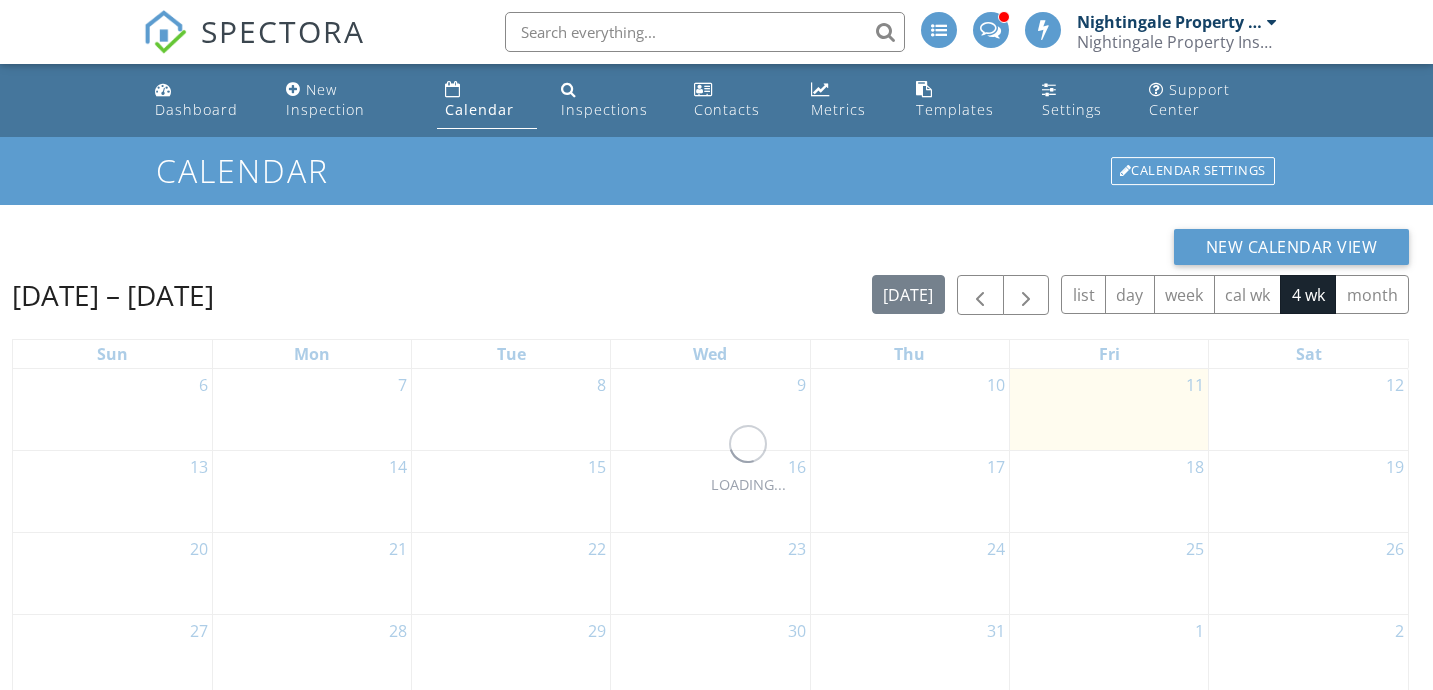 scroll, scrollTop: 0, scrollLeft: 0, axis: both 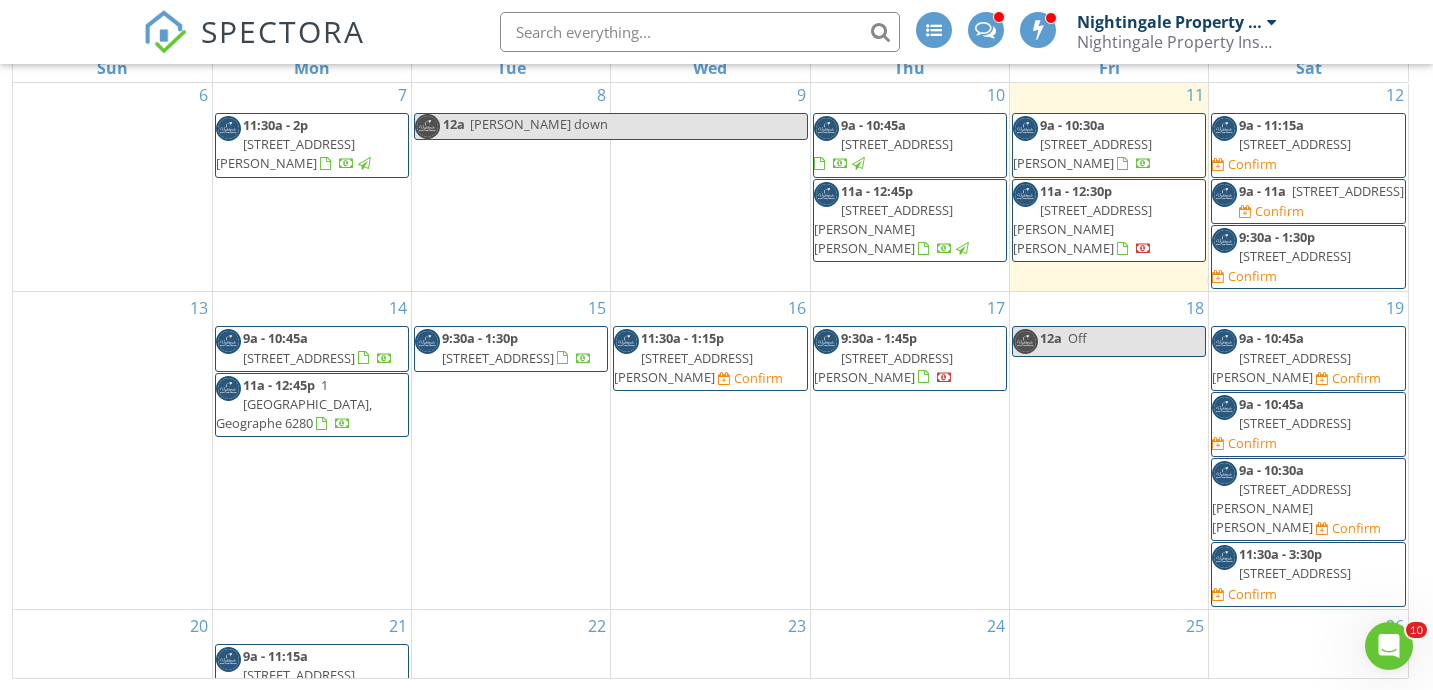 click on "11:30a - 1:15p" at bounding box center [682, 338] 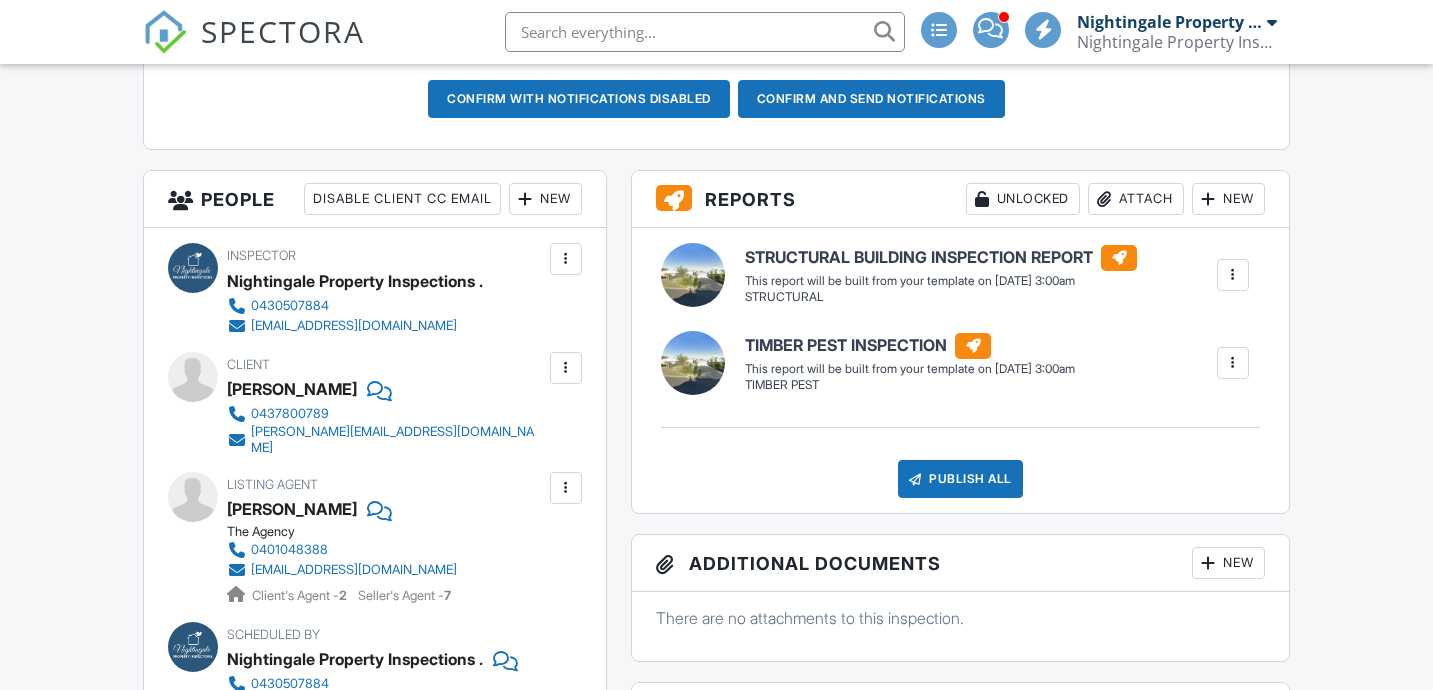 scroll, scrollTop: 615, scrollLeft: 0, axis: vertical 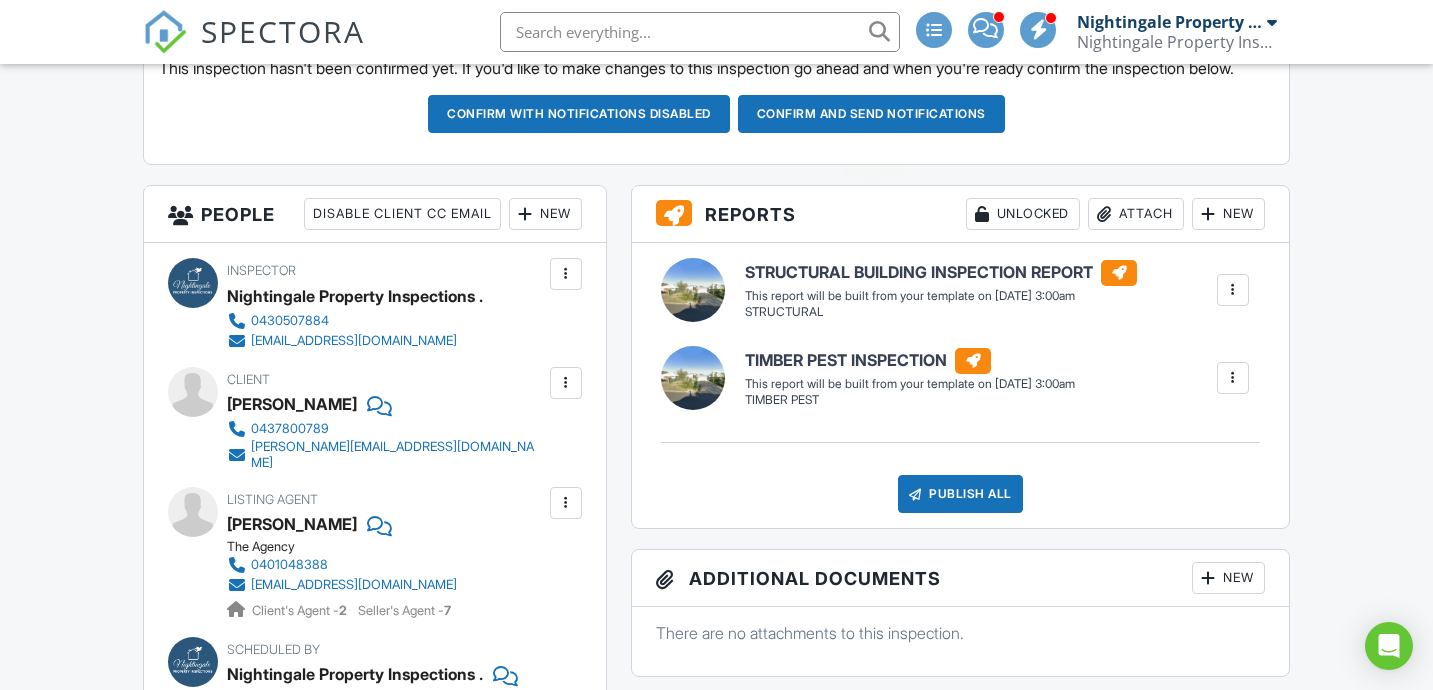 click on "Confirm and send notifications" at bounding box center [579, 114] 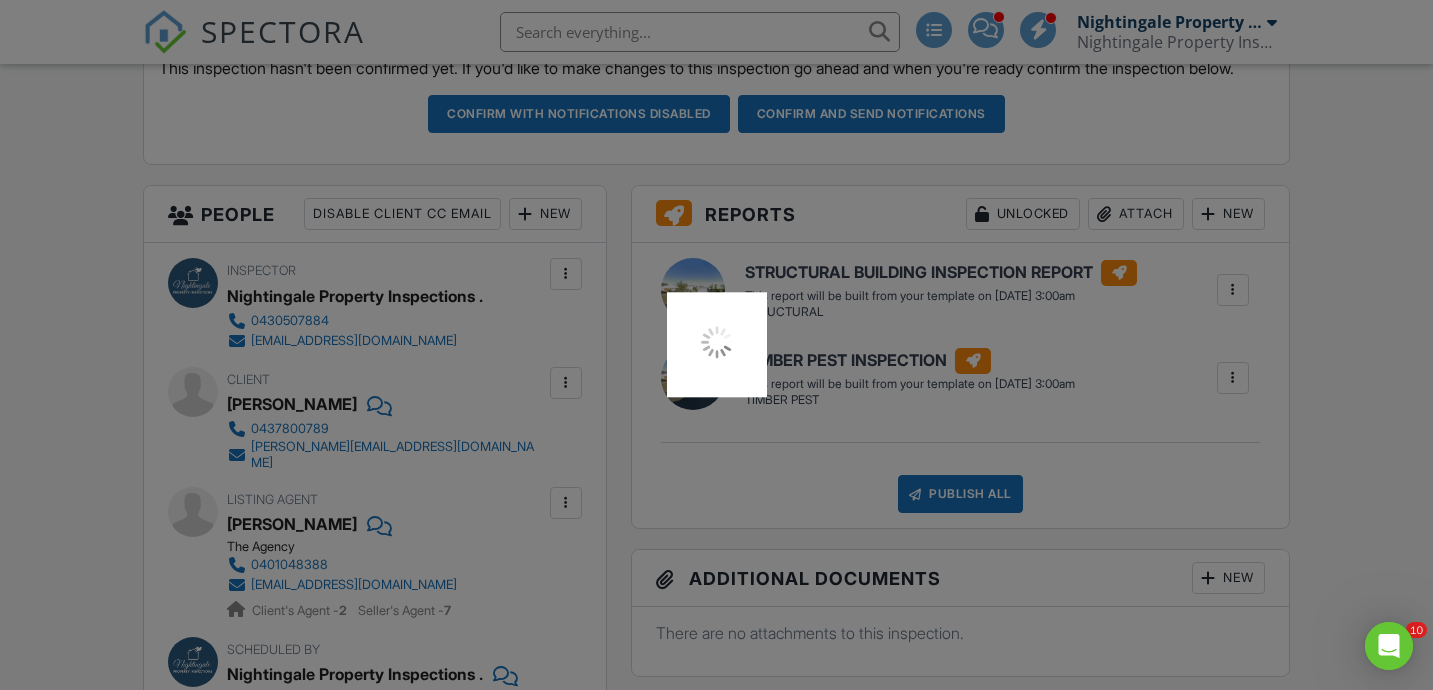 scroll, scrollTop: 0, scrollLeft: 0, axis: both 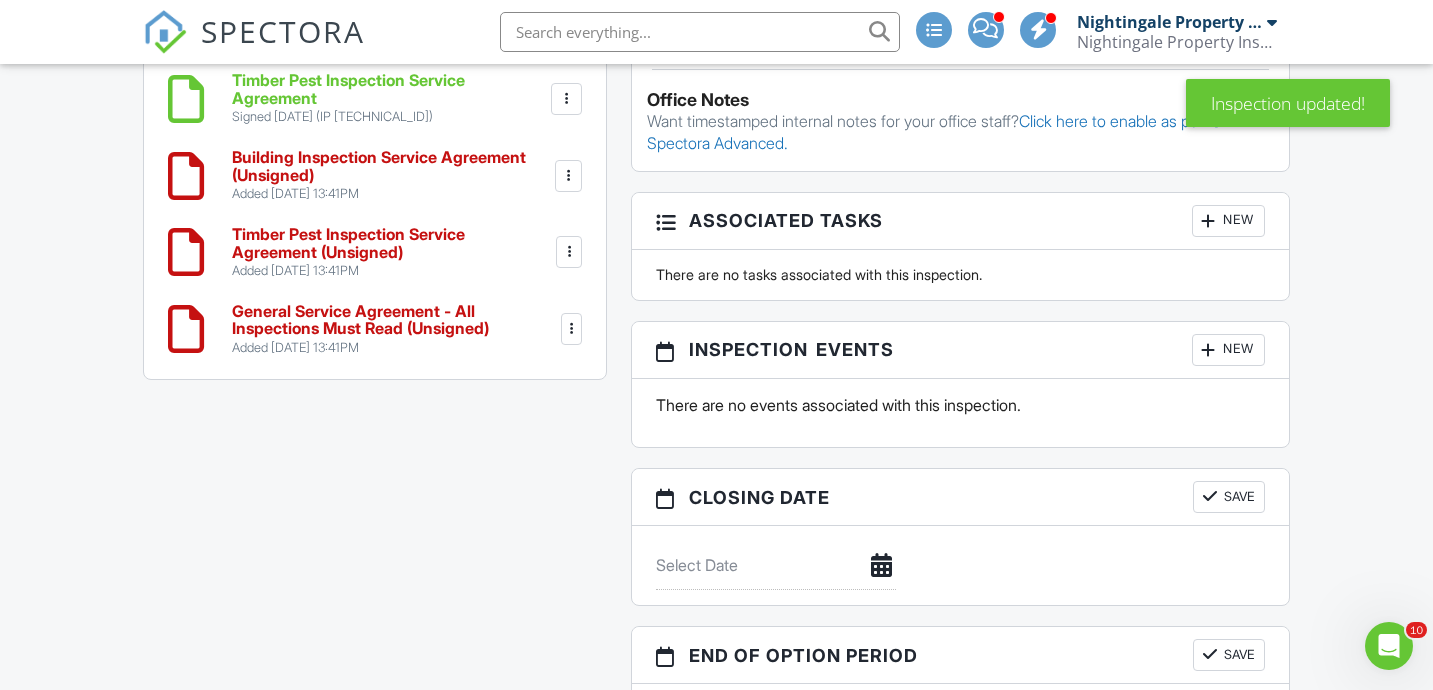 click at bounding box center (569, 252) 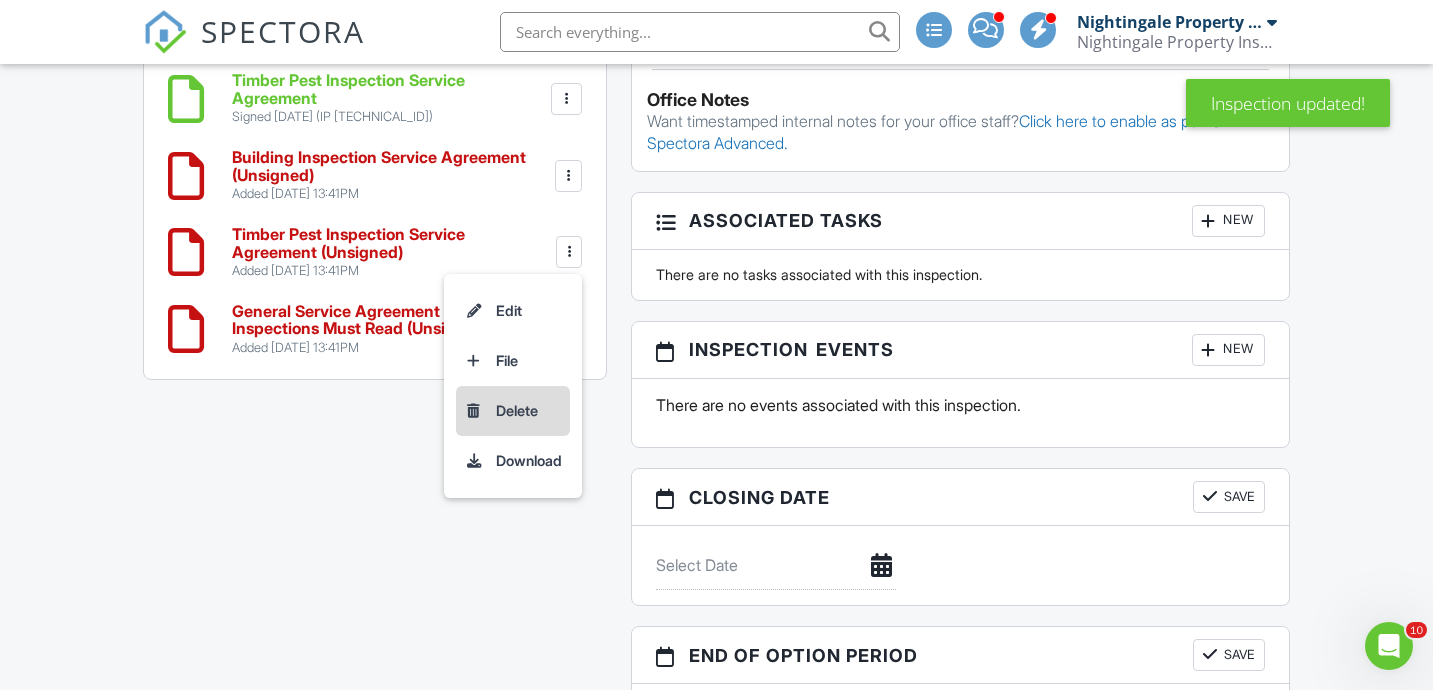 click on "Delete" at bounding box center (513, 411) 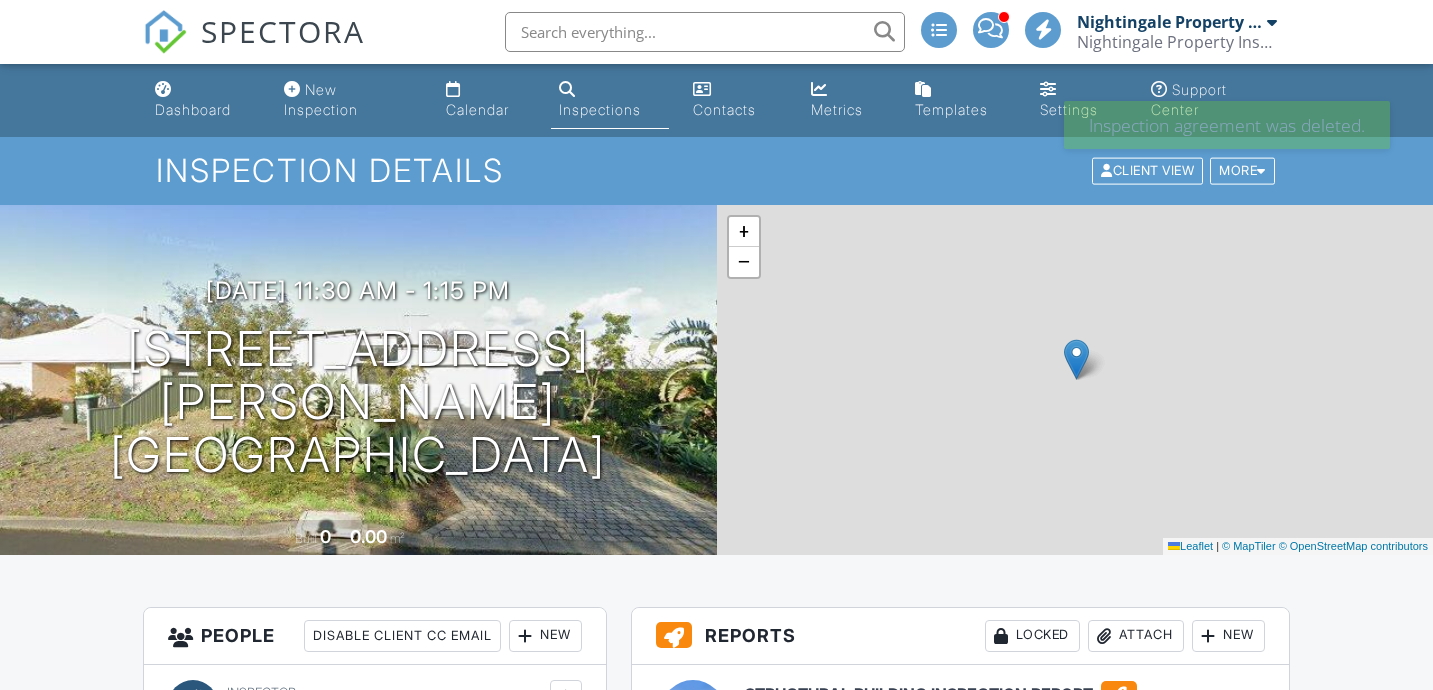 scroll, scrollTop: 0, scrollLeft: 0, axis: both 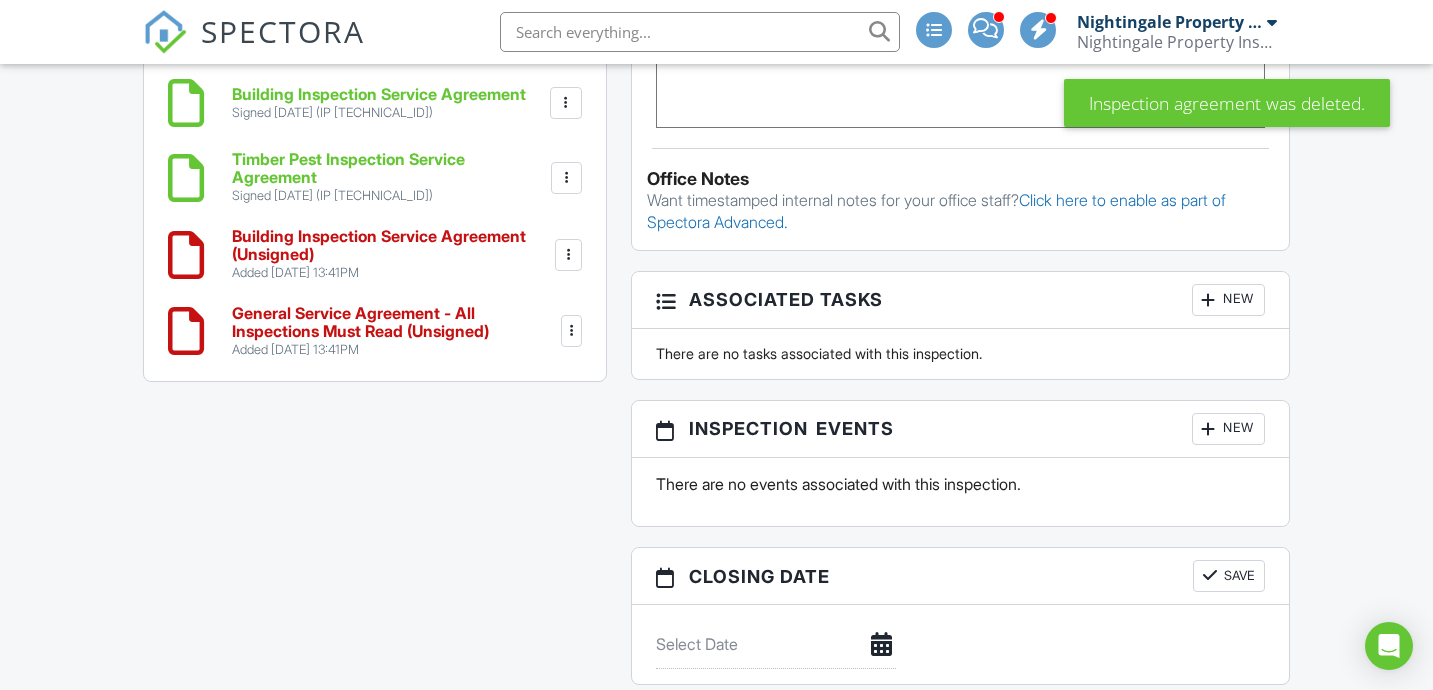 click at bounding box center (568, 255) 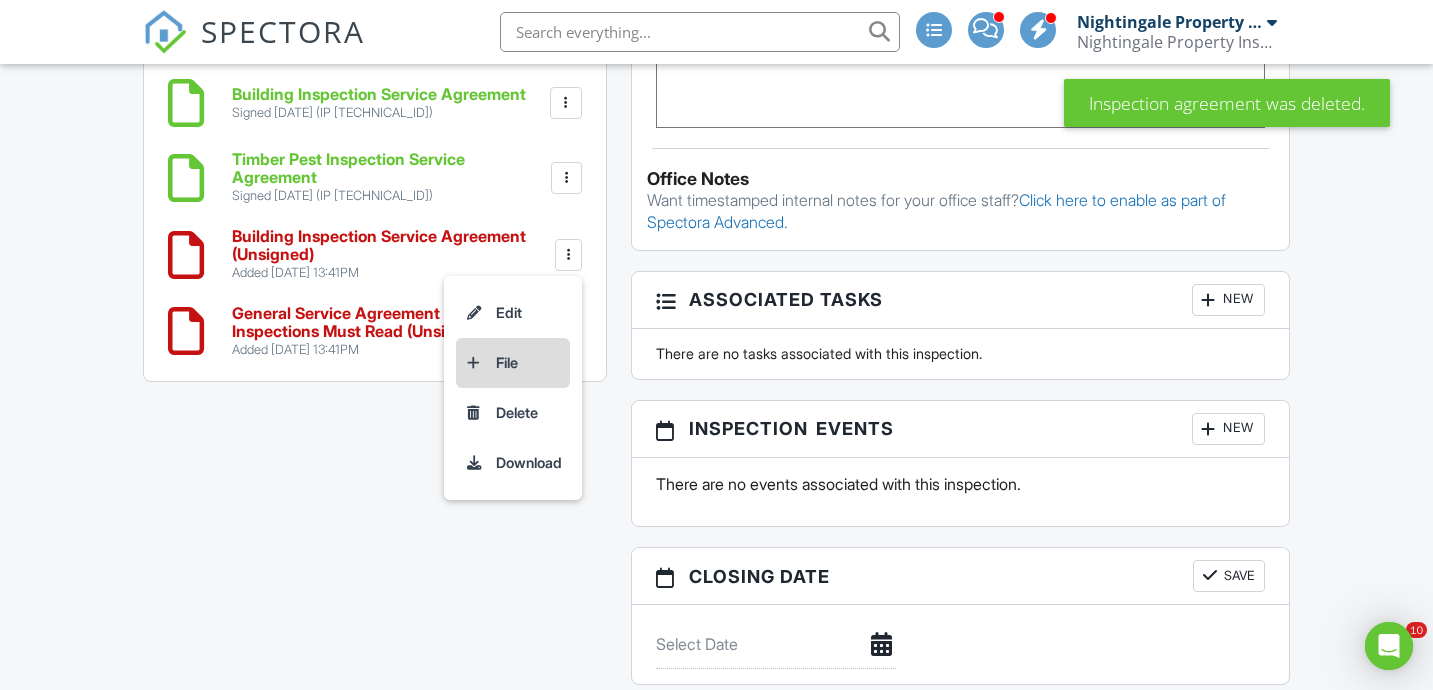 scroll, scrollTop: 0, scrollLeft: 0, axis: both 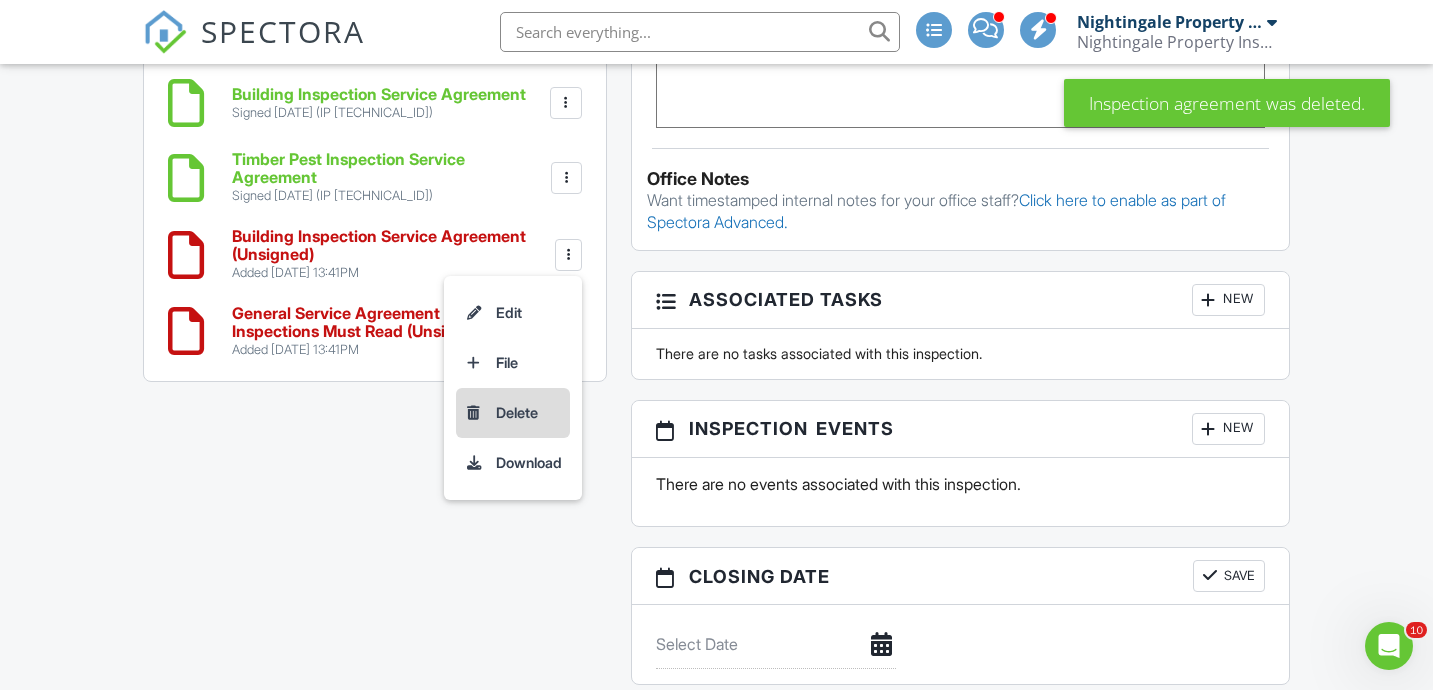 click on "Delete" at bounding box center [513, 413] 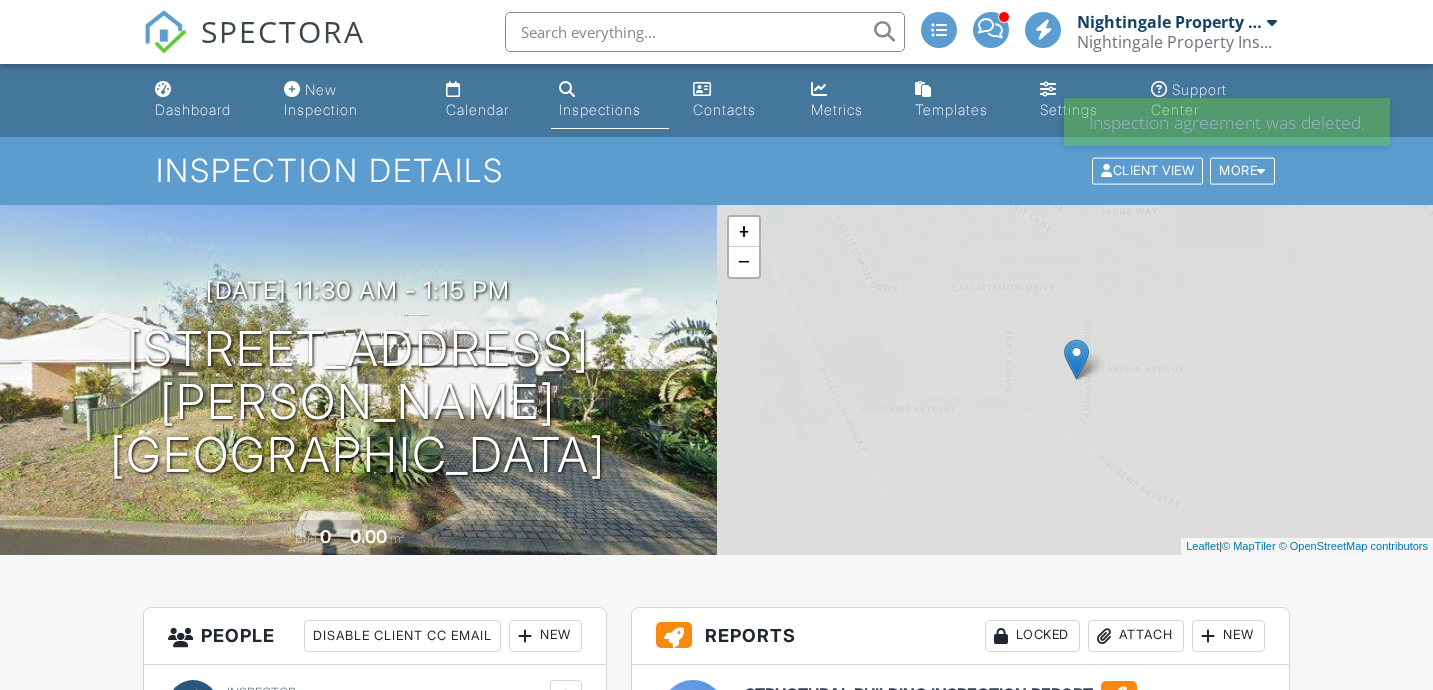 scroll, scrollTop: 0, scrollLeft: 0, axis: both 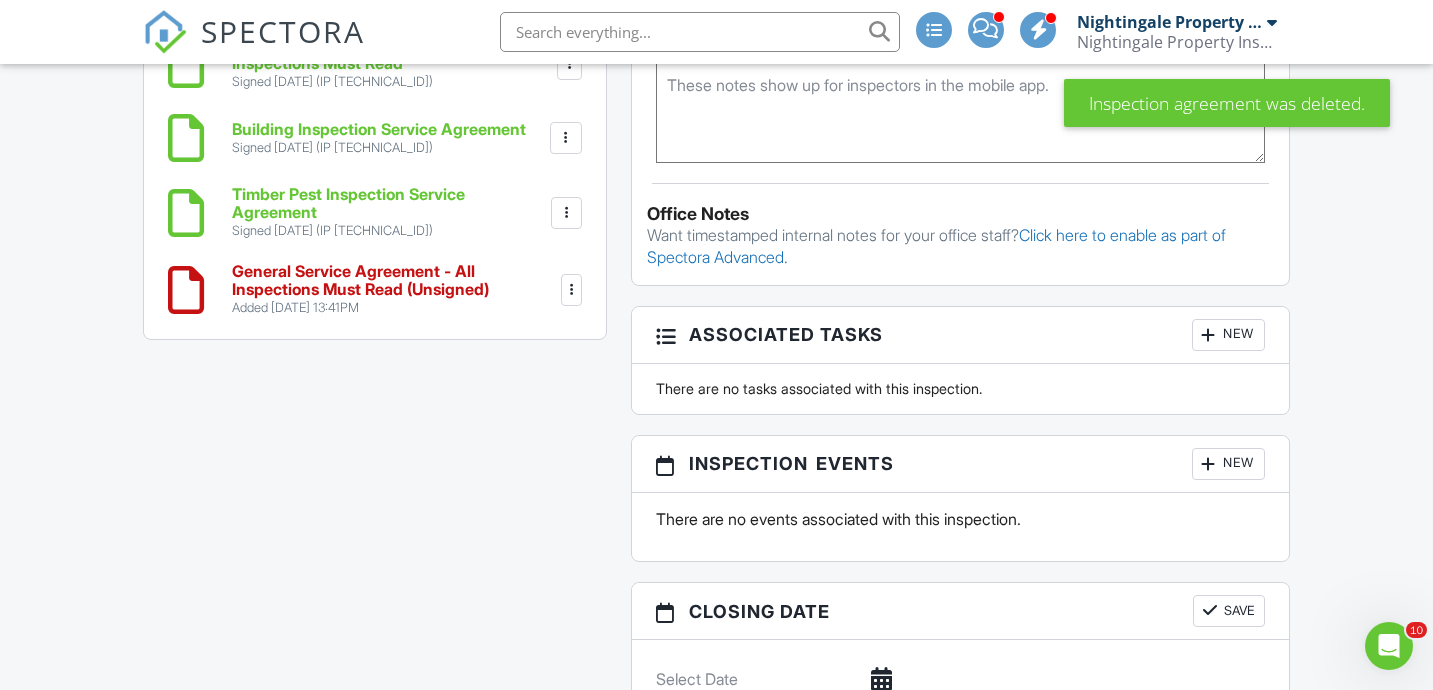 click at bounding box center [571, 290] 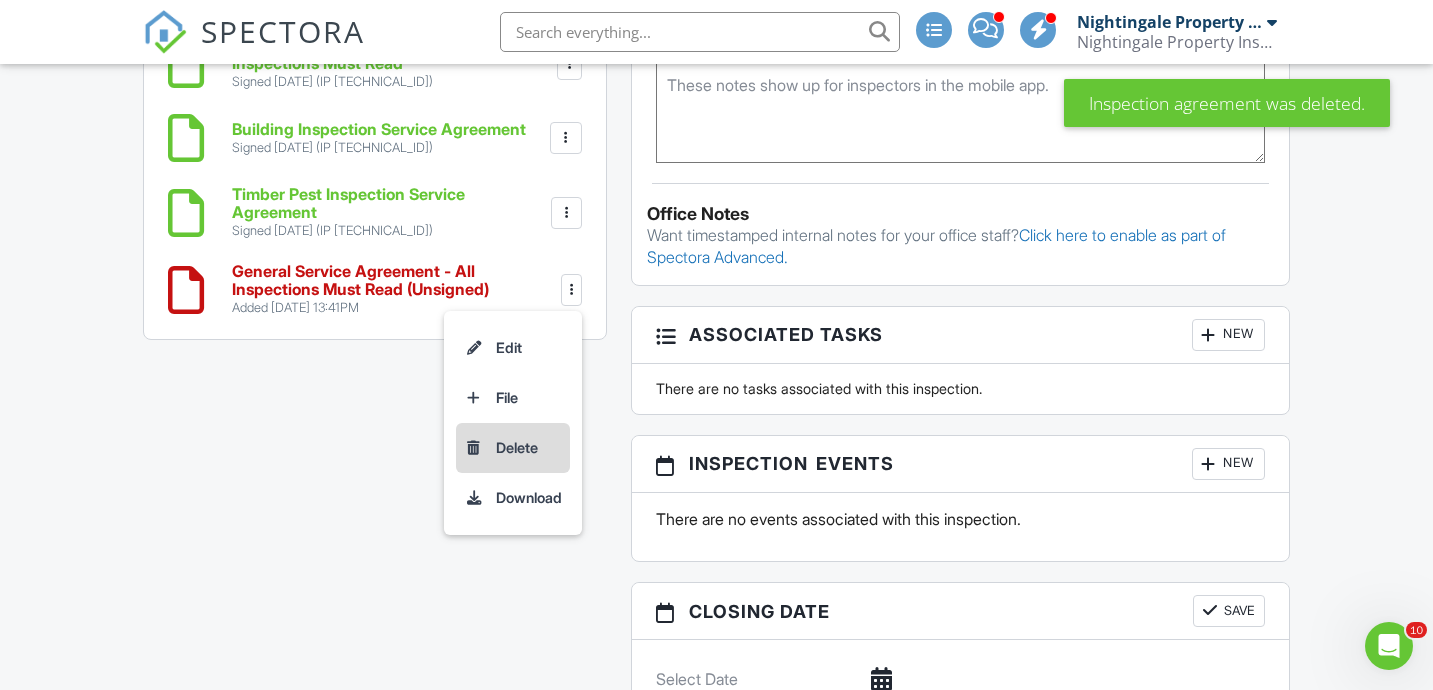 click on "Delete" at bounding box center [513, 448] 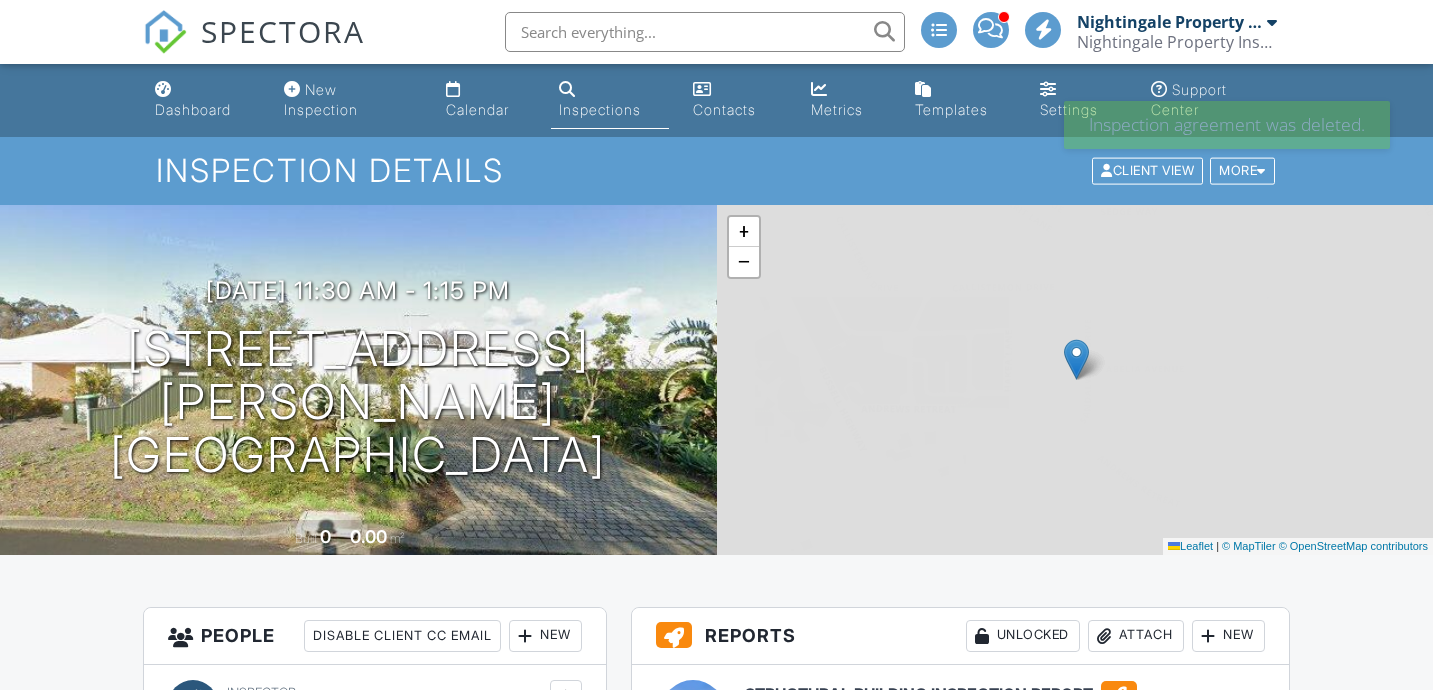 scroll, scrollTop: 0, scrollLeft: 0, axis: both 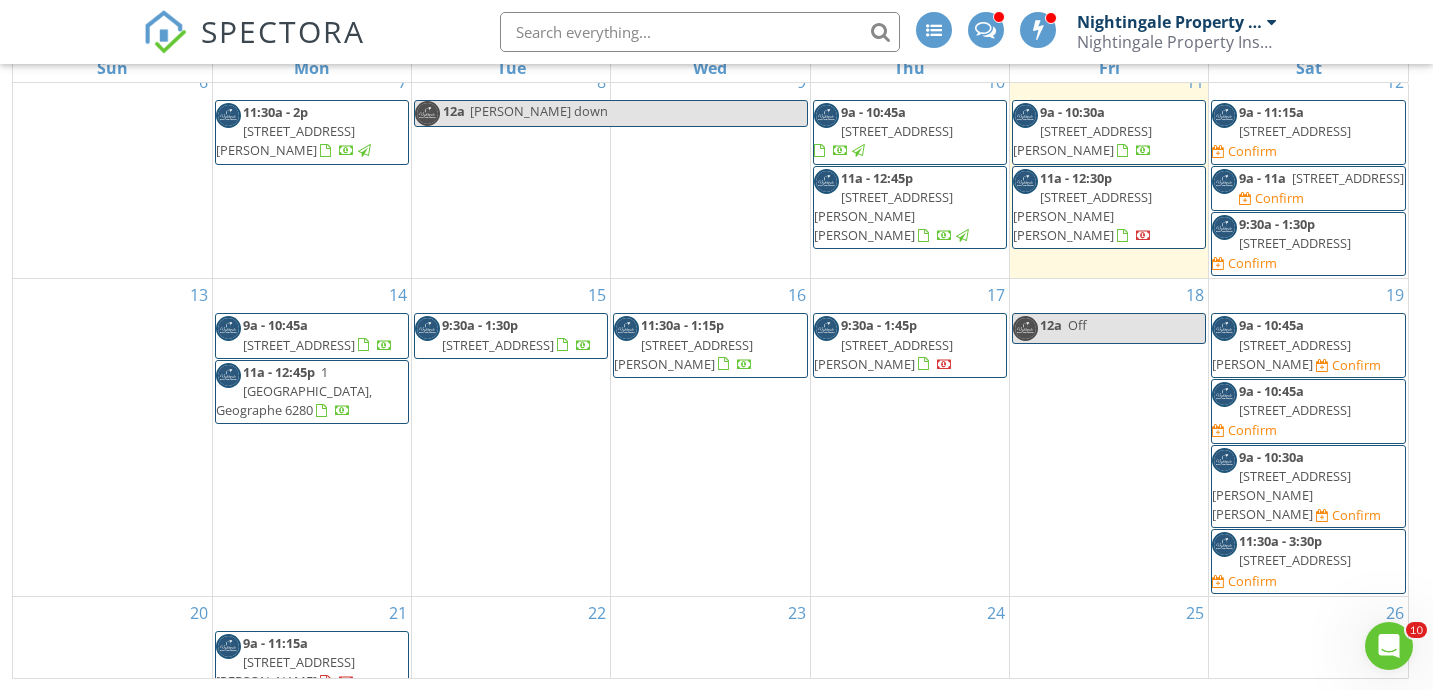 click on "15
9:30a - 1:30p
[STREET_ADDRESS]" at bounding box center (511, 437) 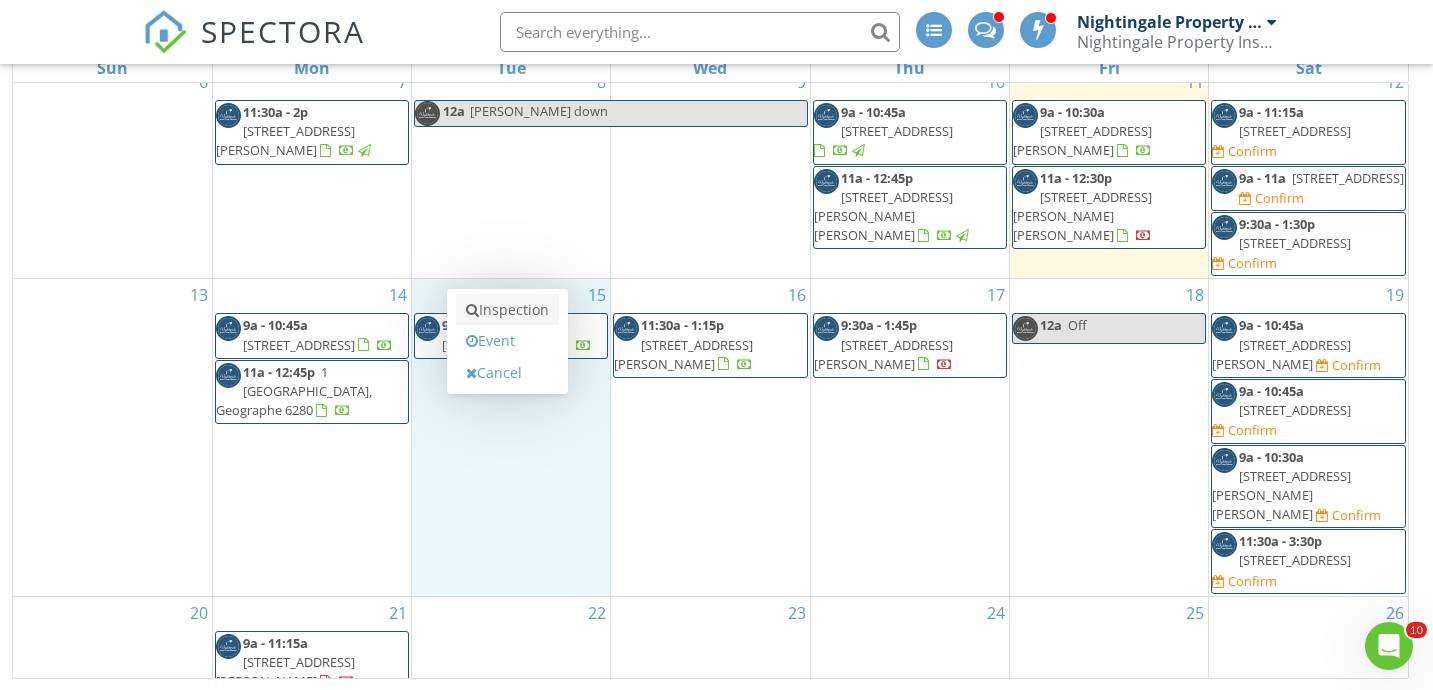 click on "Inspection" at bounding box center (507, 310) 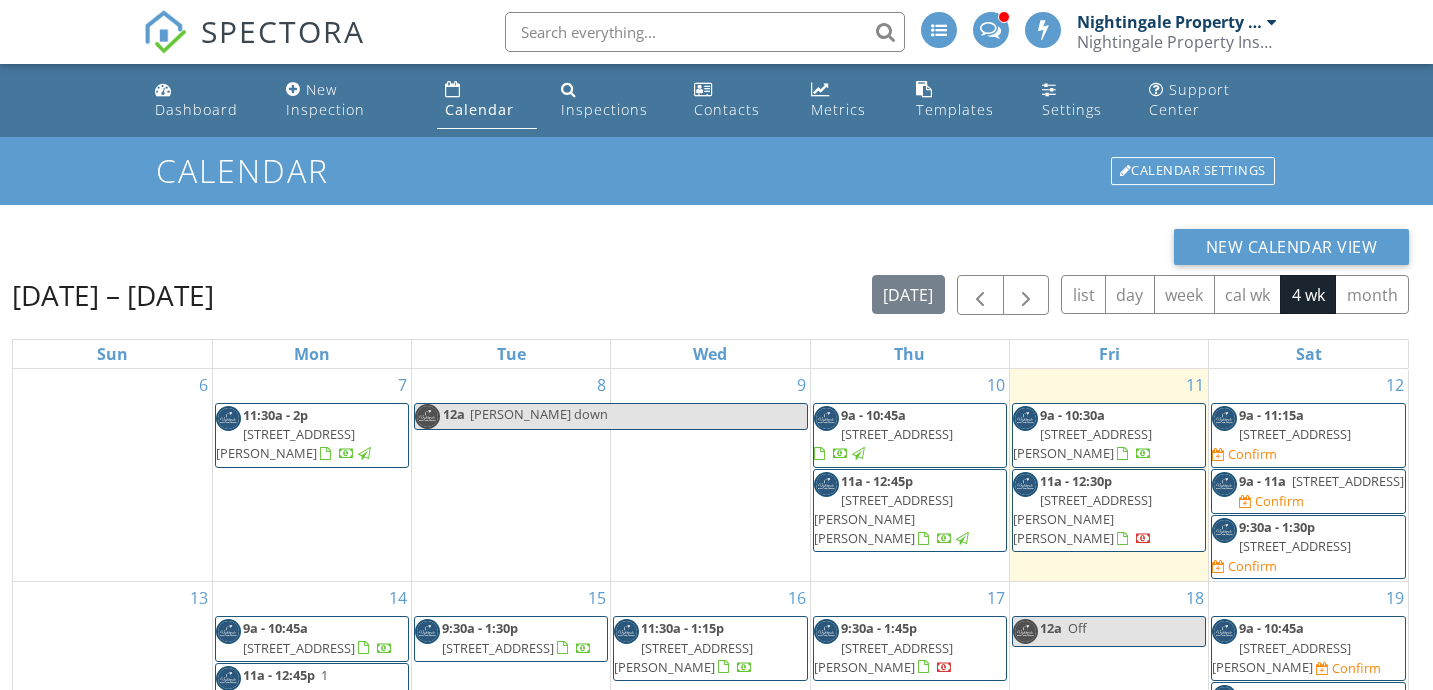 scroll, scrollTop: 202, scrollLeft: 0, axis: vertical 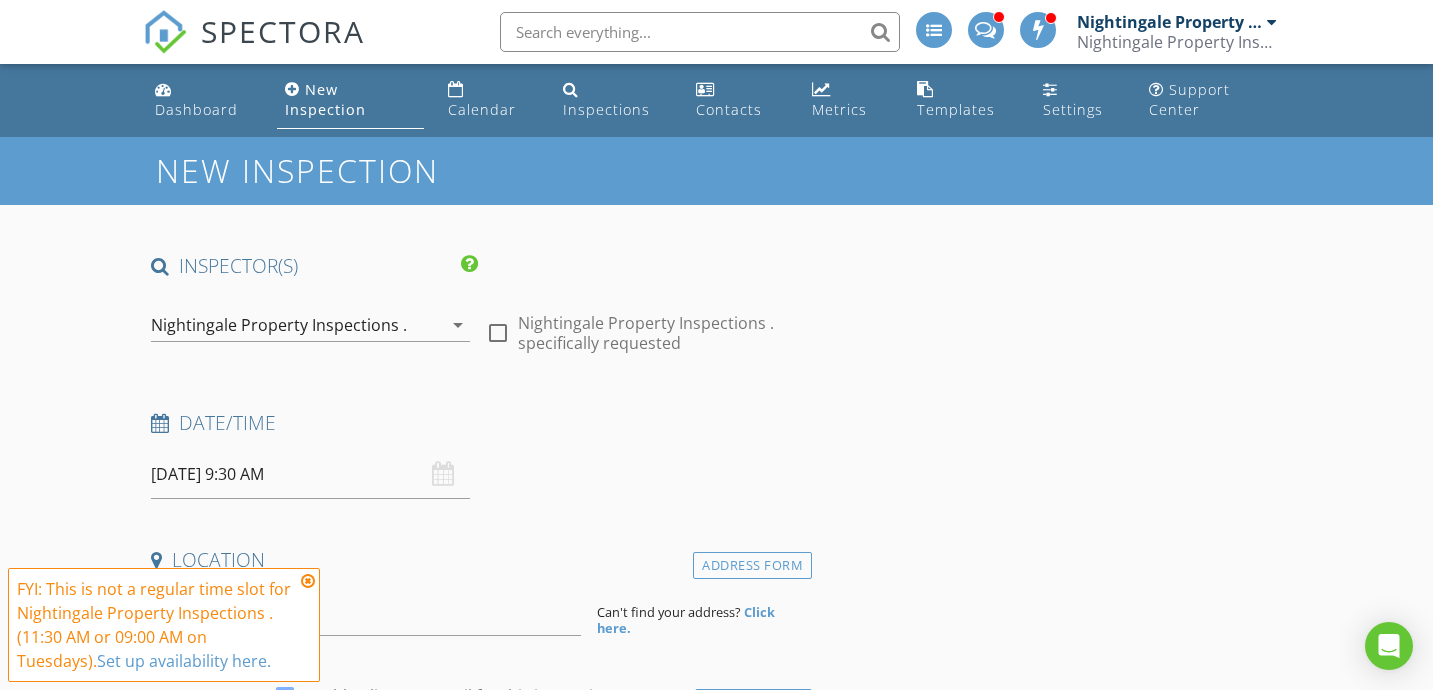 click at bounding box center [308, 581] 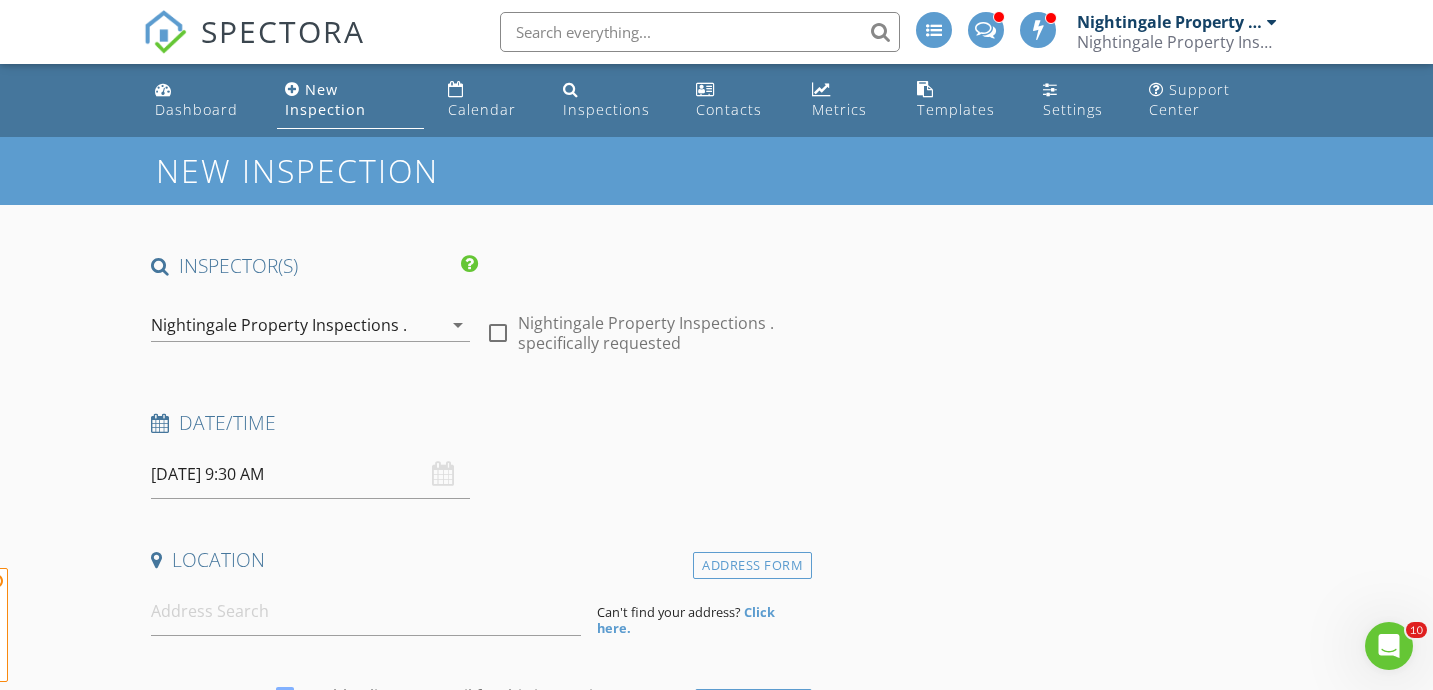 scroll, scrollTop: 0, scrollLeft: 0, axis: both 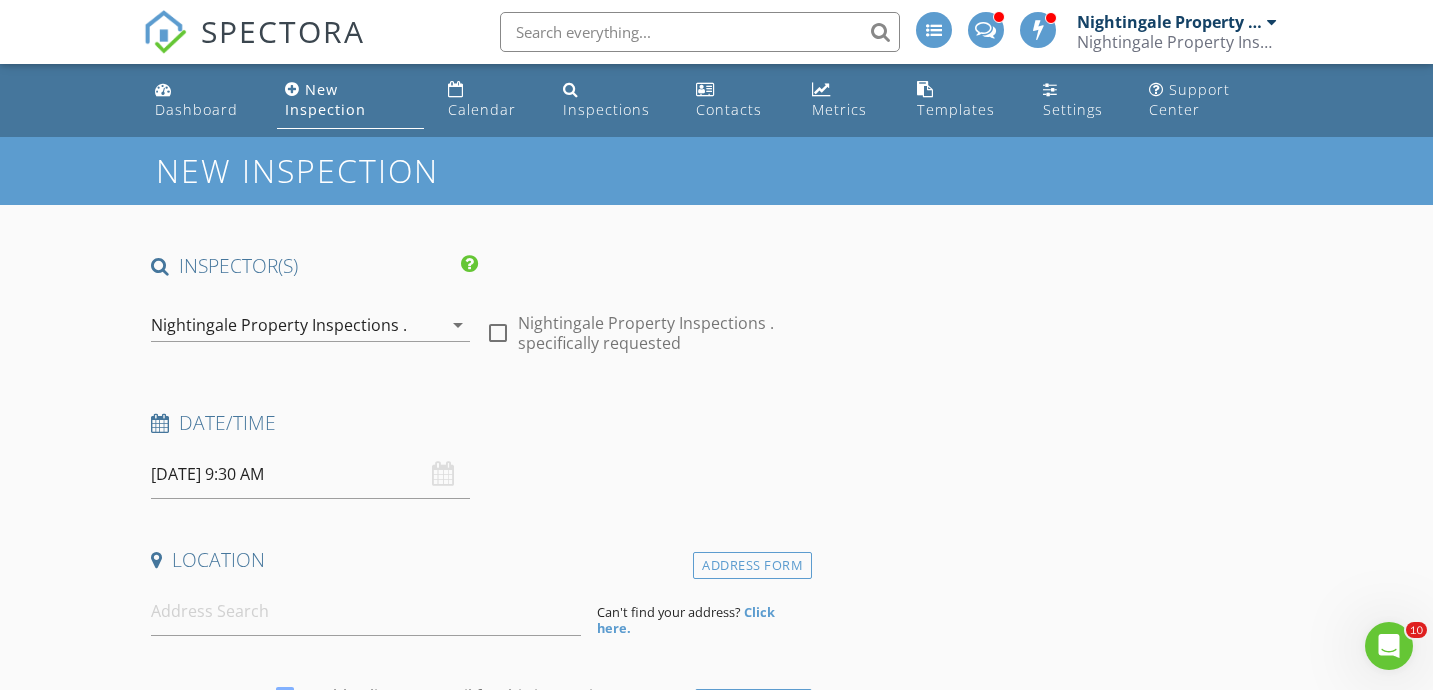 click on "15/07/2025 9:30 AM" at bounding box center [310, 474] 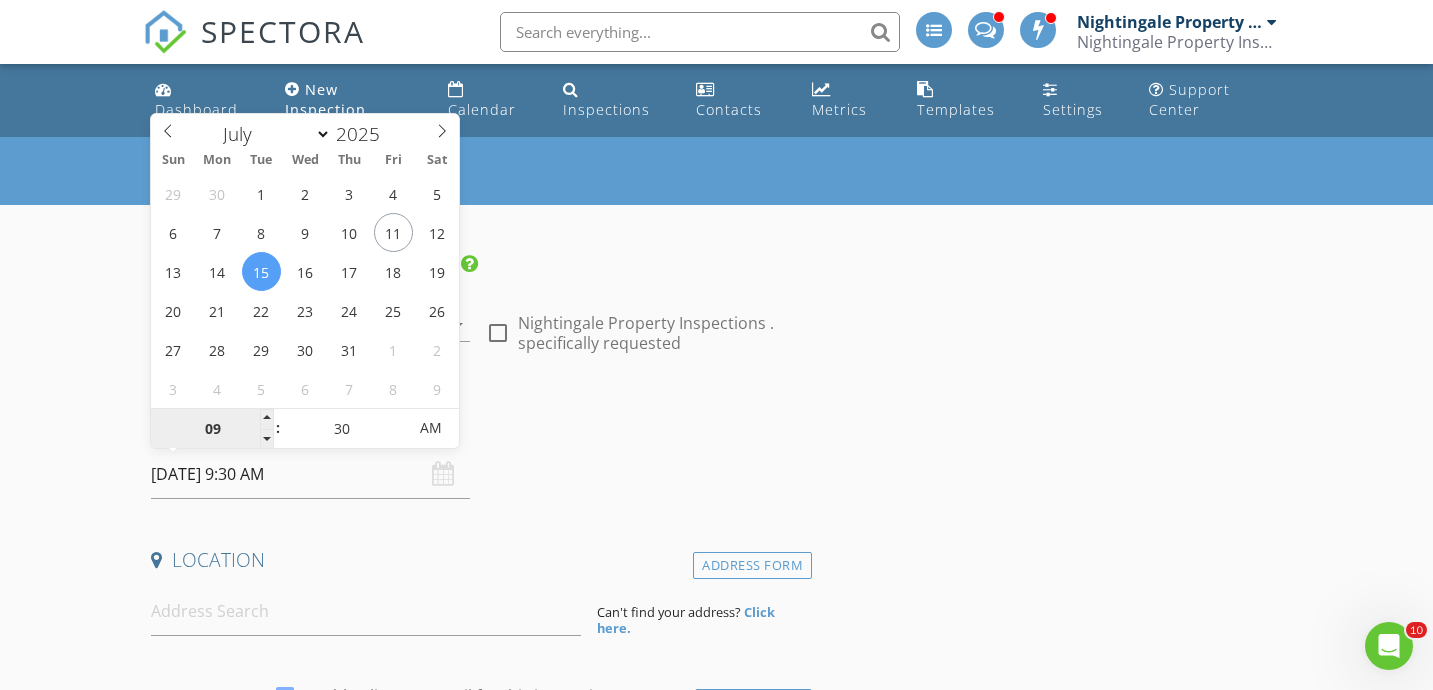 click on "09" at bounding box center (212, 429) 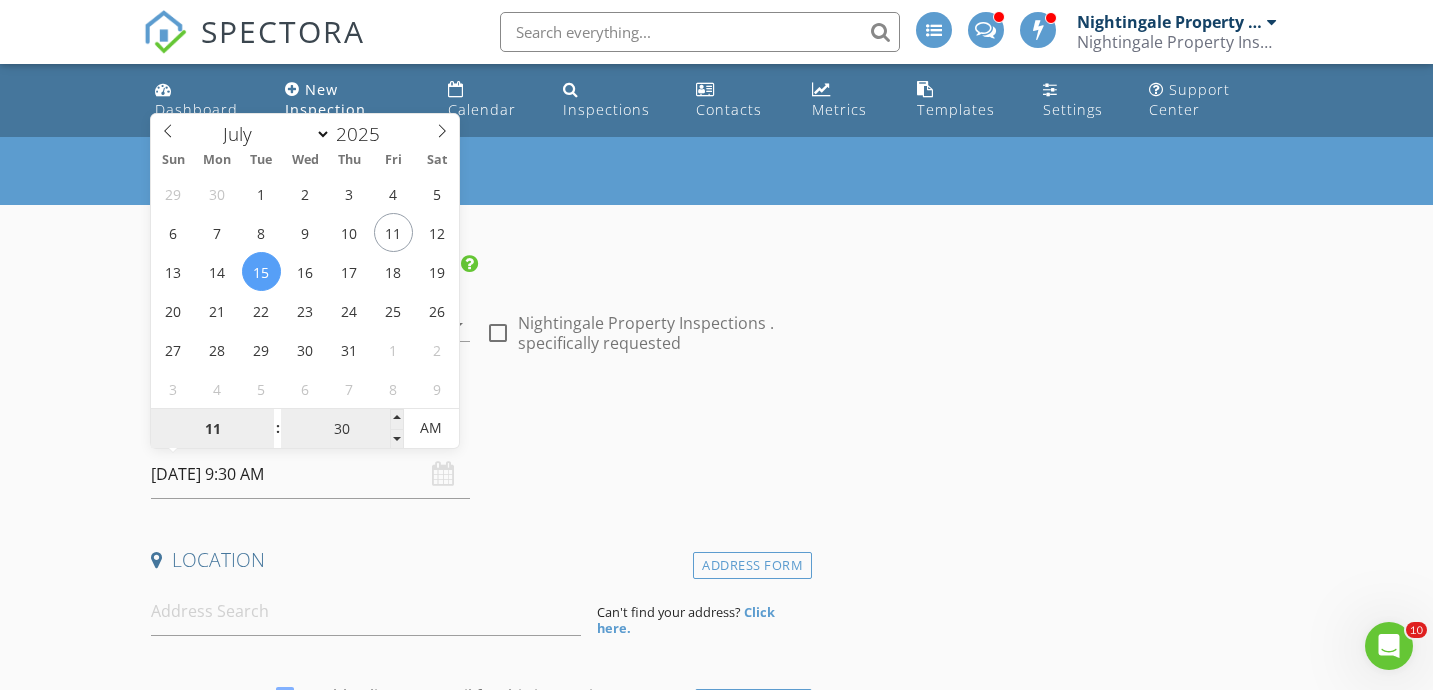 type on "11" 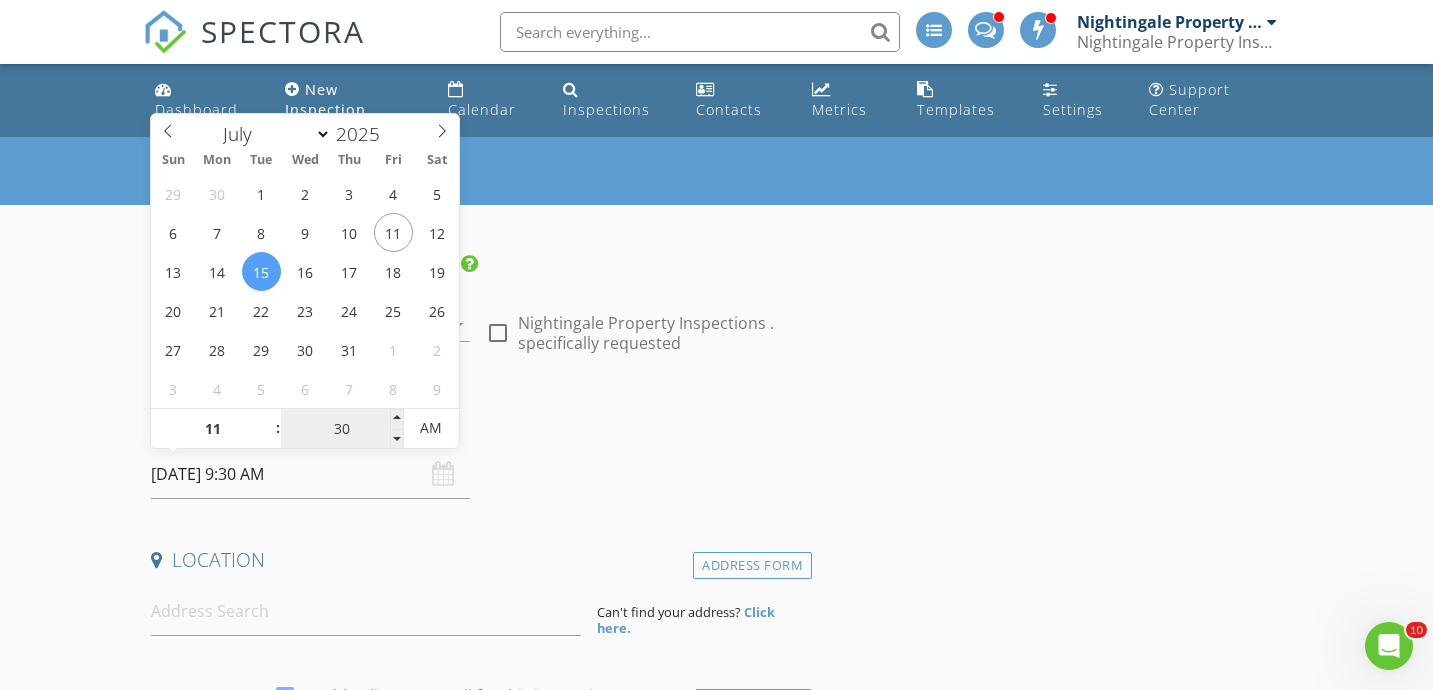 type on "[DATE] 11:30 AM" 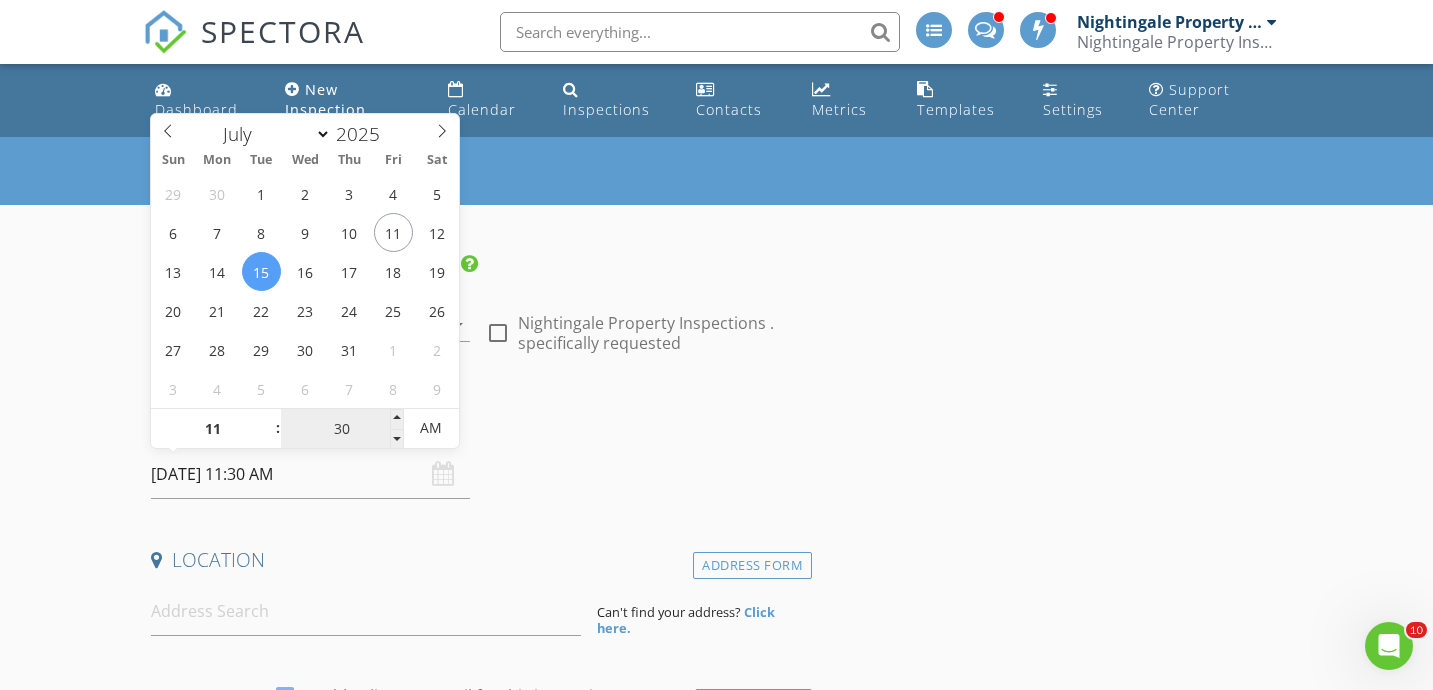 click on "30" at bounding box center [342, 429] 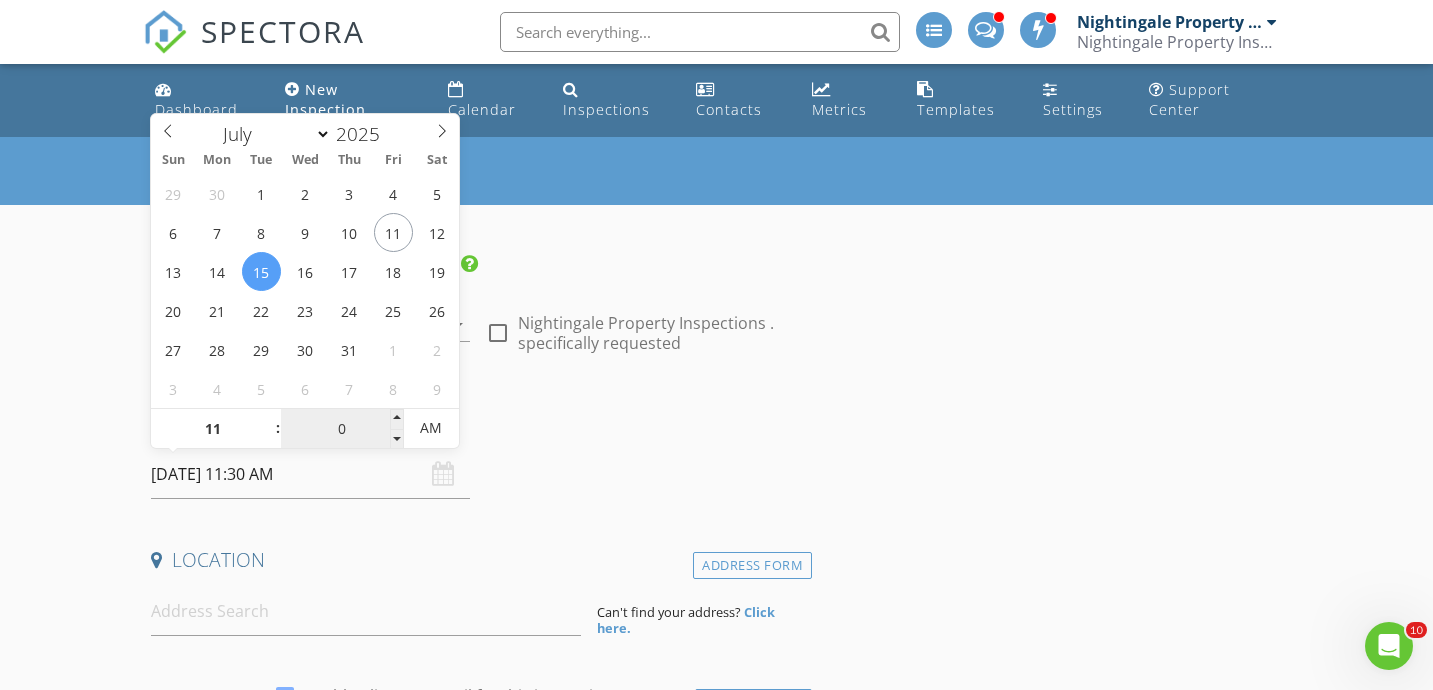 type on "00" 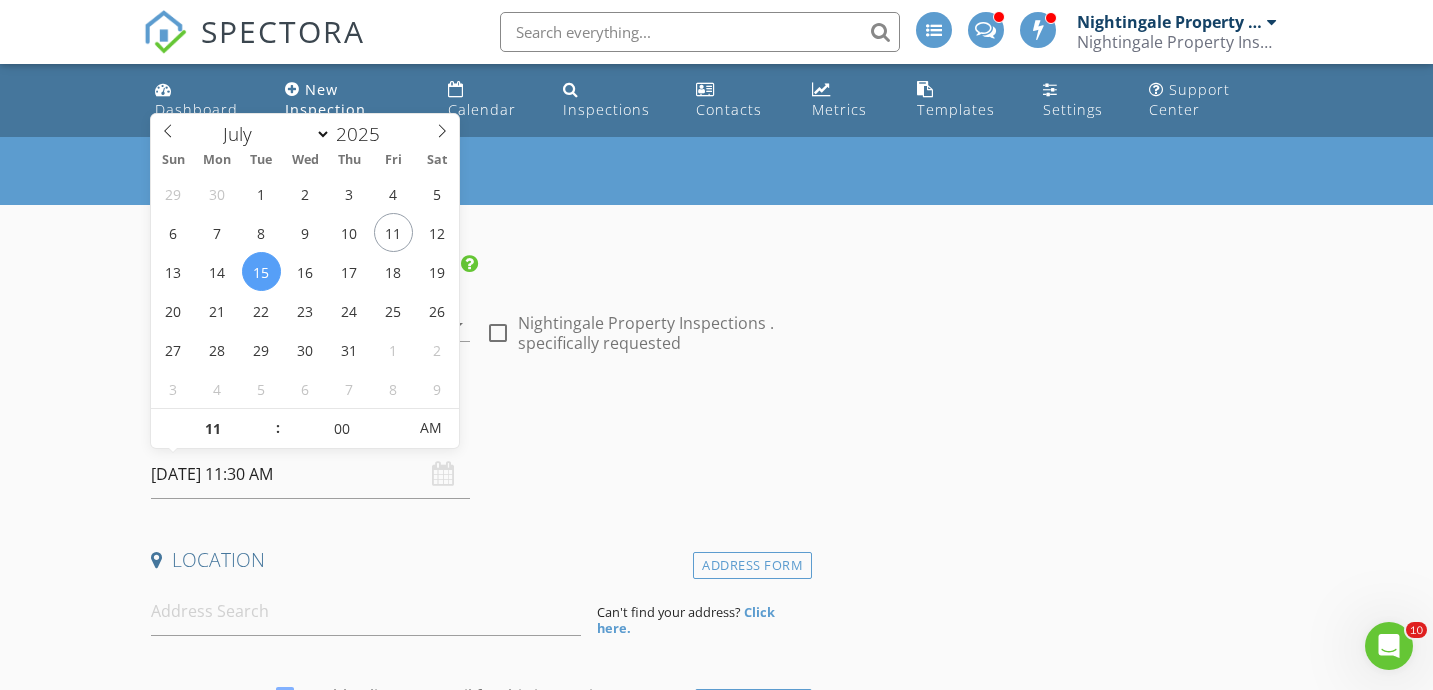 type on "15/07/2025 11:00 AM" 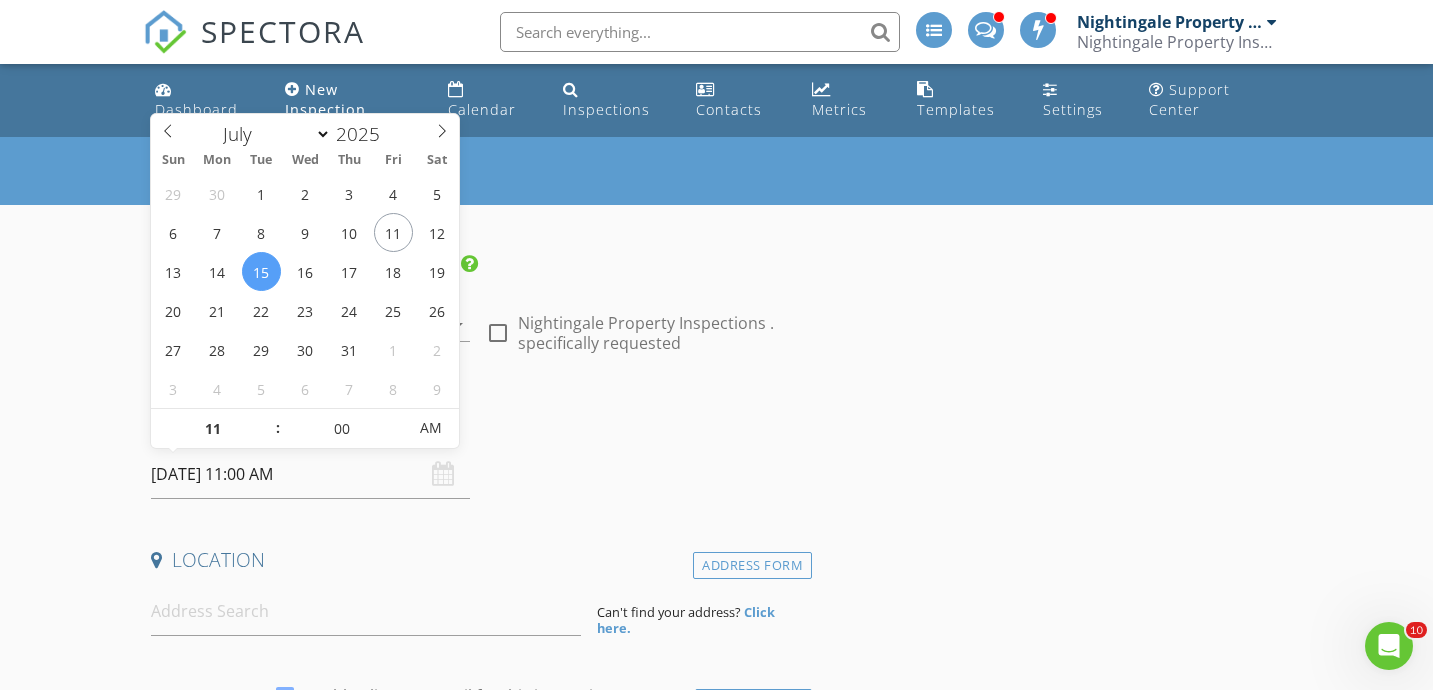 click on "Date/Time" at bounding box center [477, 430] 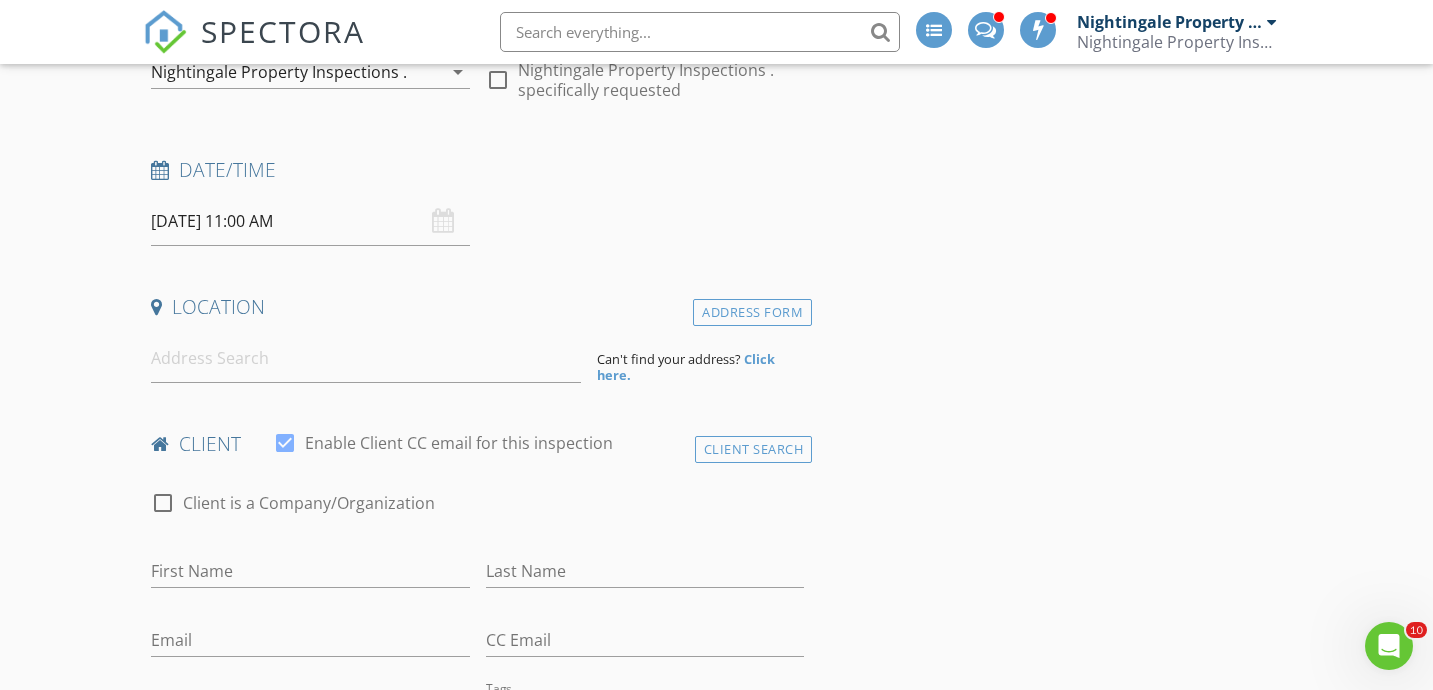 scroll, scrollTop: 314, scrollLeft: 0, axis: vertical 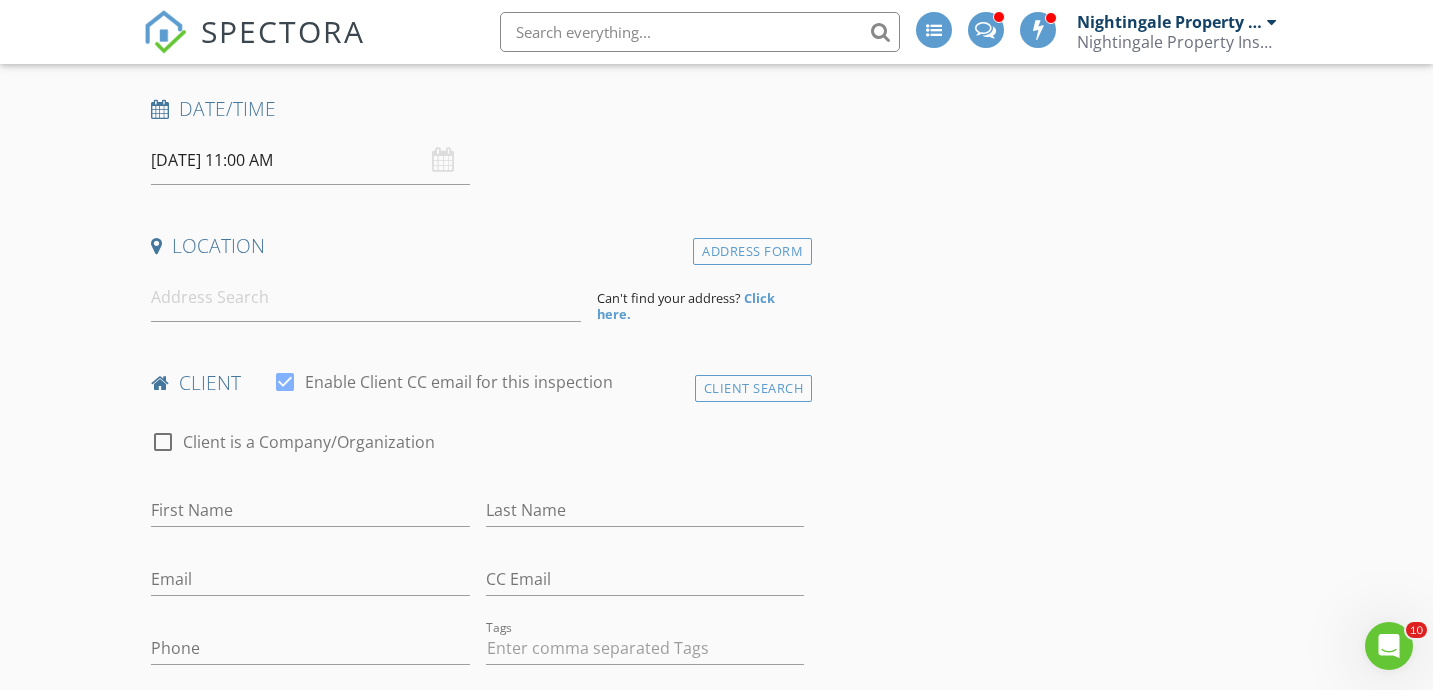 click on "15/07/2025 11:00 AM" at bounding box center (310, 160) 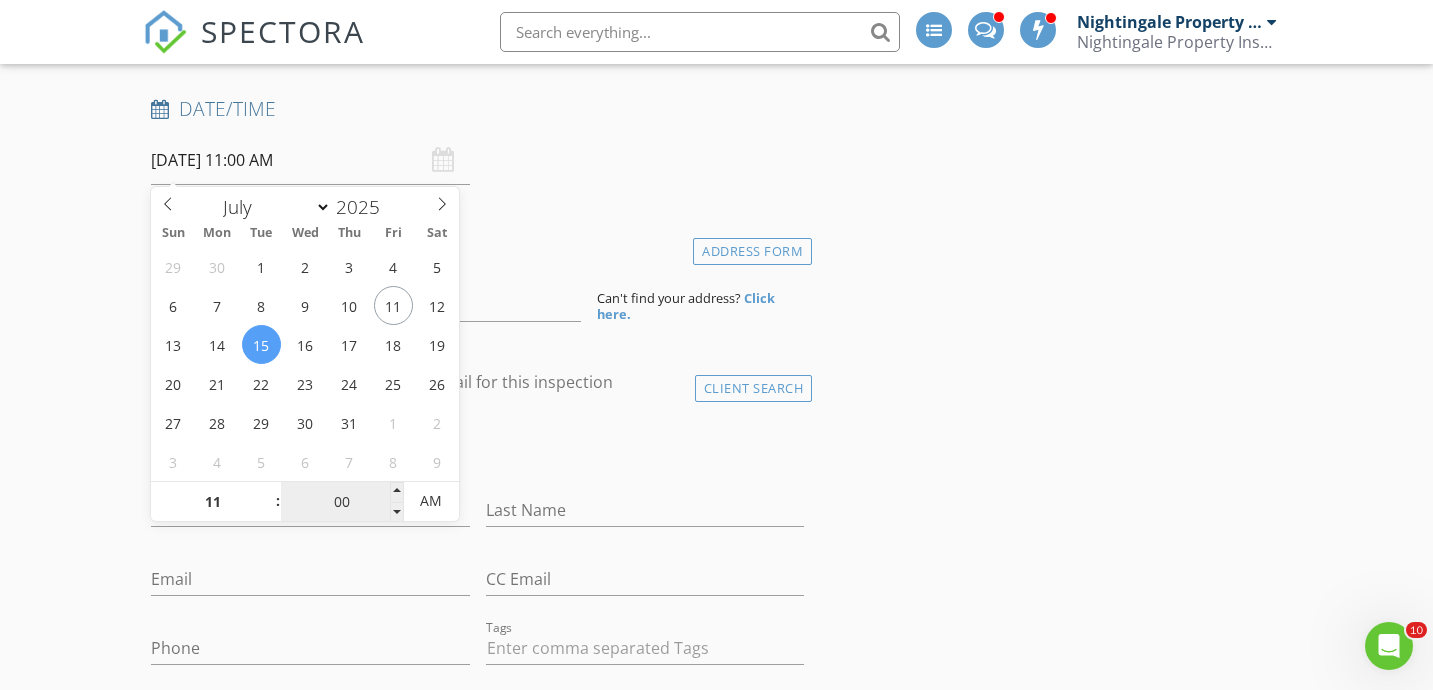 click on "00" at bounding box center [342, 502] 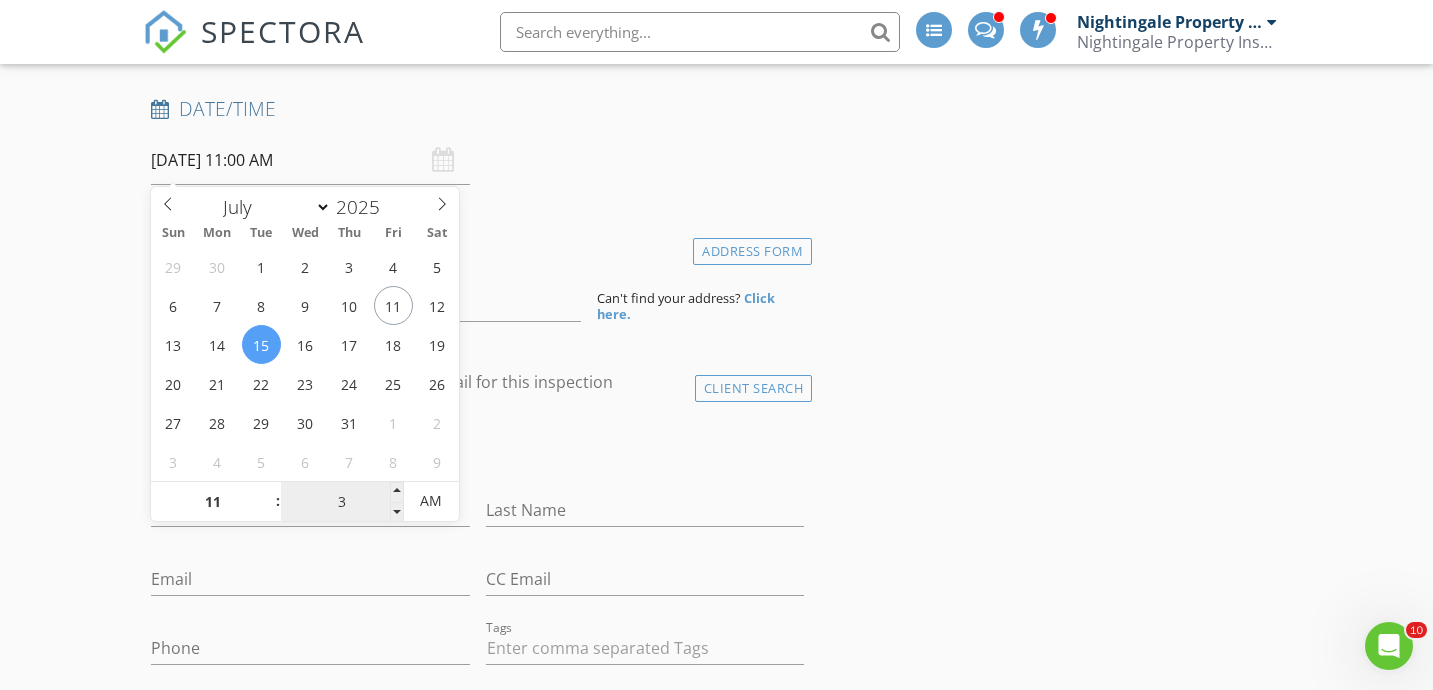 type on "30" 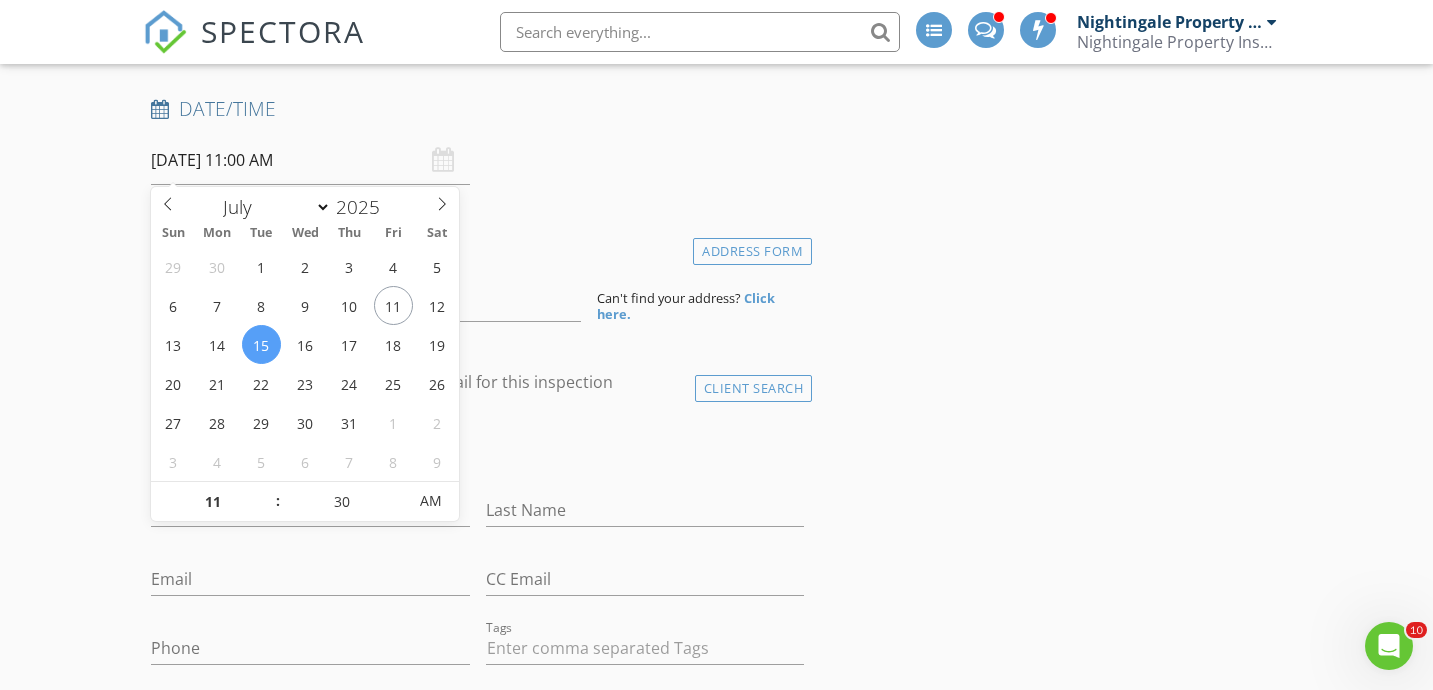 type on "[DATE] 11:30 AM" 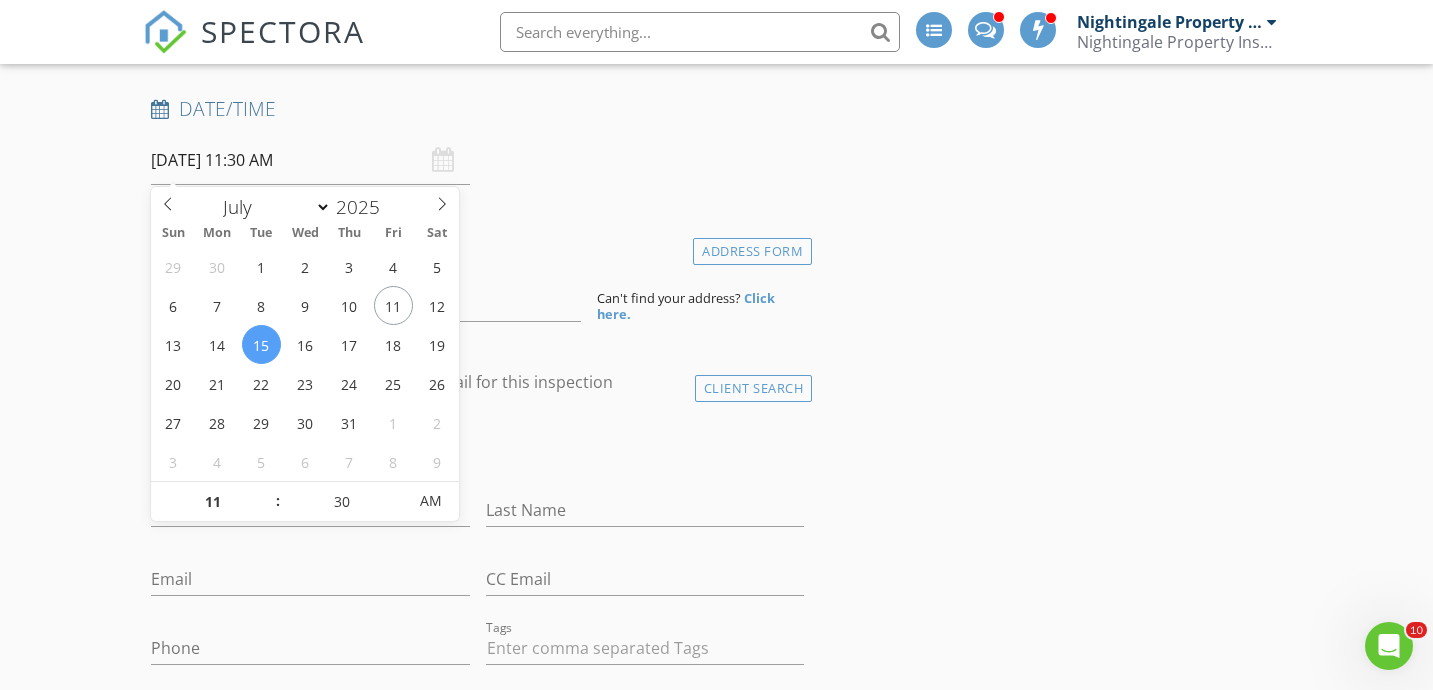 click on "New Inspection
INSPECTOR(S)
check_box   Nightingale Property Inspections .   PRIMARY   Nightingale Property Inspections . arrow_drop_down   check_box_outline_blank Nightingale Property Inspections . specifically requested
Date/Time
15/07/2025 11:30 AM
Location
Address Form       Can't find your address?   Click here.
client
check_box Enable Client CC email for this inspection   Client Search     check_box_outline_blank Client is a Company/Organization     First Name   Last Name   Email   CC Email   Phone         Tags         Notes   Private Notes
ADD ADDITIONAL client
SERVICES
check_box_outline_blank   Structural Building Inspection PLUS Timber Pest Inspection (House / Main Dwelling)   check_box_outline_blank   Structural Building Inspection Only (House / Main Dwelling)" at bounding box center [716, 1677] 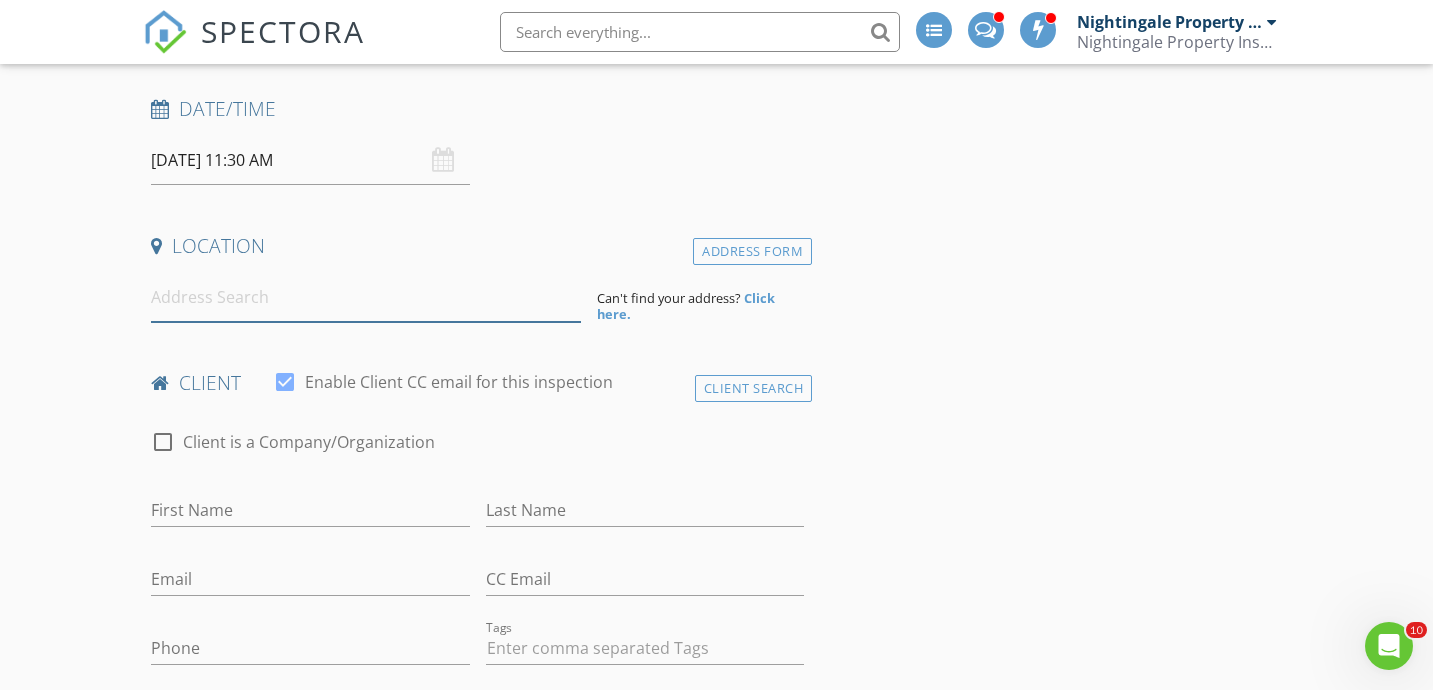 click at bounding box center (366, 297) 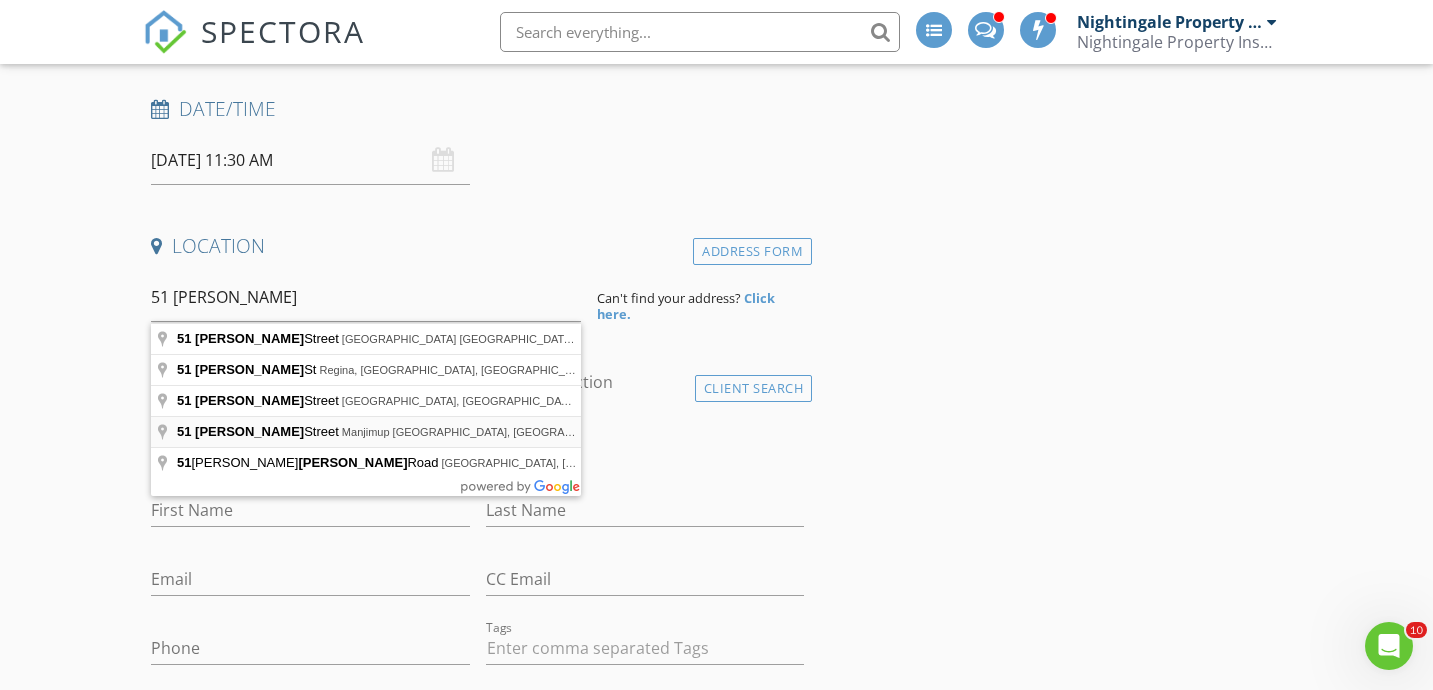 type on "51 Clarke Street, Manjimup WA, Australia" 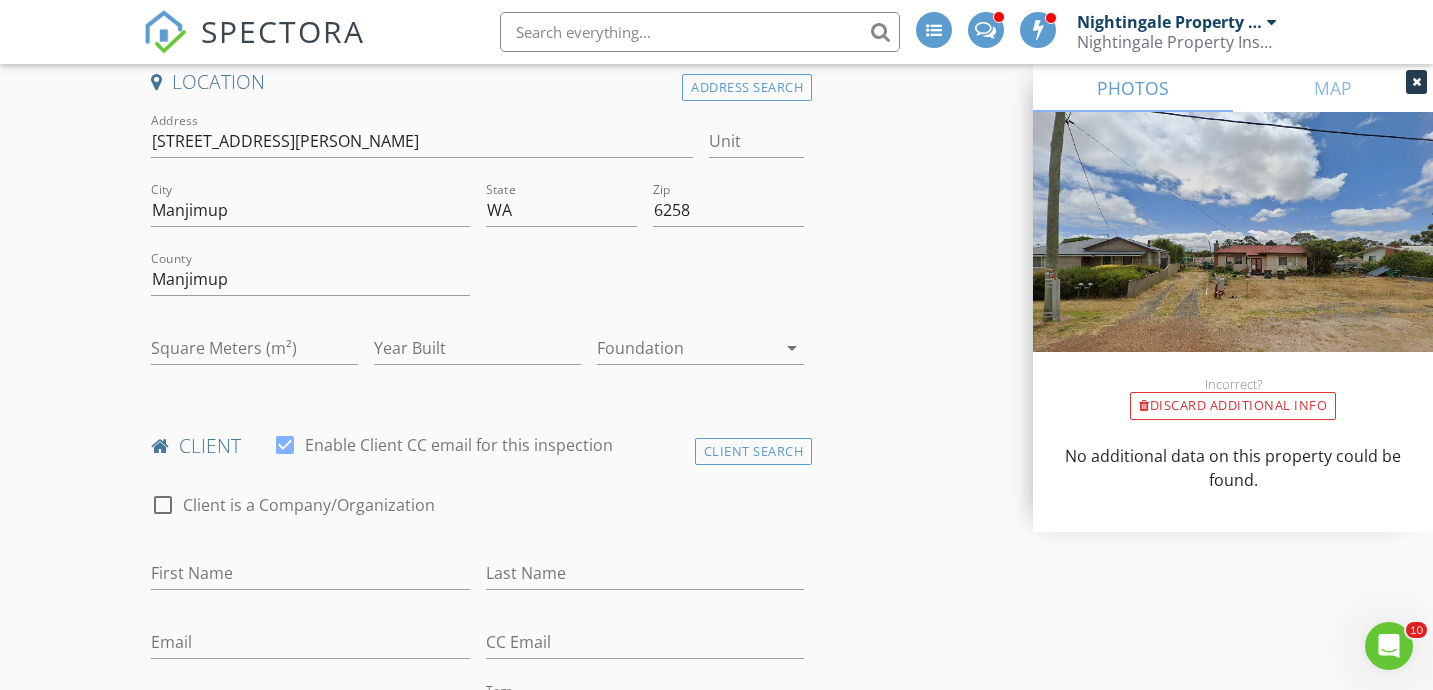scroll, scrollTop: 484, scrollLeft: 0, axis: vertical 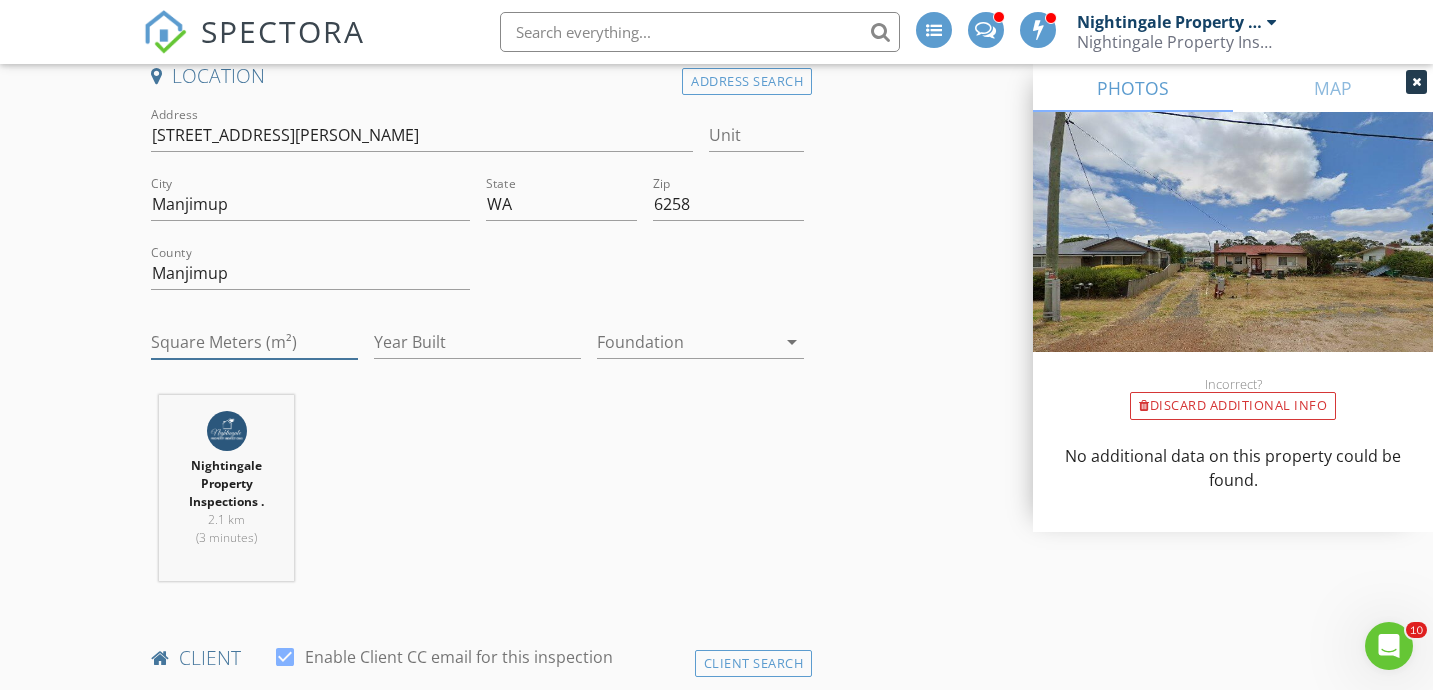click on "Square Meters (m²)" at bounding box center (254, 342) 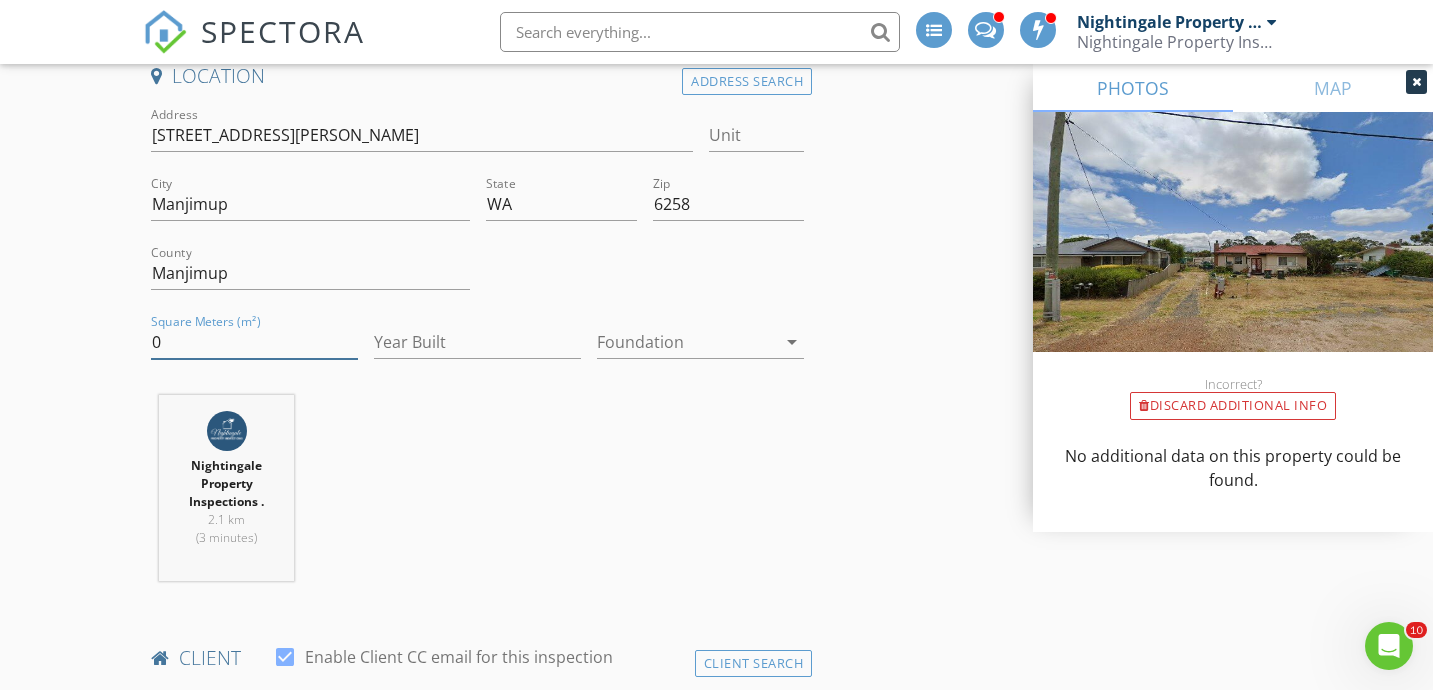 type on "0" 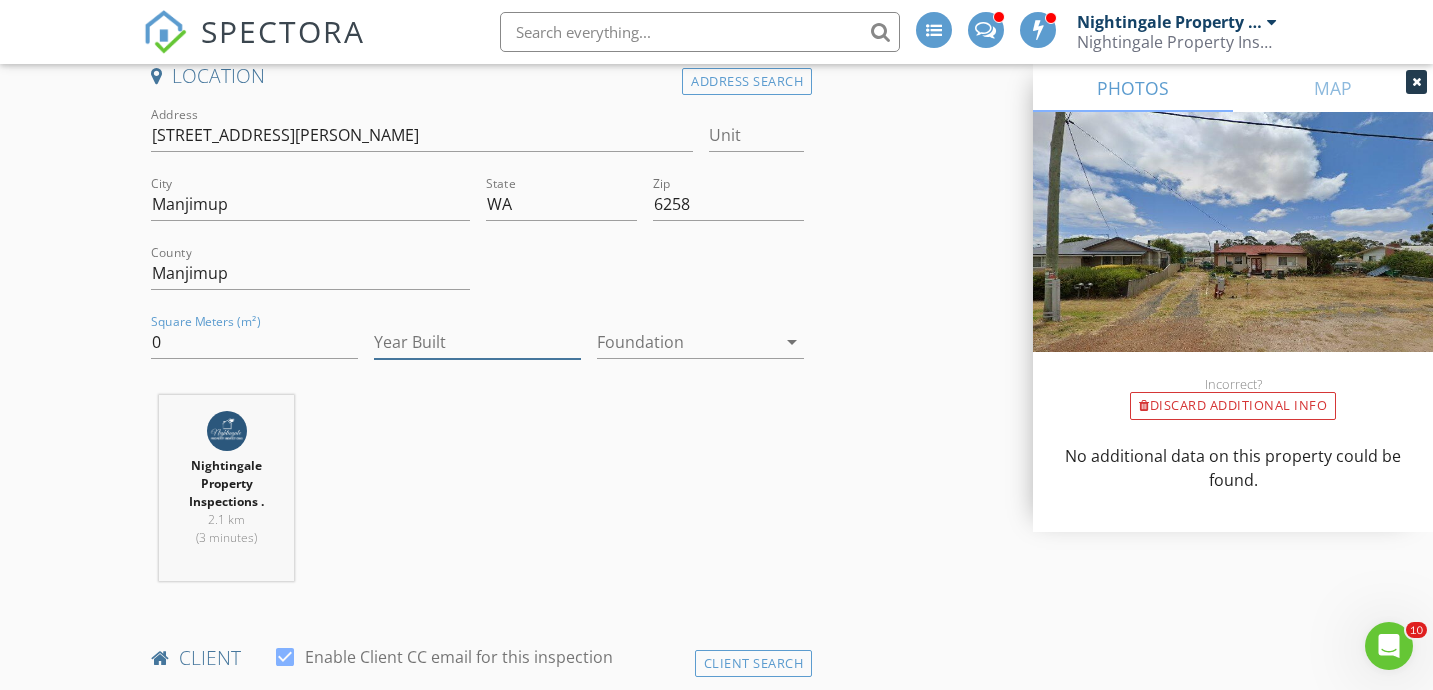 click on "Year Built" at bounding box center [477, 342] 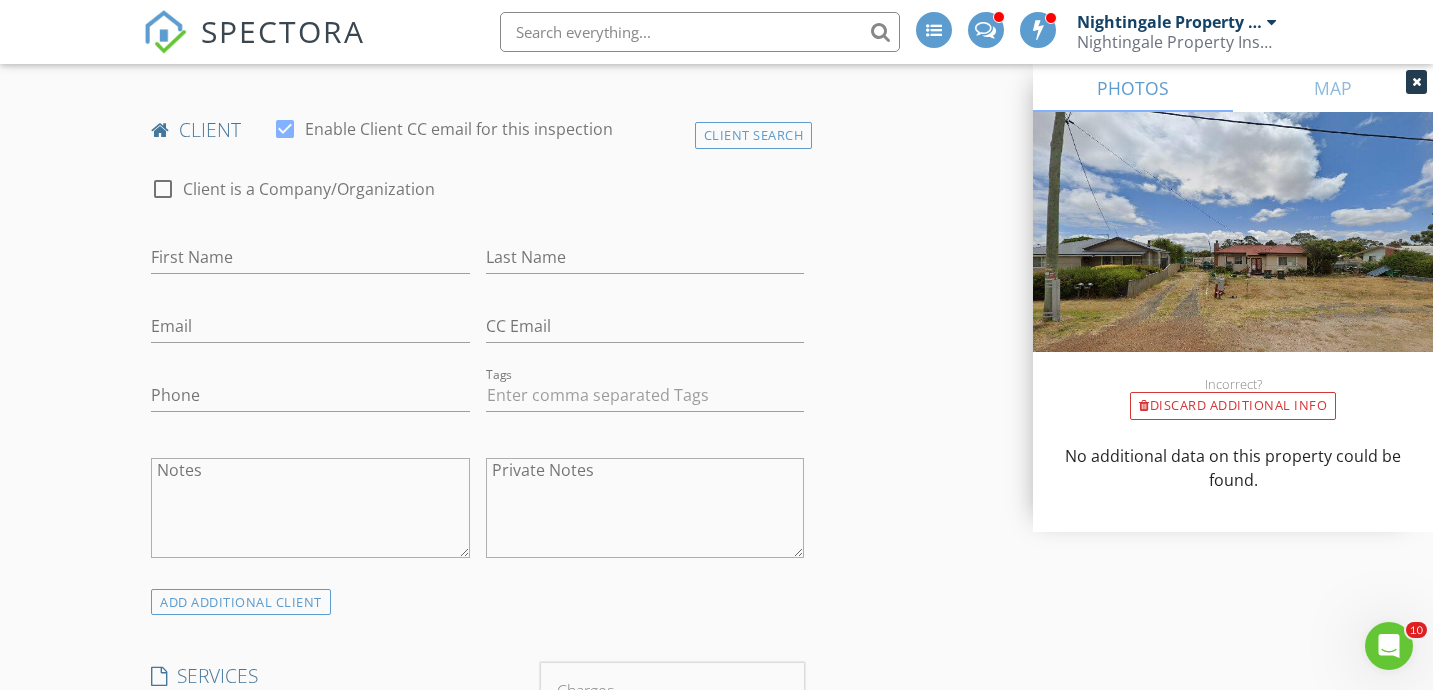scroll, scrollTop: 1017, scrollLeft: 0, axis: vertical 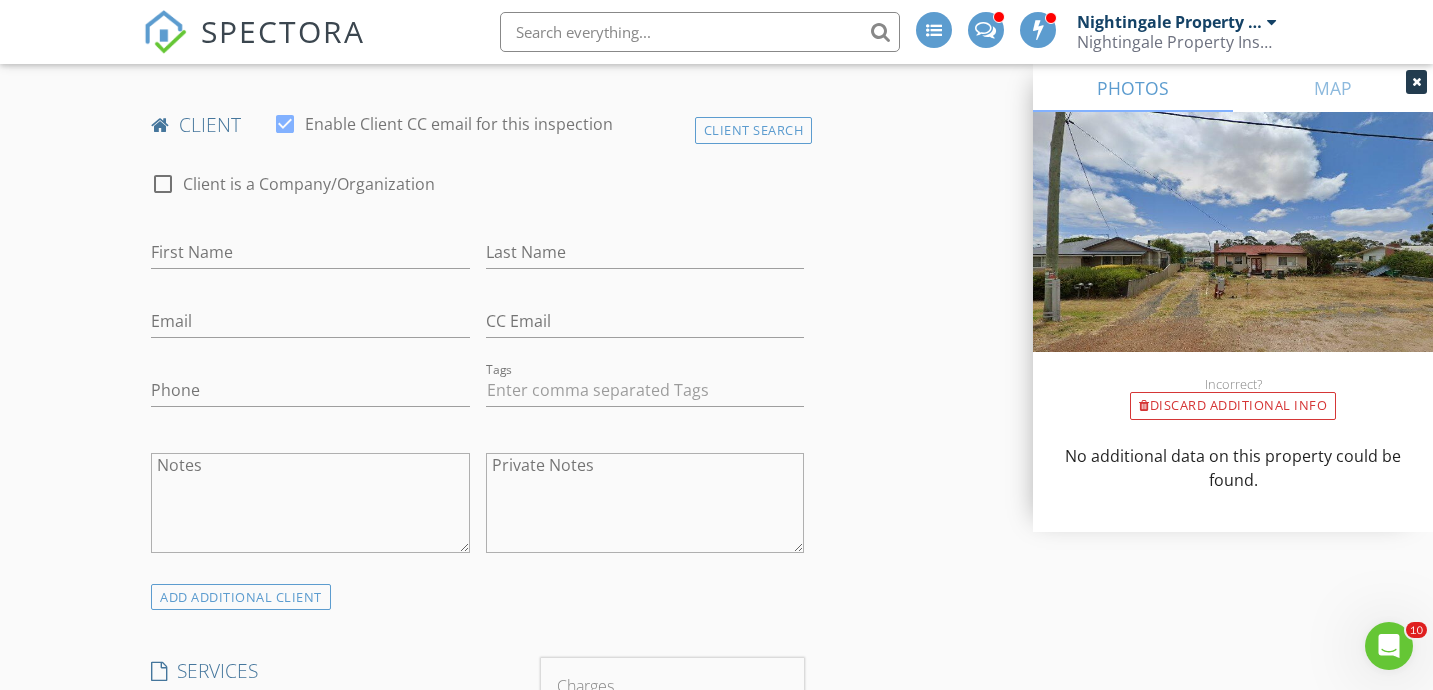 type on "0" 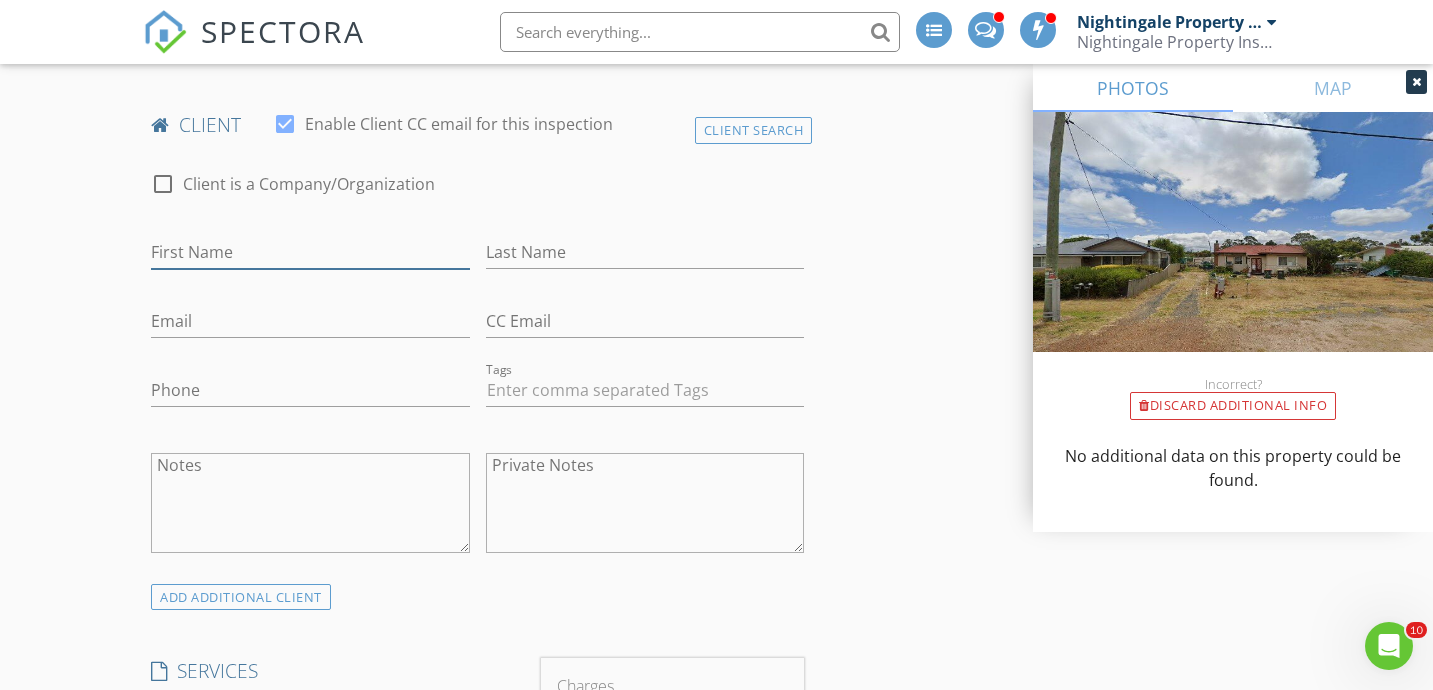 click on "First Name" at bounding box center [310, 252] 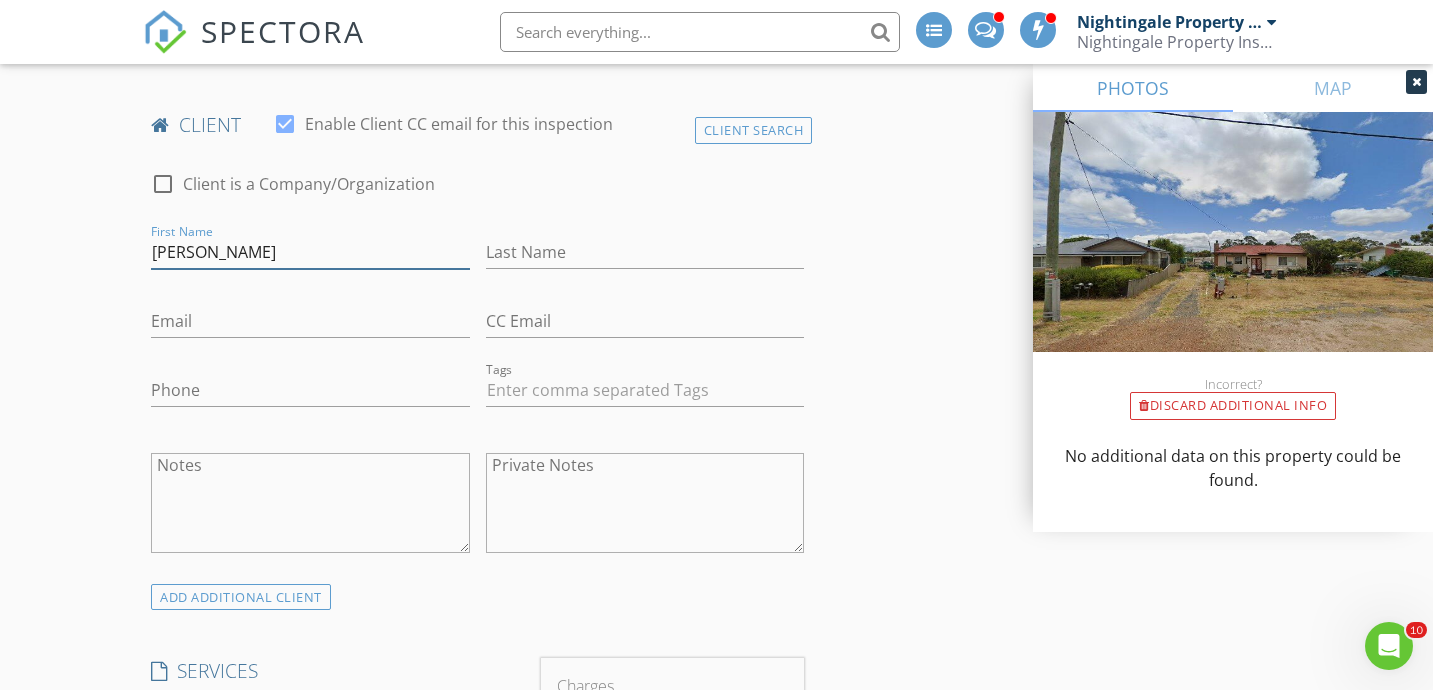 type on "Rebecca" 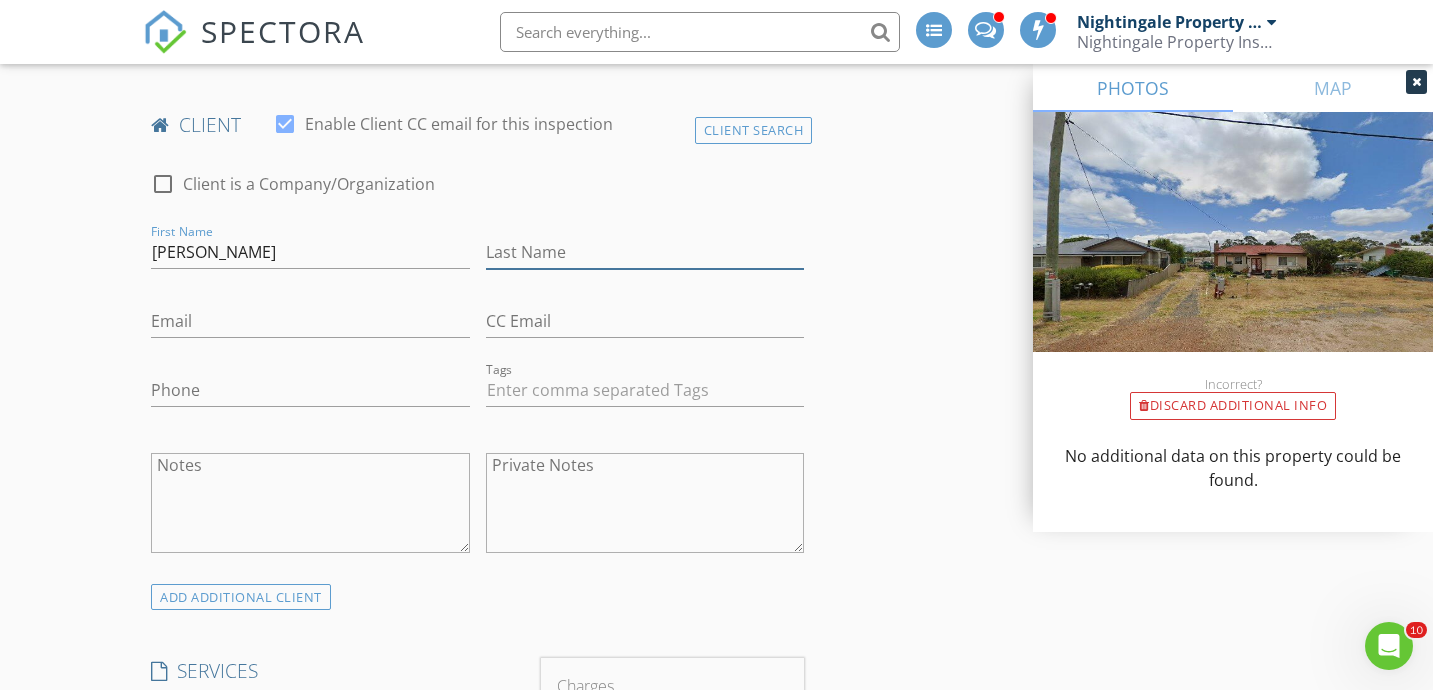 click on "Last Name" at bounding box center (645, 252) 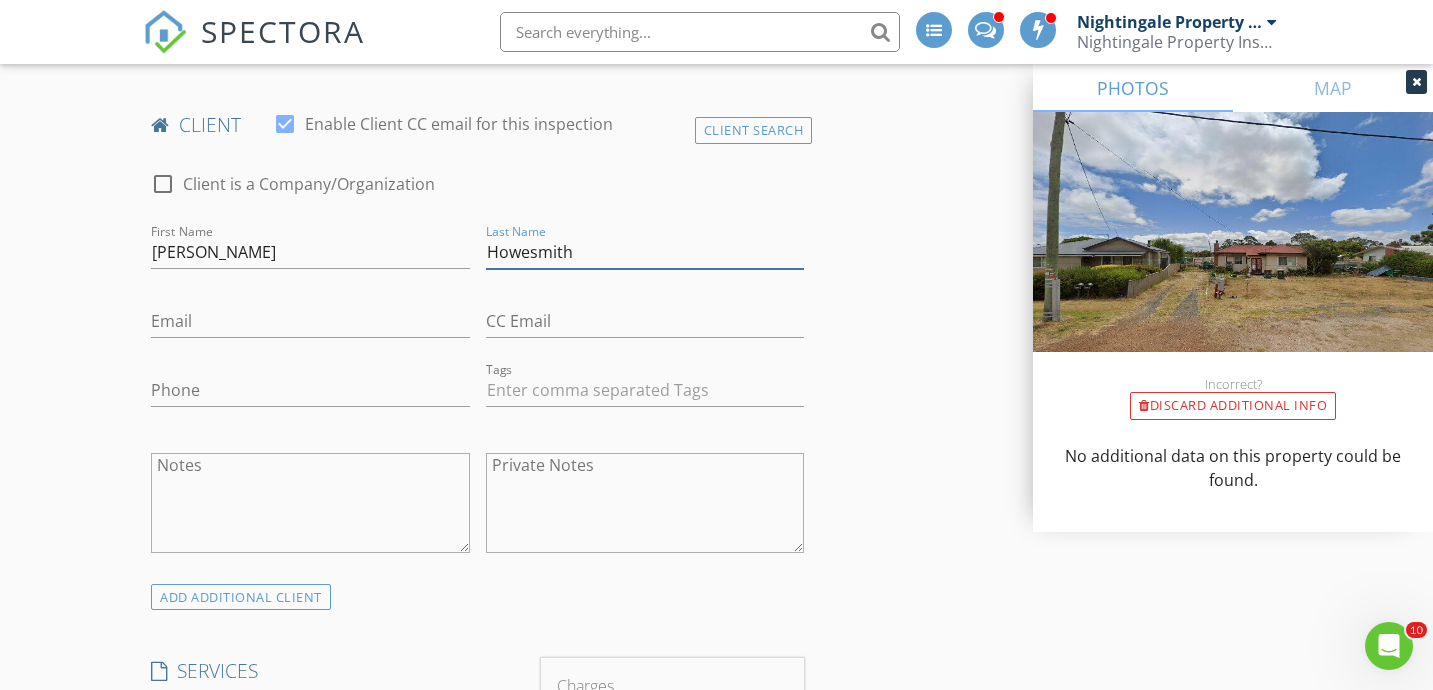 type on "Howesmith" 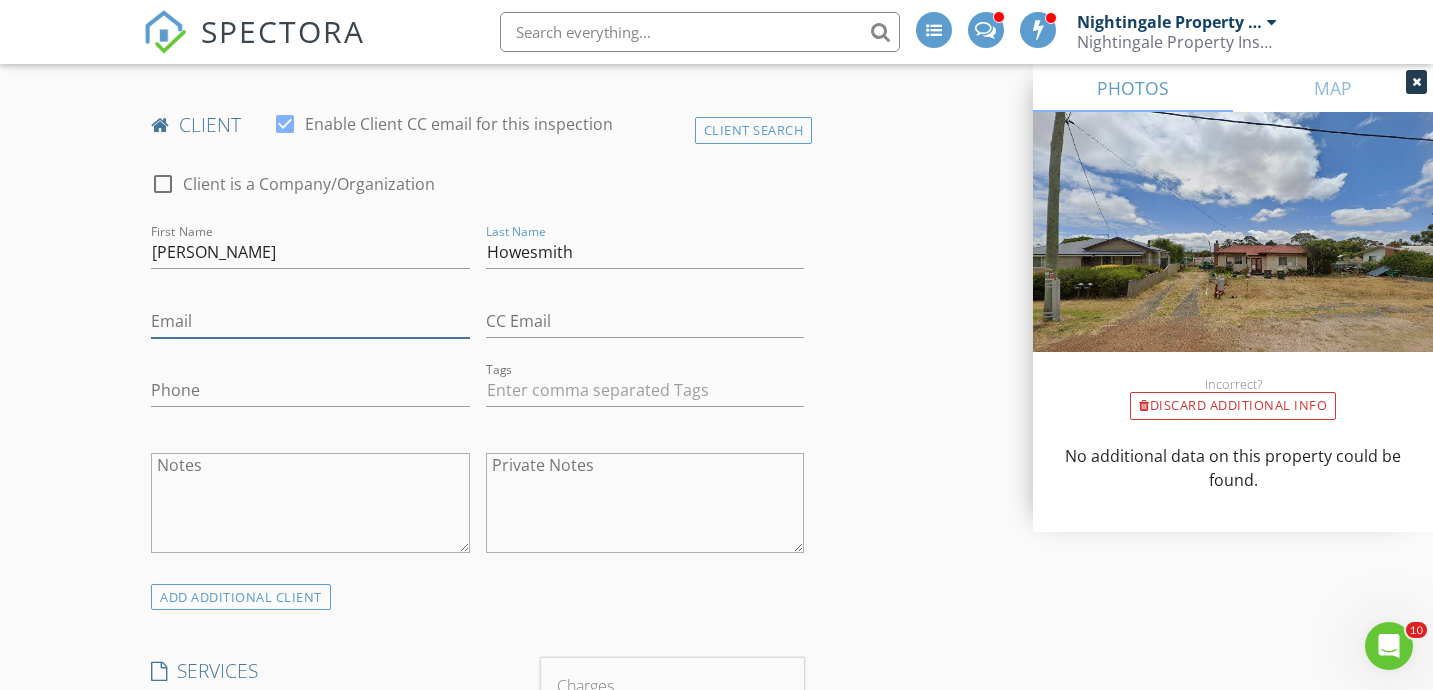 click on "Email" at bounding box center (310, 321) 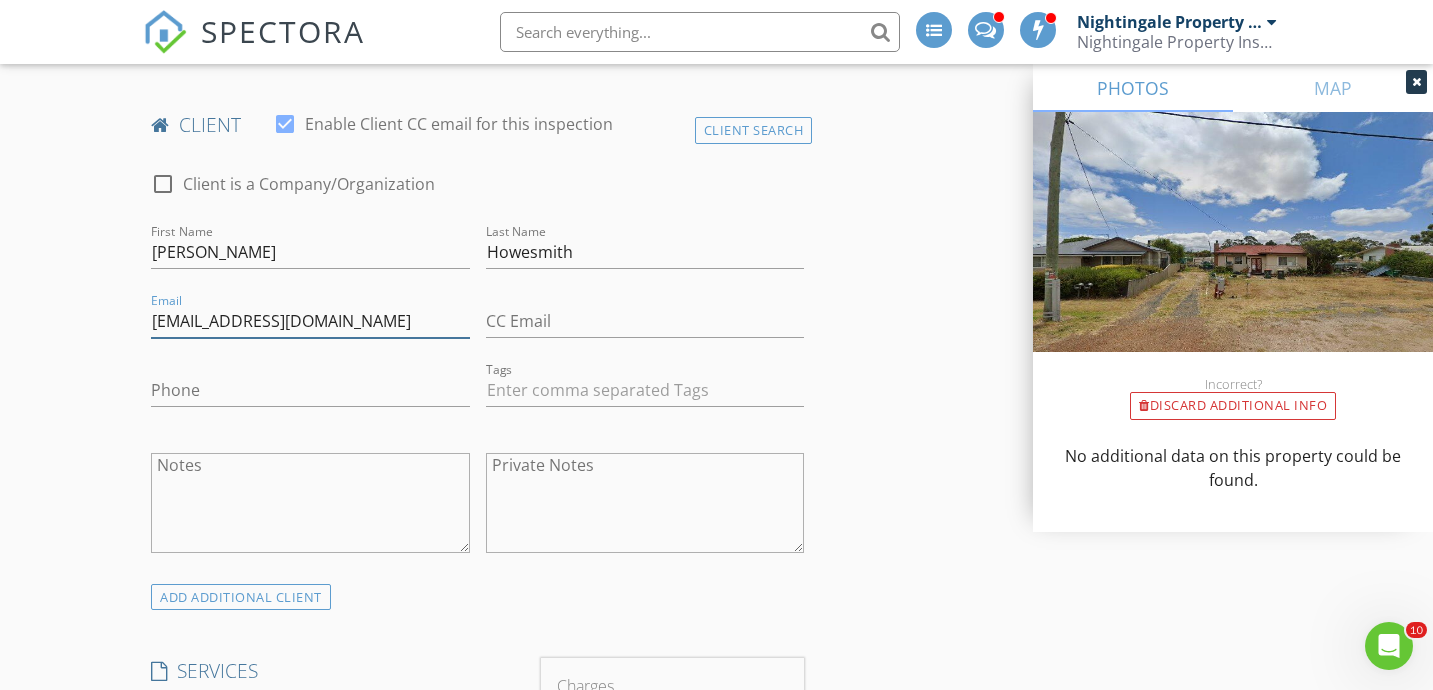 type on "howesmith1@bigpond.com" 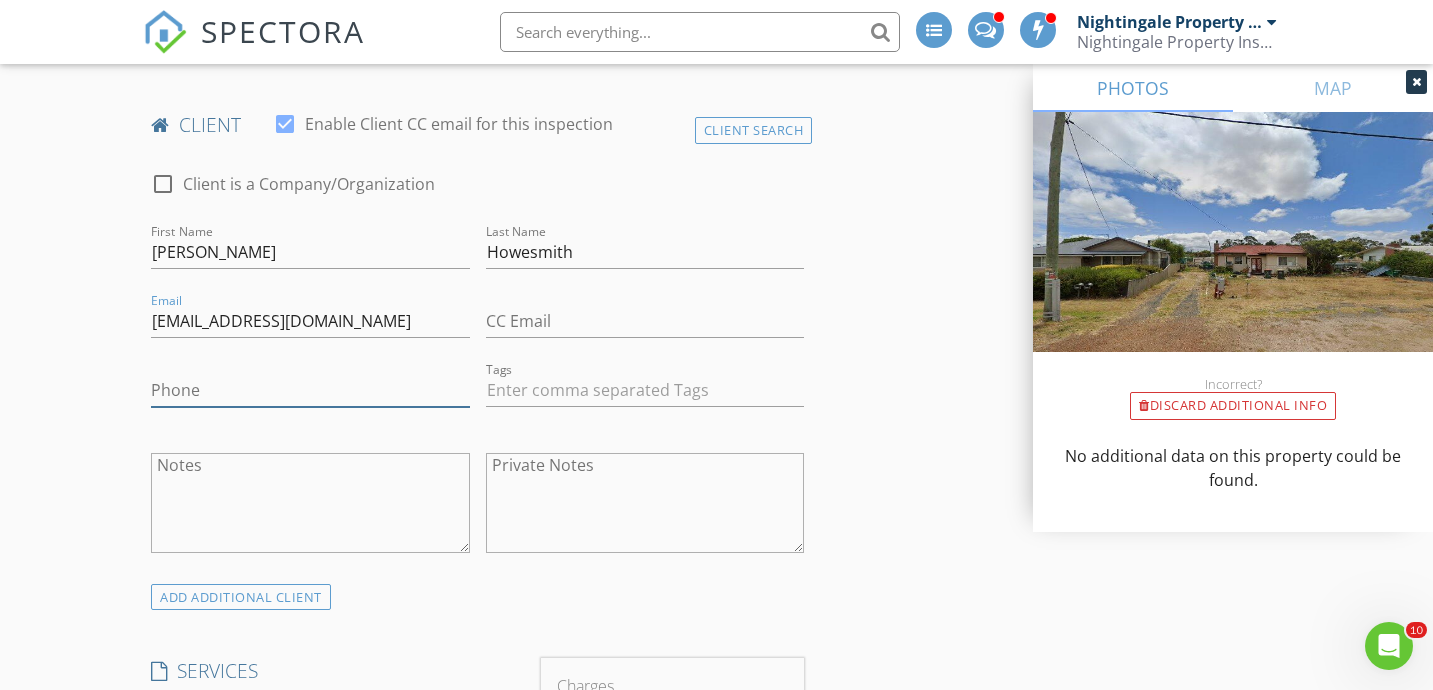 click on "Phone" at bounding box center [310, 390] 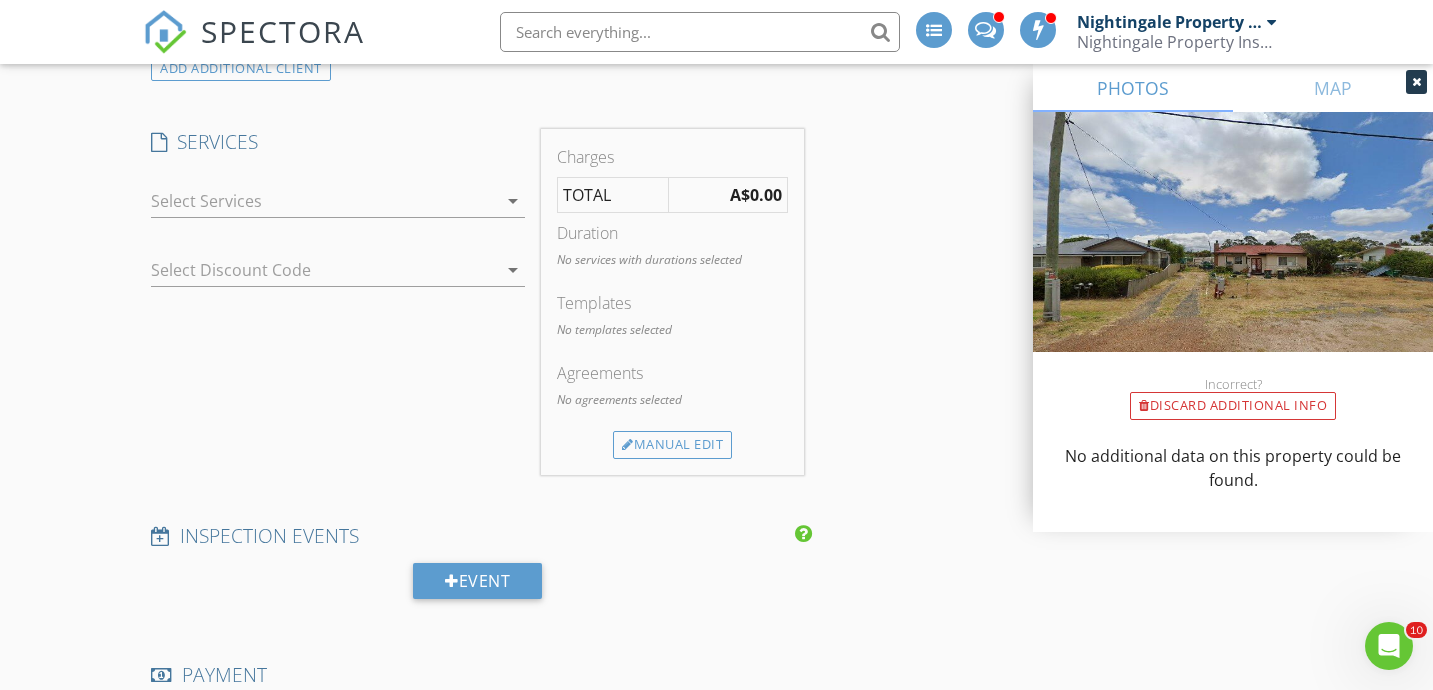scroll, scrollTop: 1554, scrollLeft: 0, axis: vertical 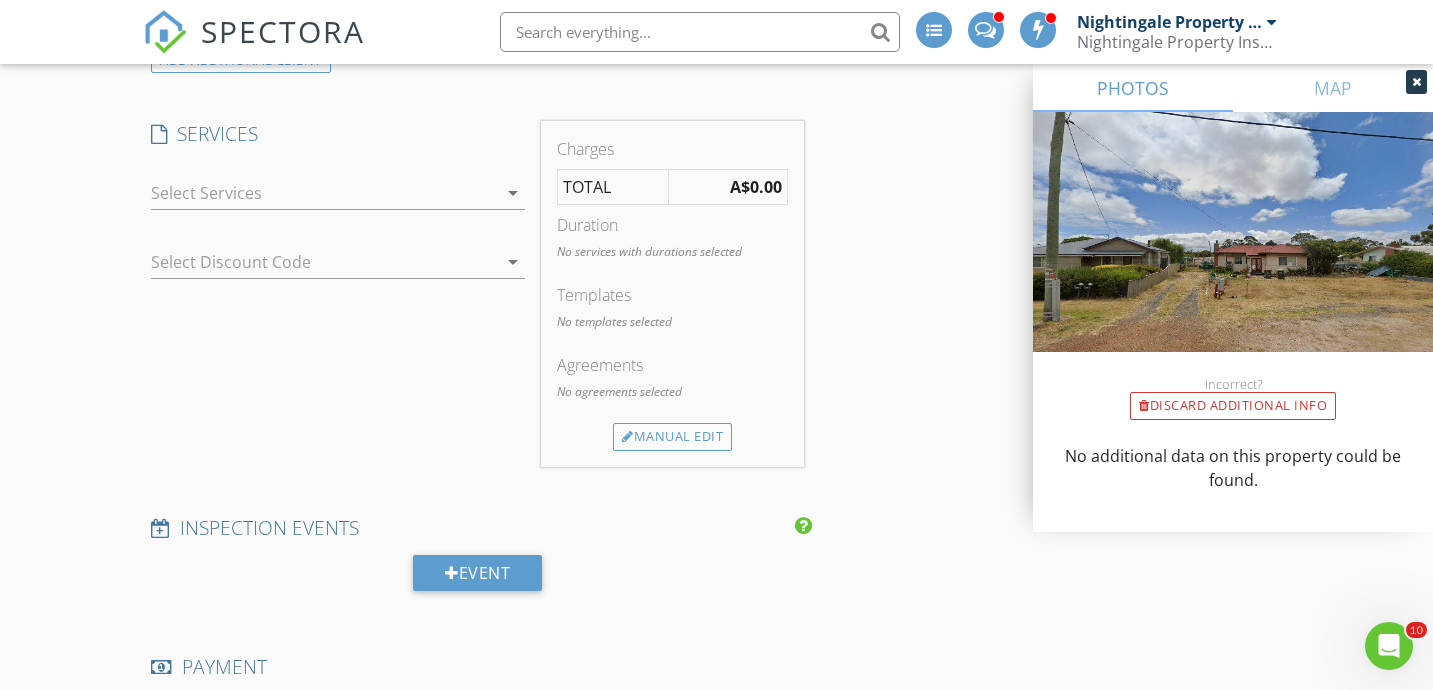 type on "0418955772" 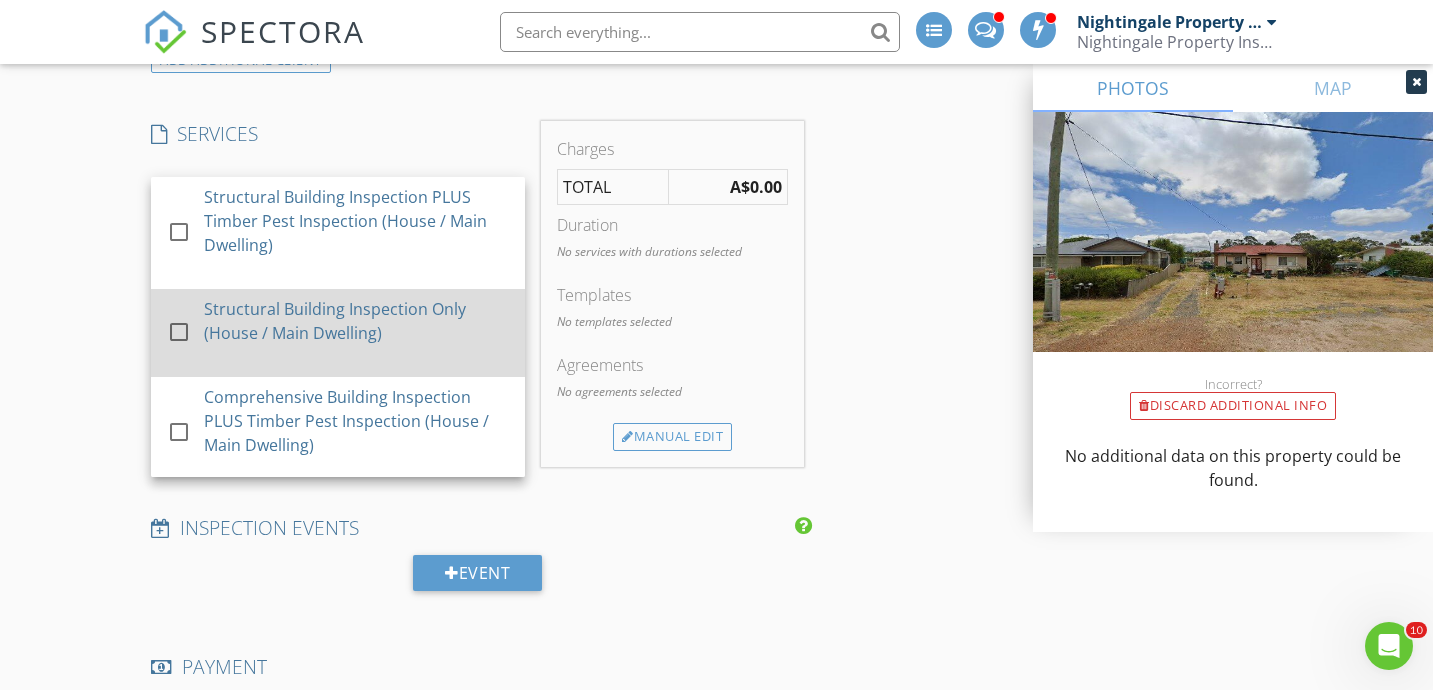 click on "Structural Building Inspection Only (House / Main Dwelling)" at bounding box center (357, 321) 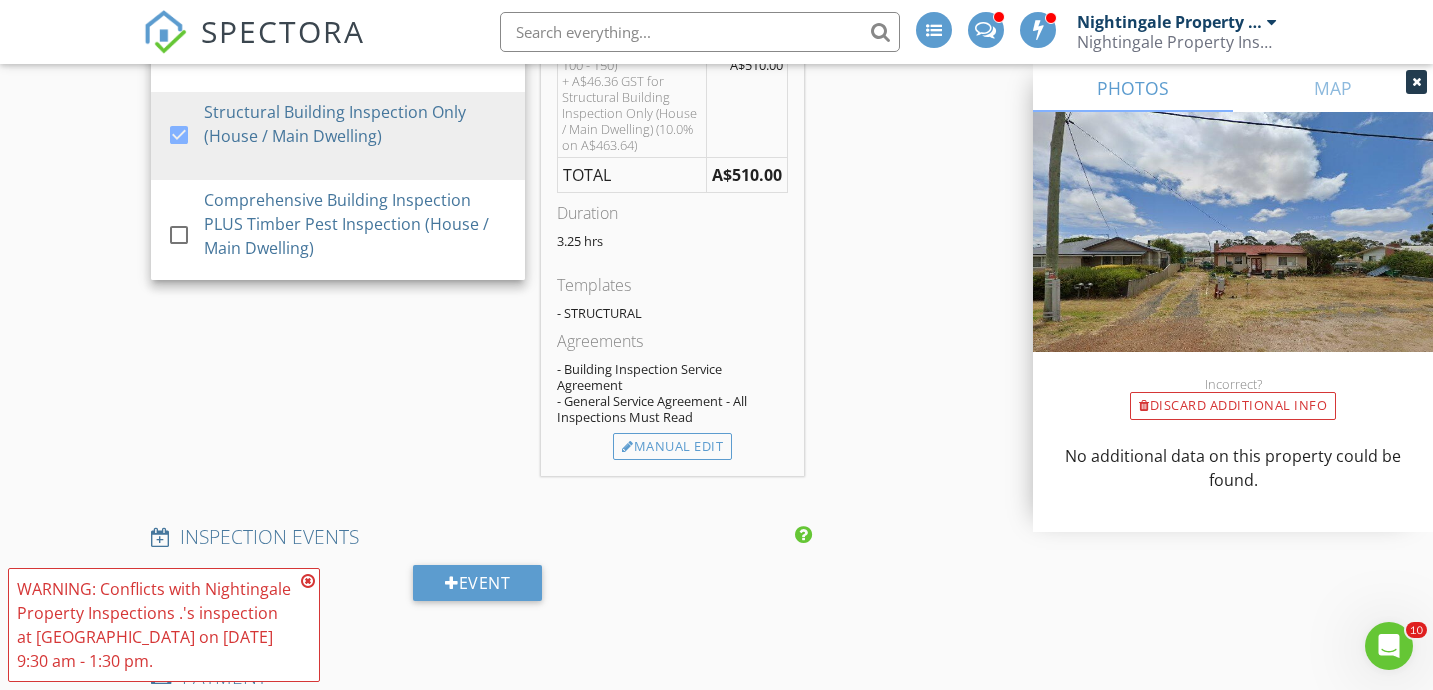 scroll, scrollTop: 1753, scrollLeft: 0, axis: vertical 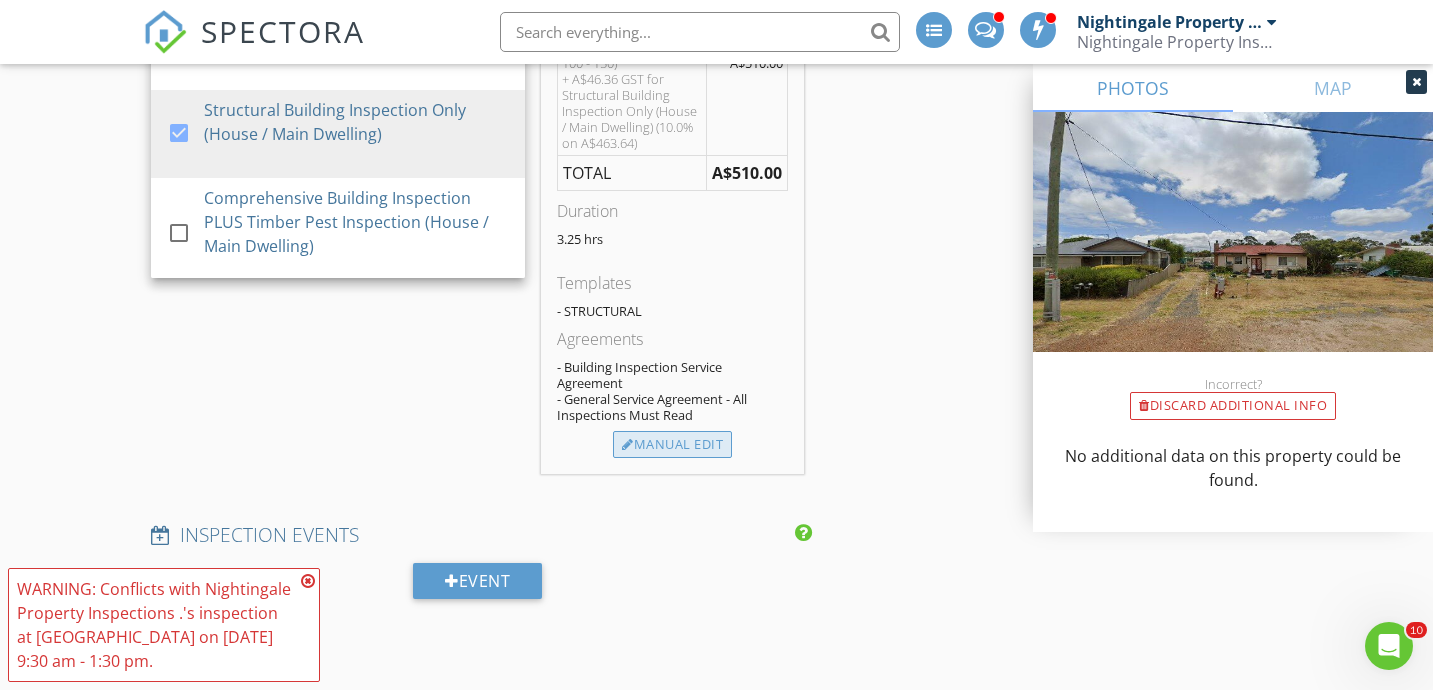 click on "Manual Edit" at bounding box center [672, 445] 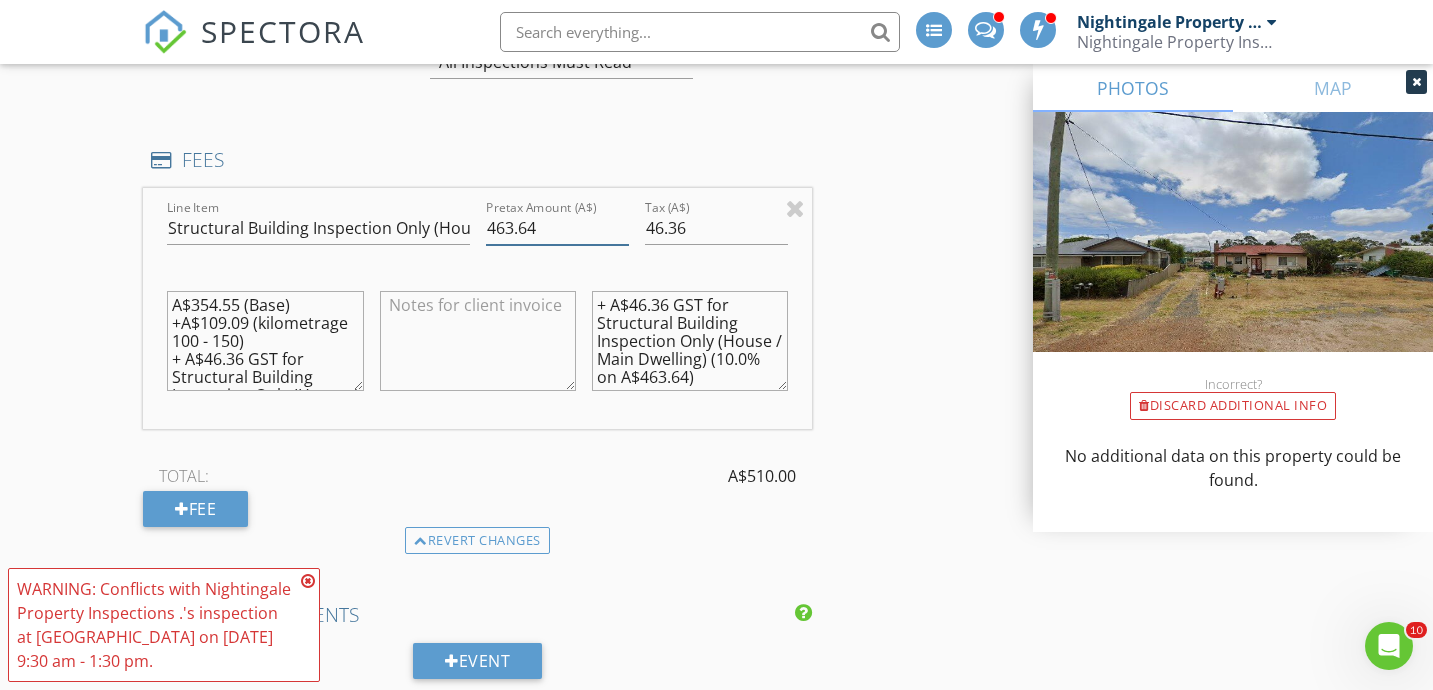 click on "463.64" at bounding box center [557, 228] 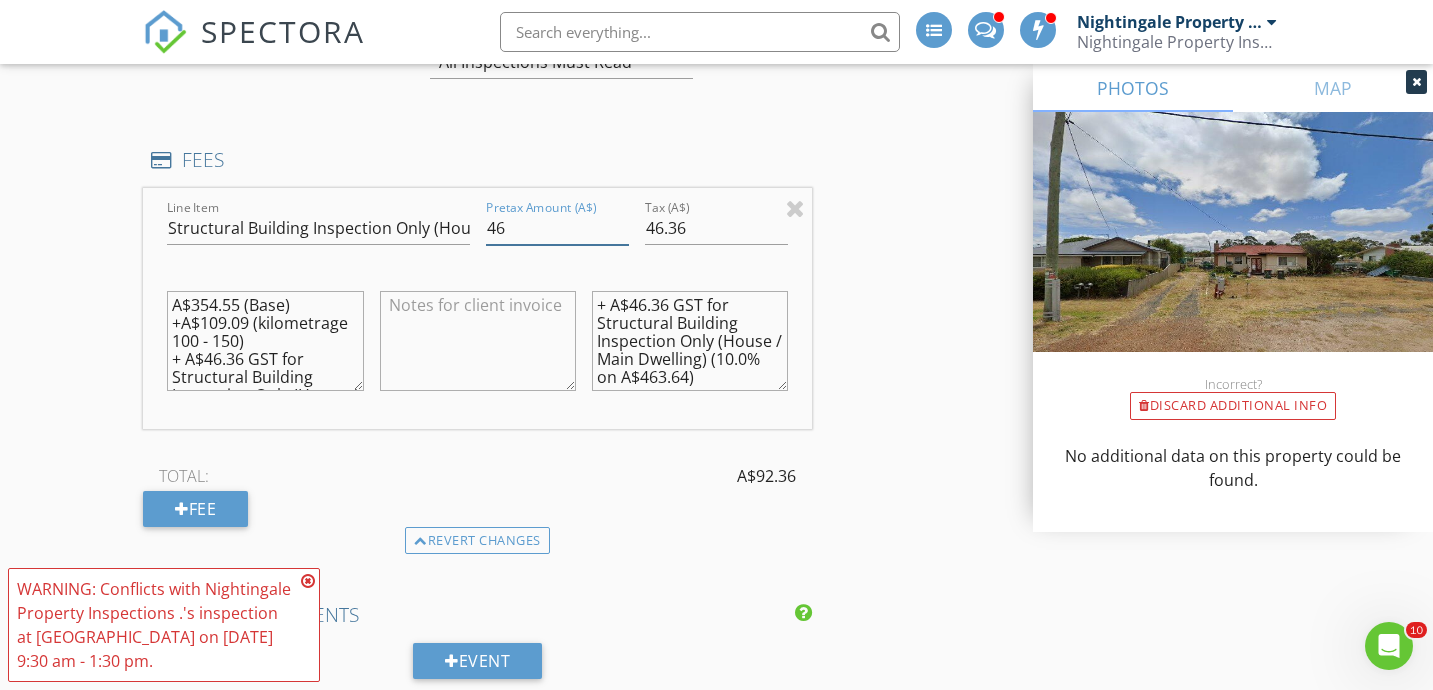 type on "4" 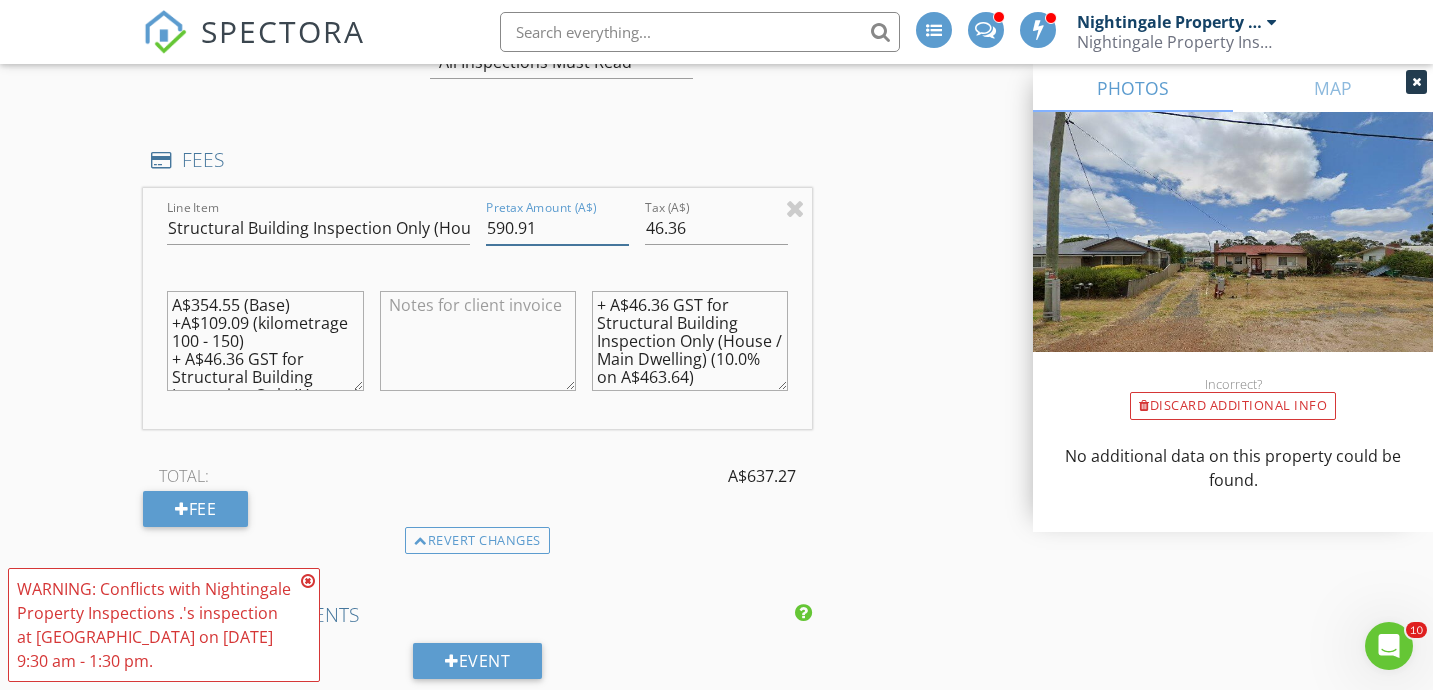 type on "590.91" 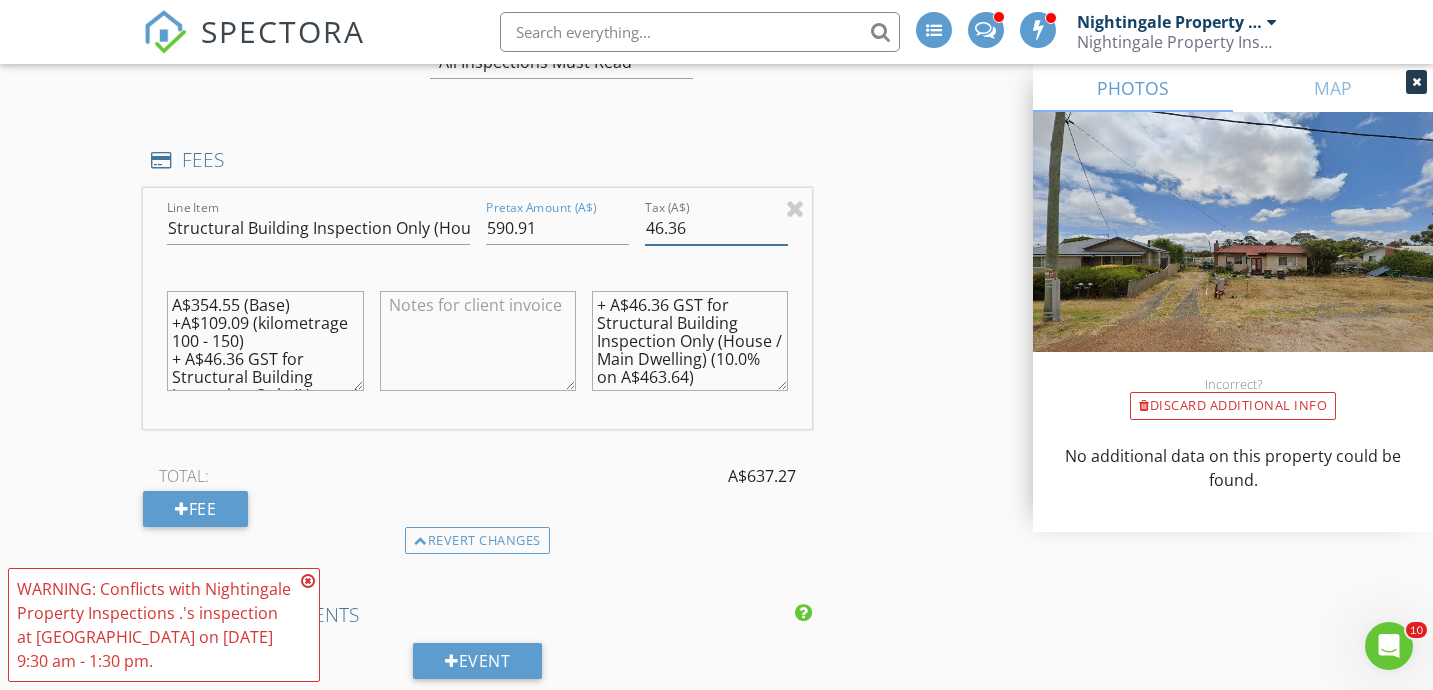 click on "46.36" at bounding box center [716, 228] 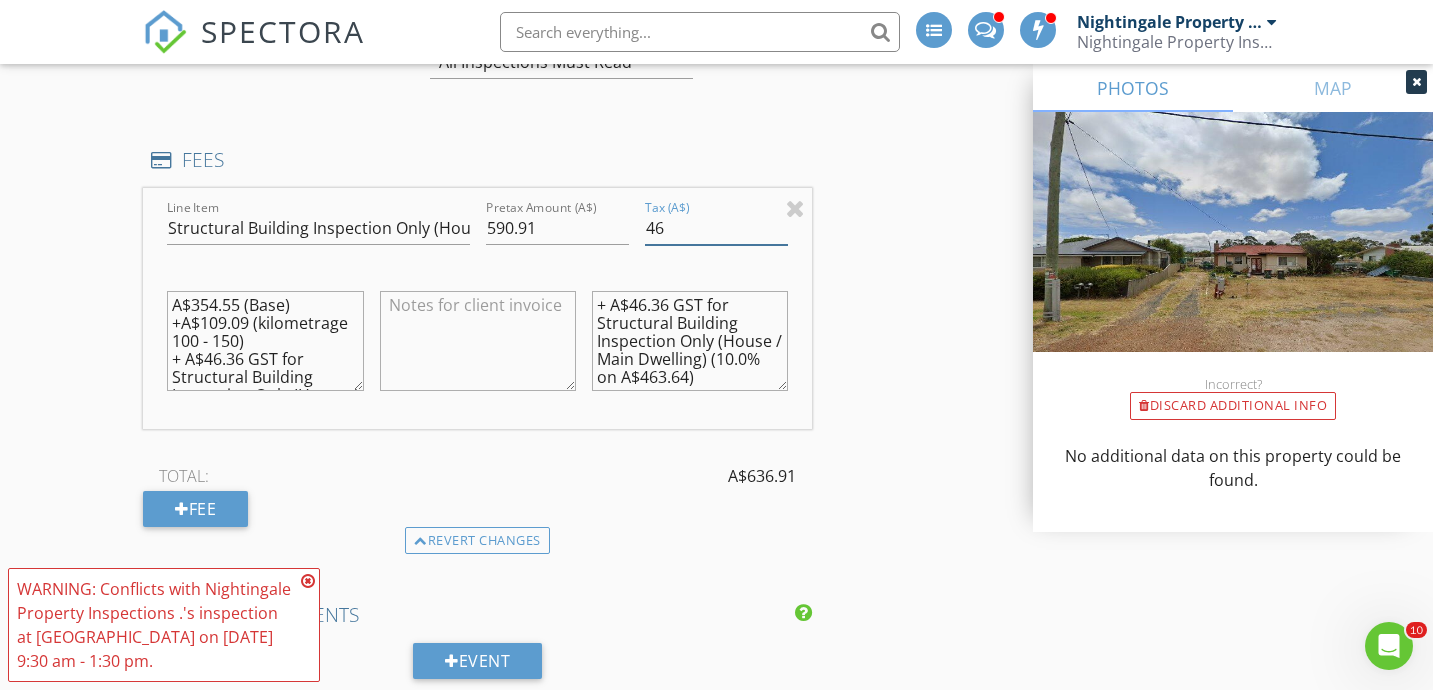 type on "4" 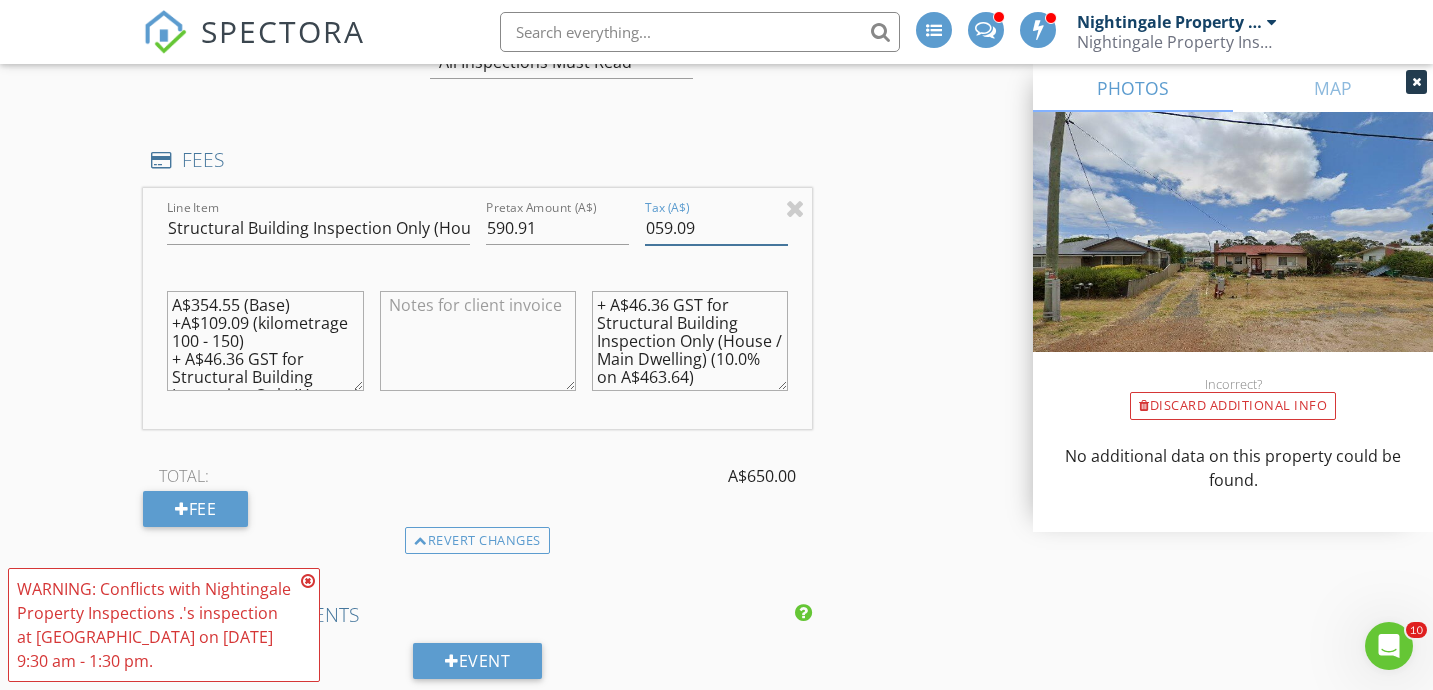 type on "059.09" 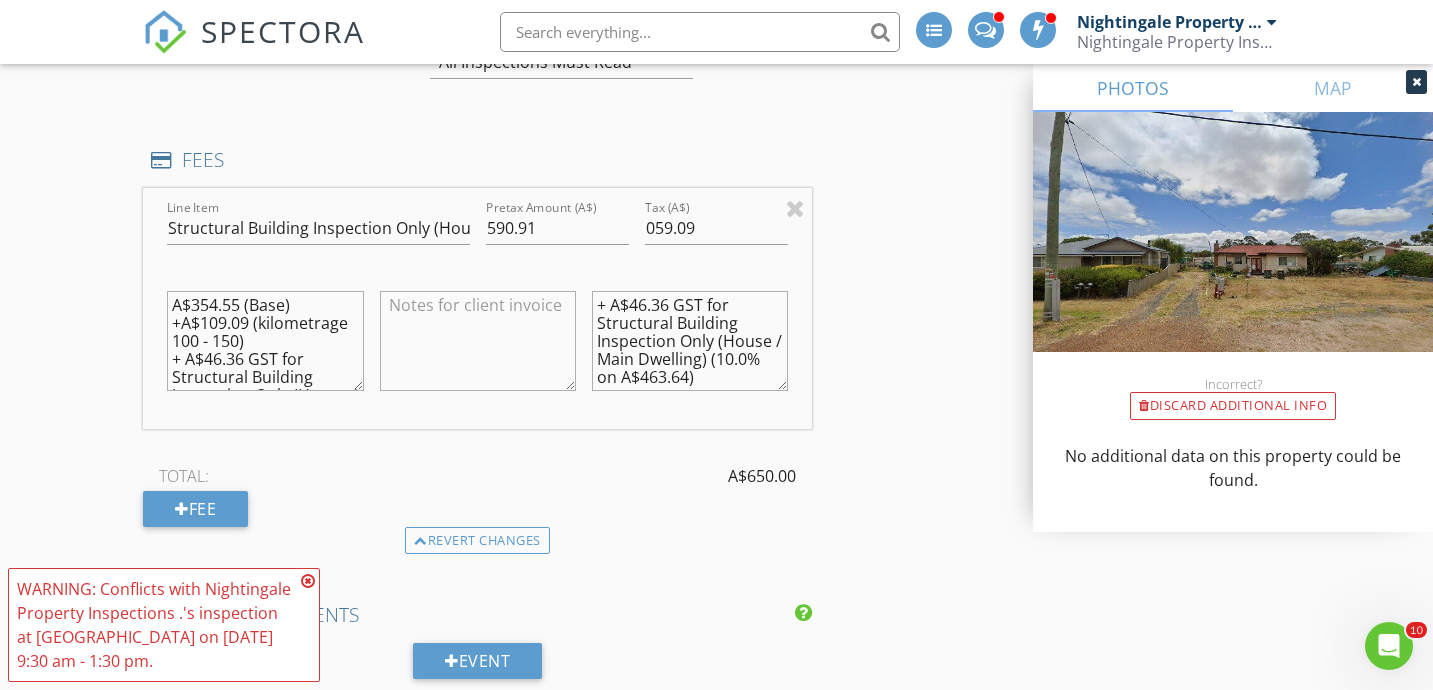 scroll, scrollTop: 72, scrollLeft: 0, axis: vertical 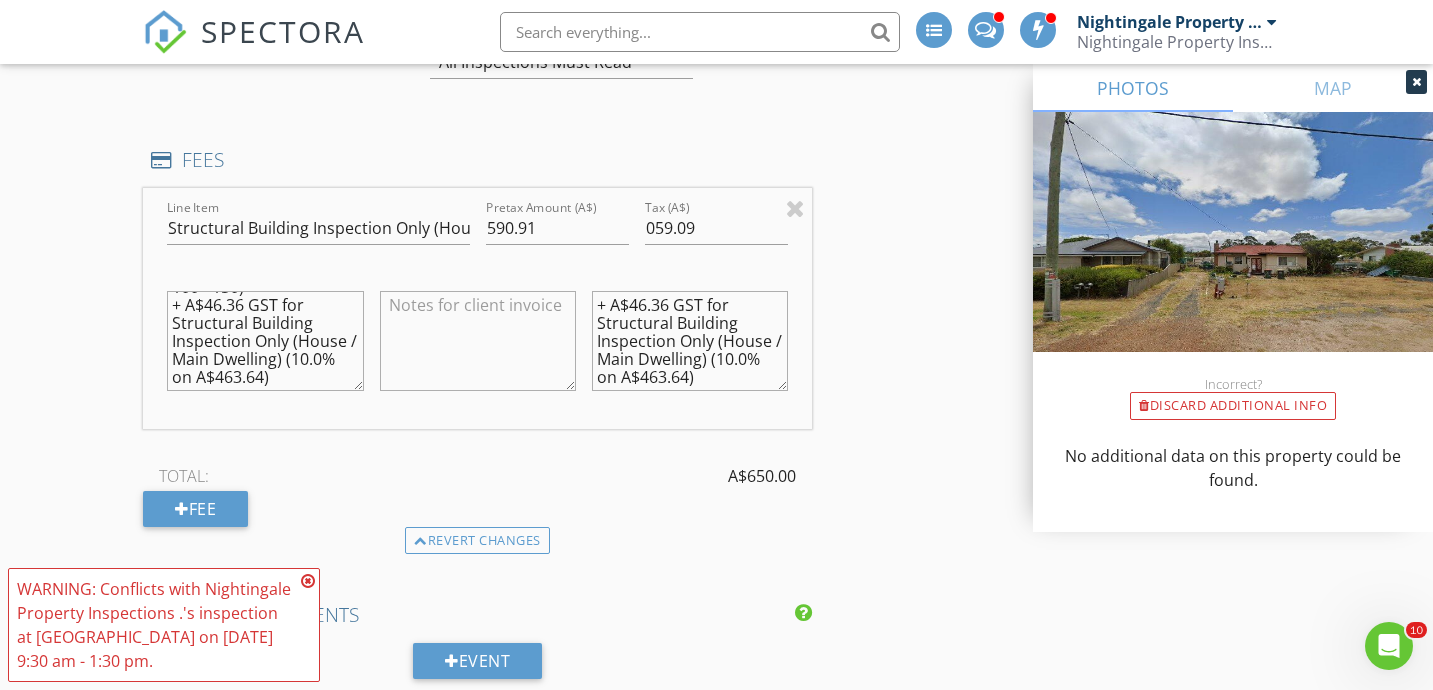 drag, startPoint x: 173, startPoint y: 304, endPoint x: 395, endPoint y: 399, distance: 241.47256 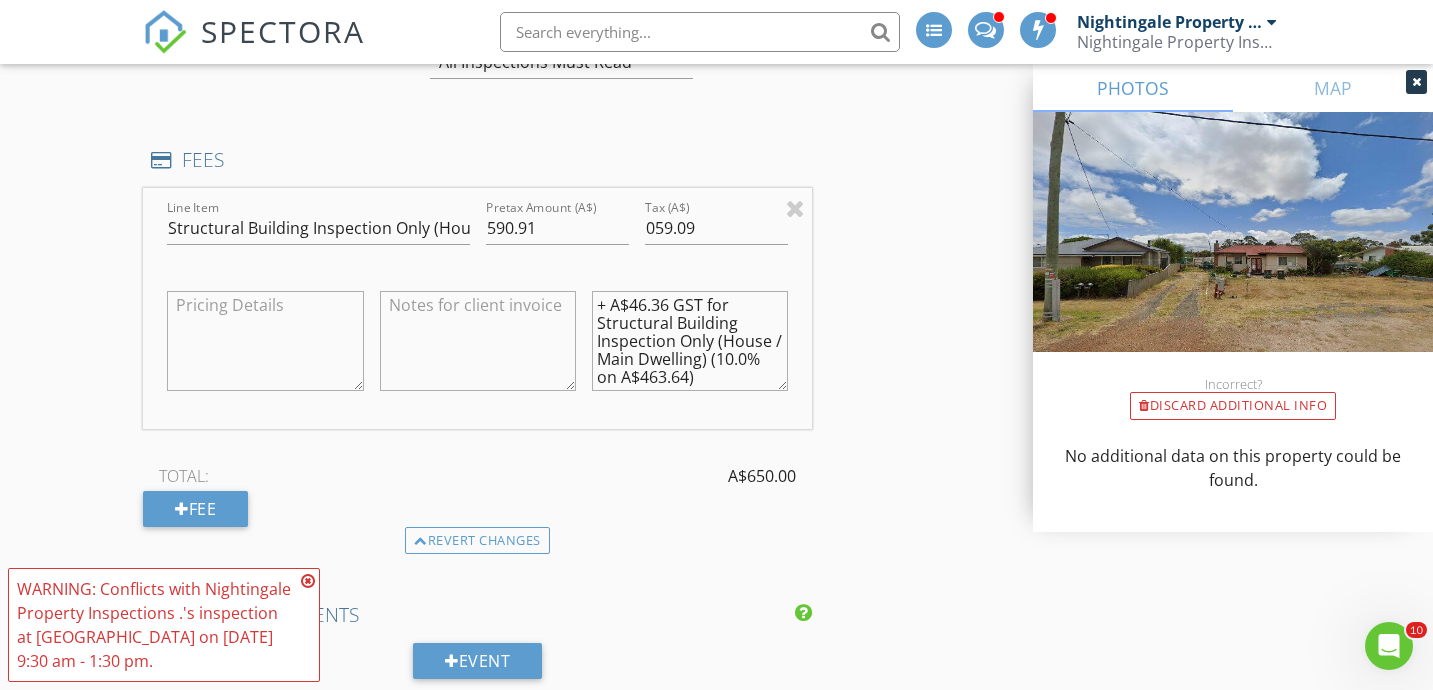 scroll, scrollTop: 0, scrollLeft: 0, axis: both 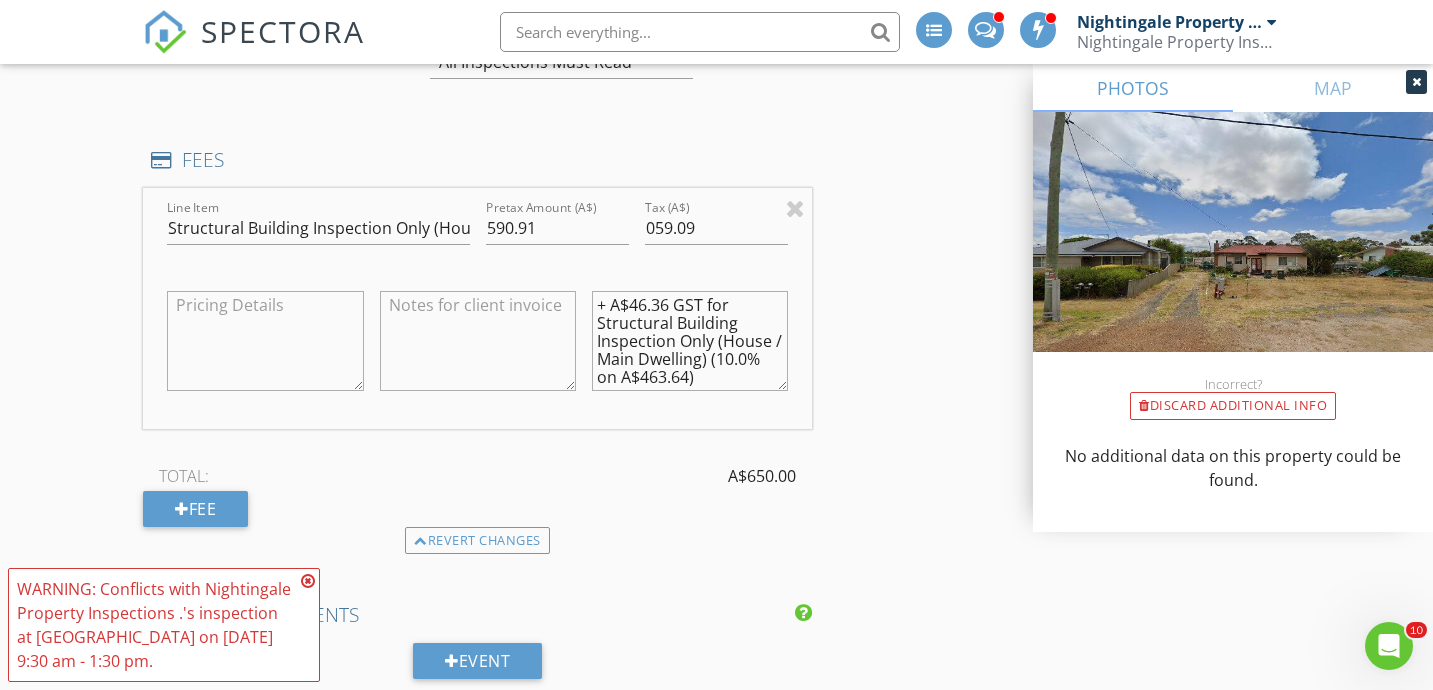 type 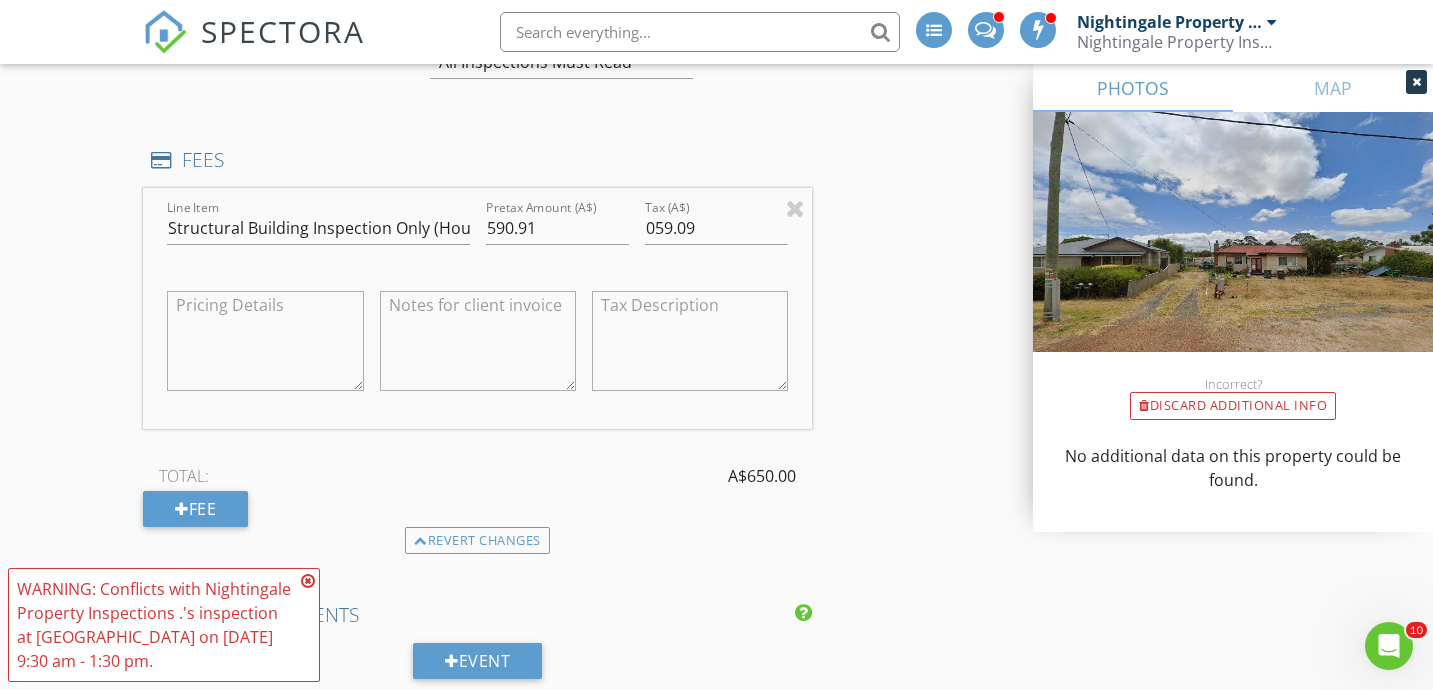 scroll, scrollTop: 0, scrollLeft: 0, axis: both 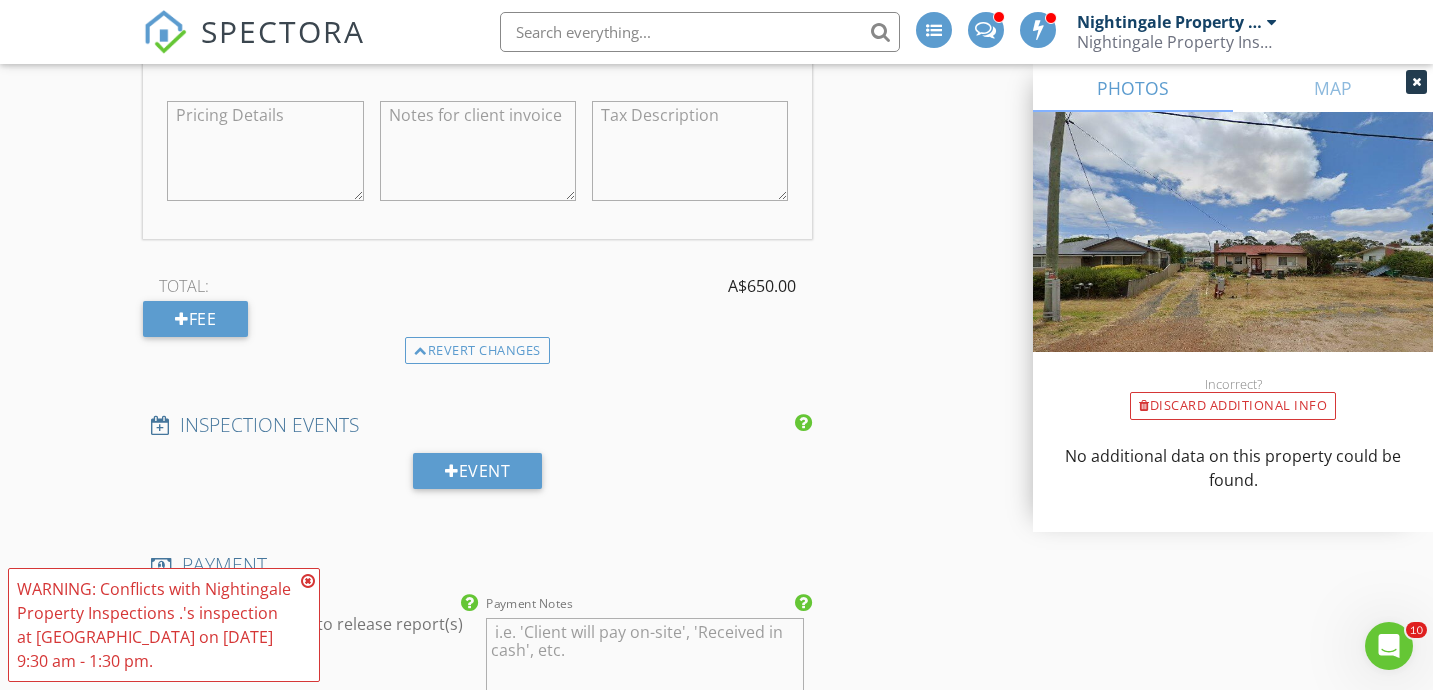 type 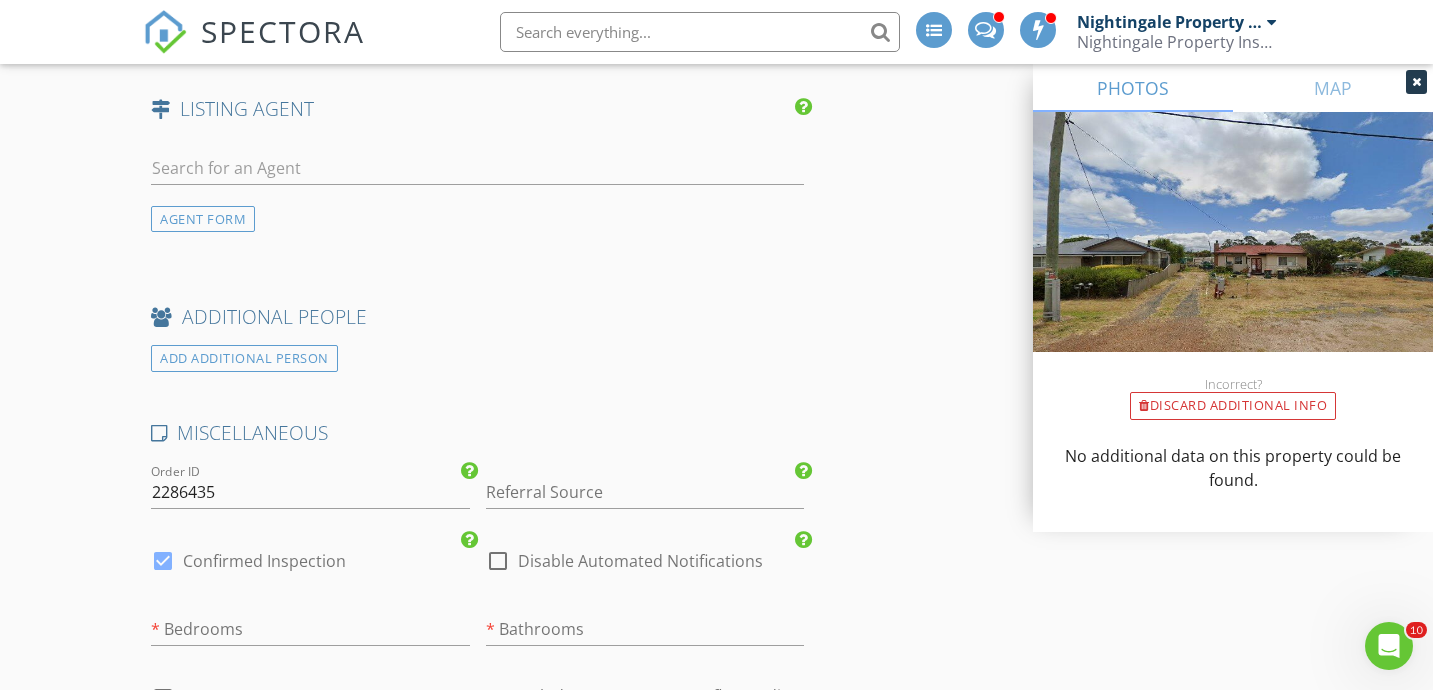 scroll, scrollTop: 2977, scrollLeft: 0, axis: vertical 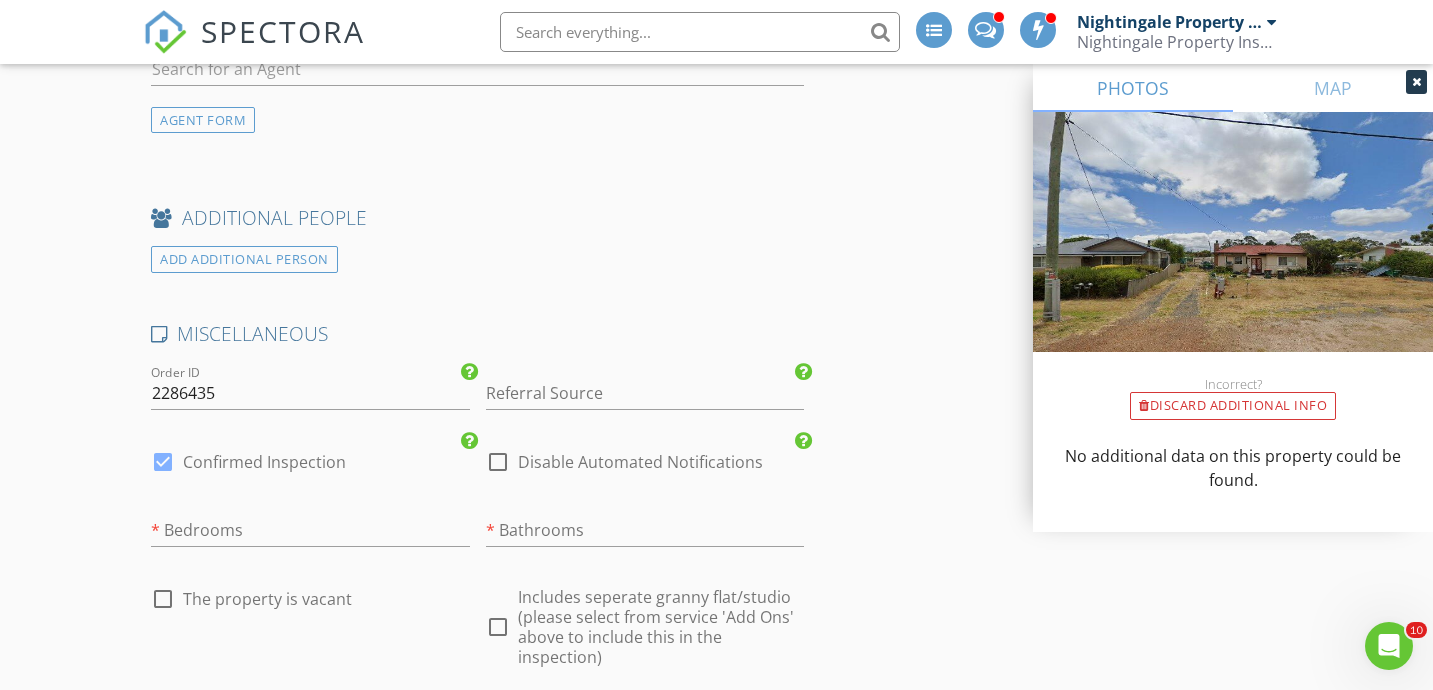 click at bounding box center [163, 462] 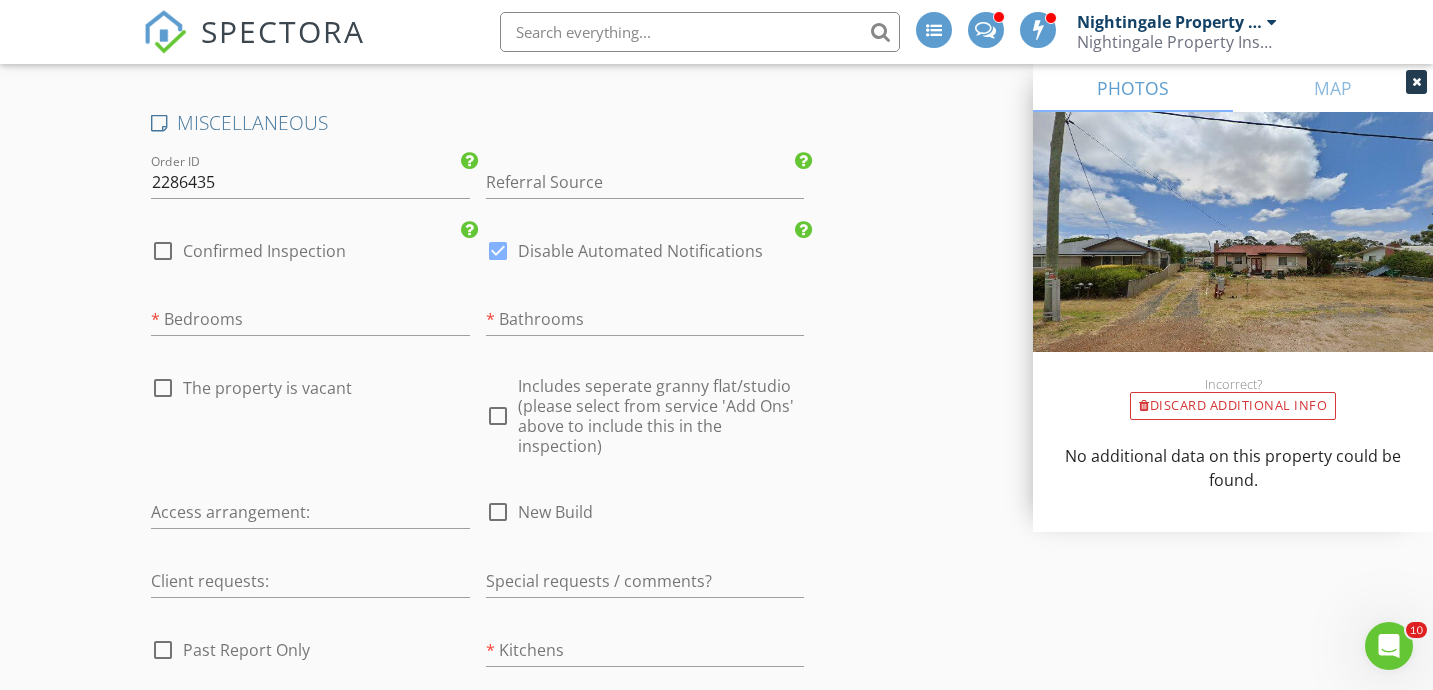 scroll, scrollTop: 3191, scrollLeft: 0, axis: vertical 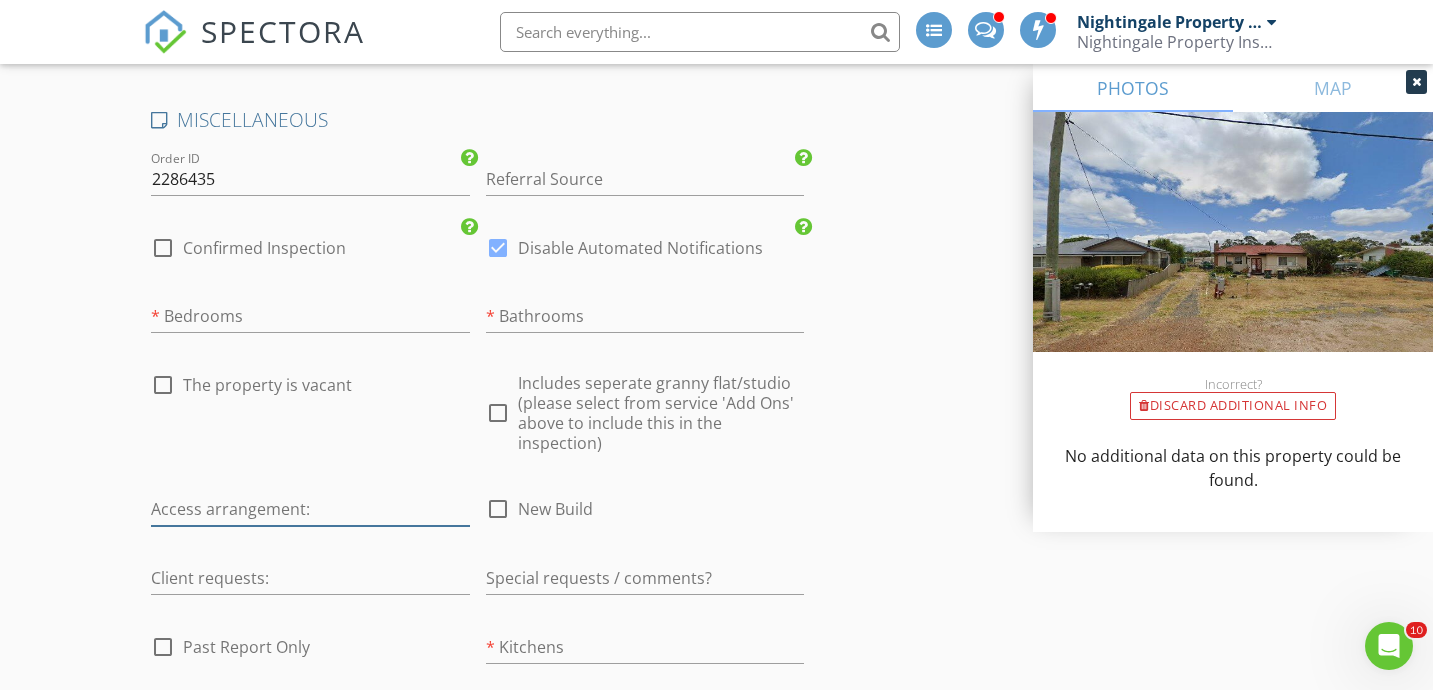 click at bounding box center (310, 509) 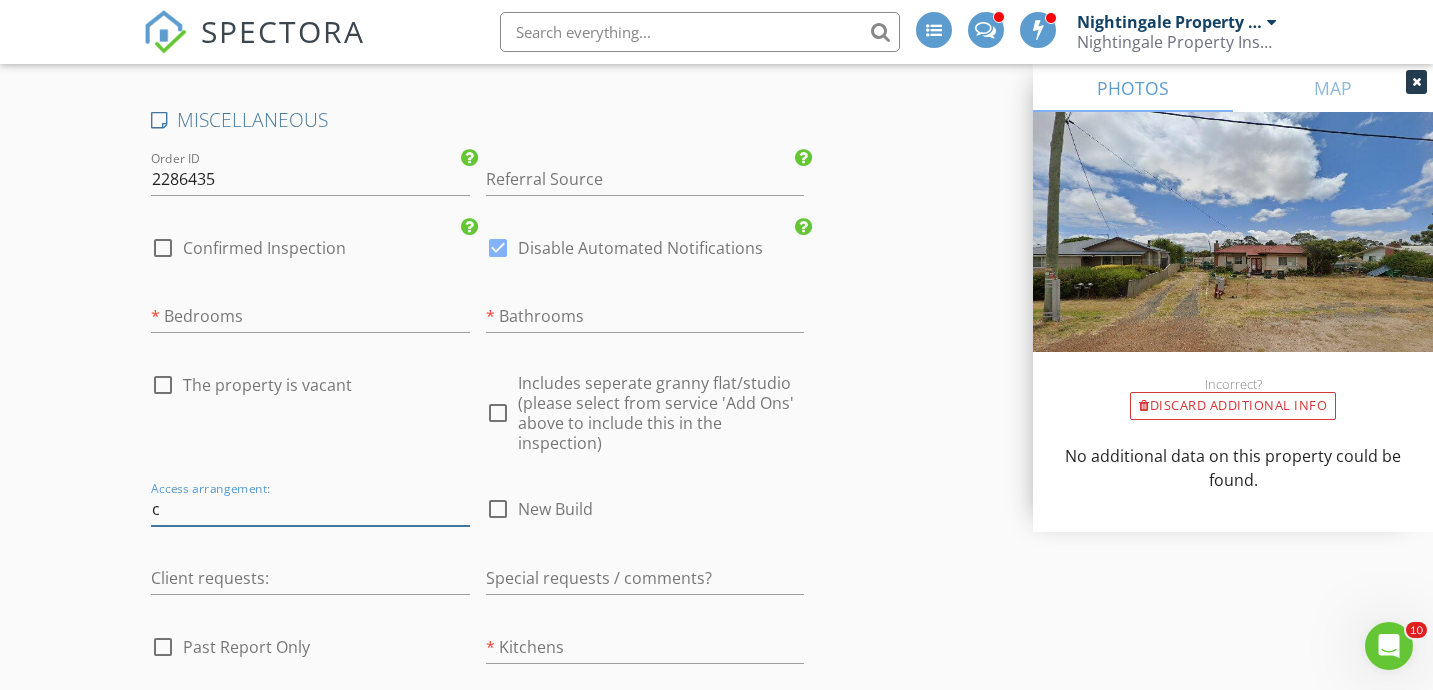 type on "cl" 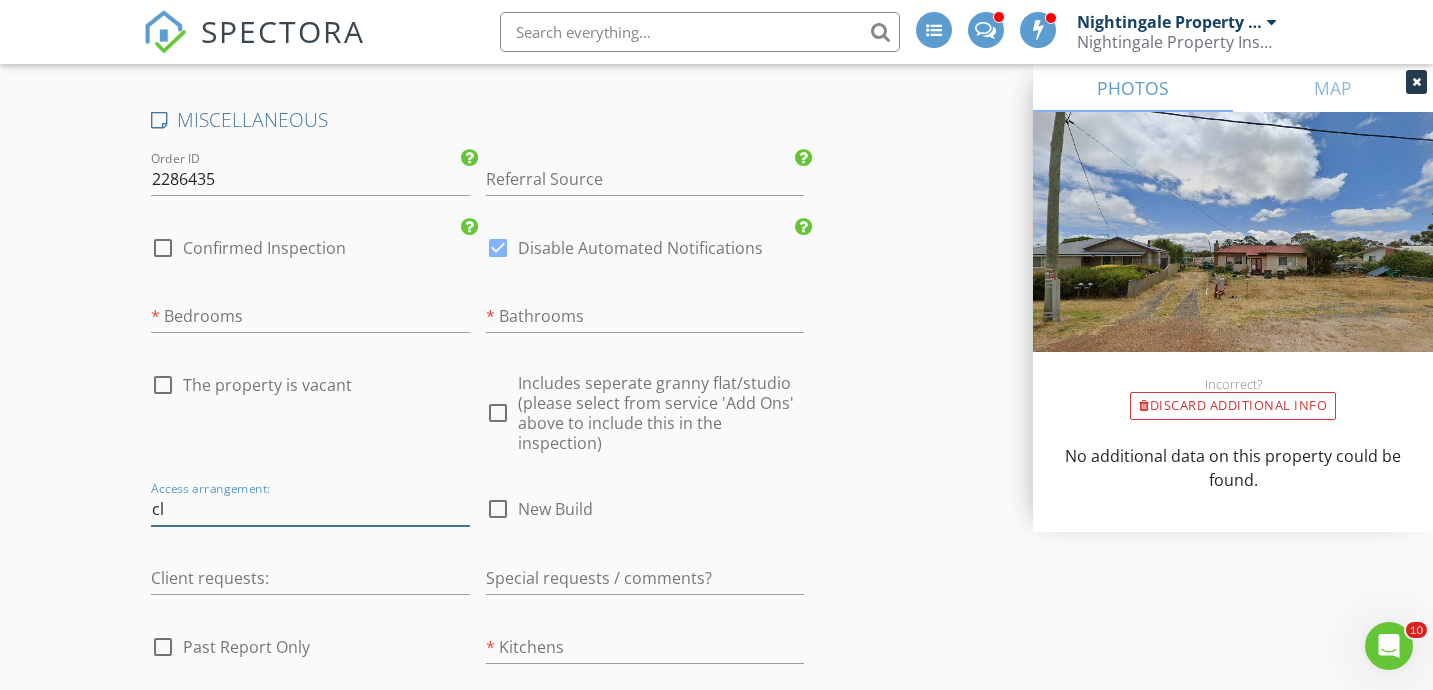 type on "0.75" 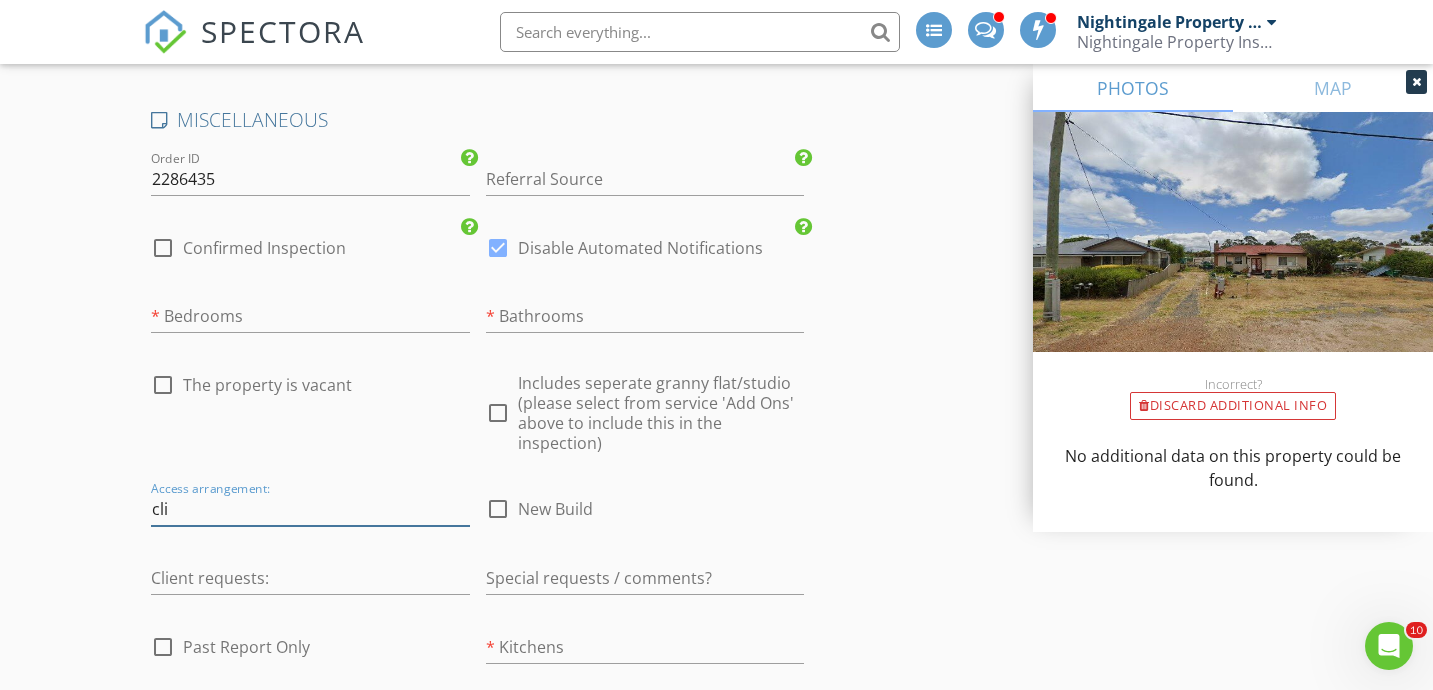 type on "3.25" 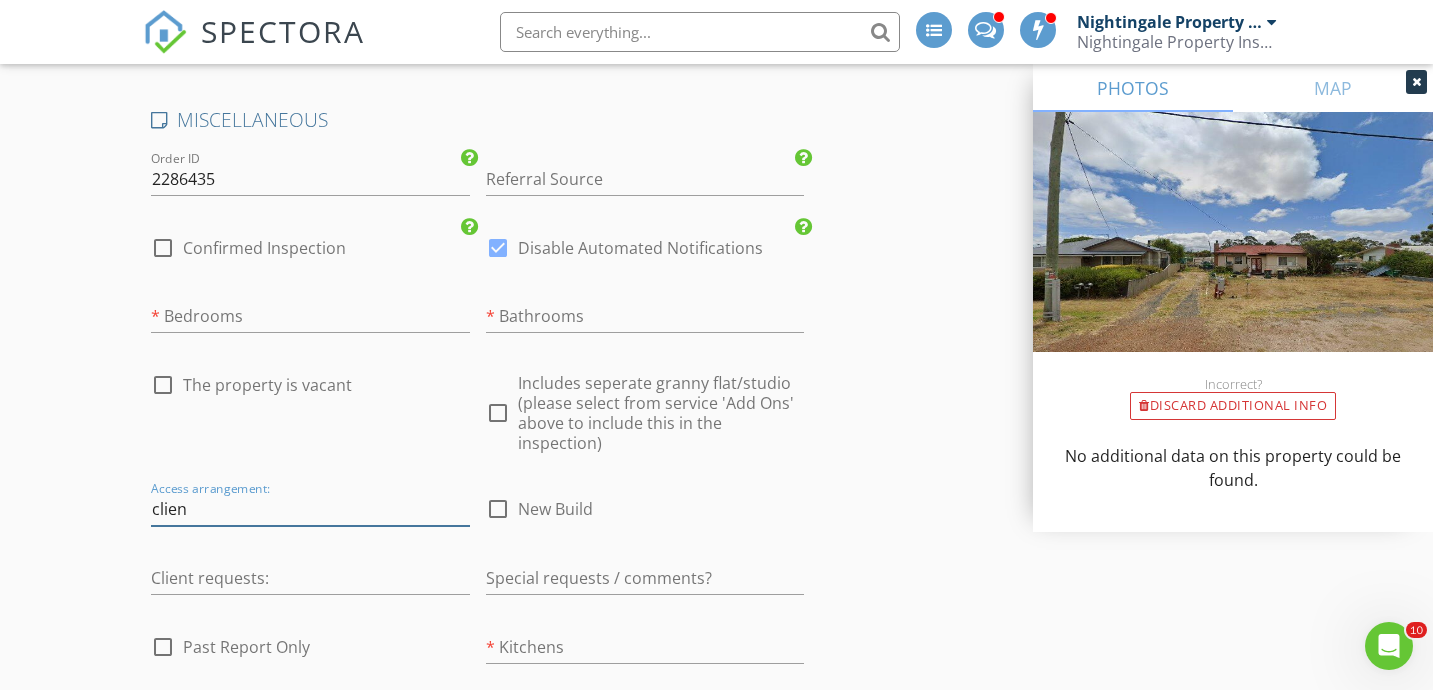 type on "client" 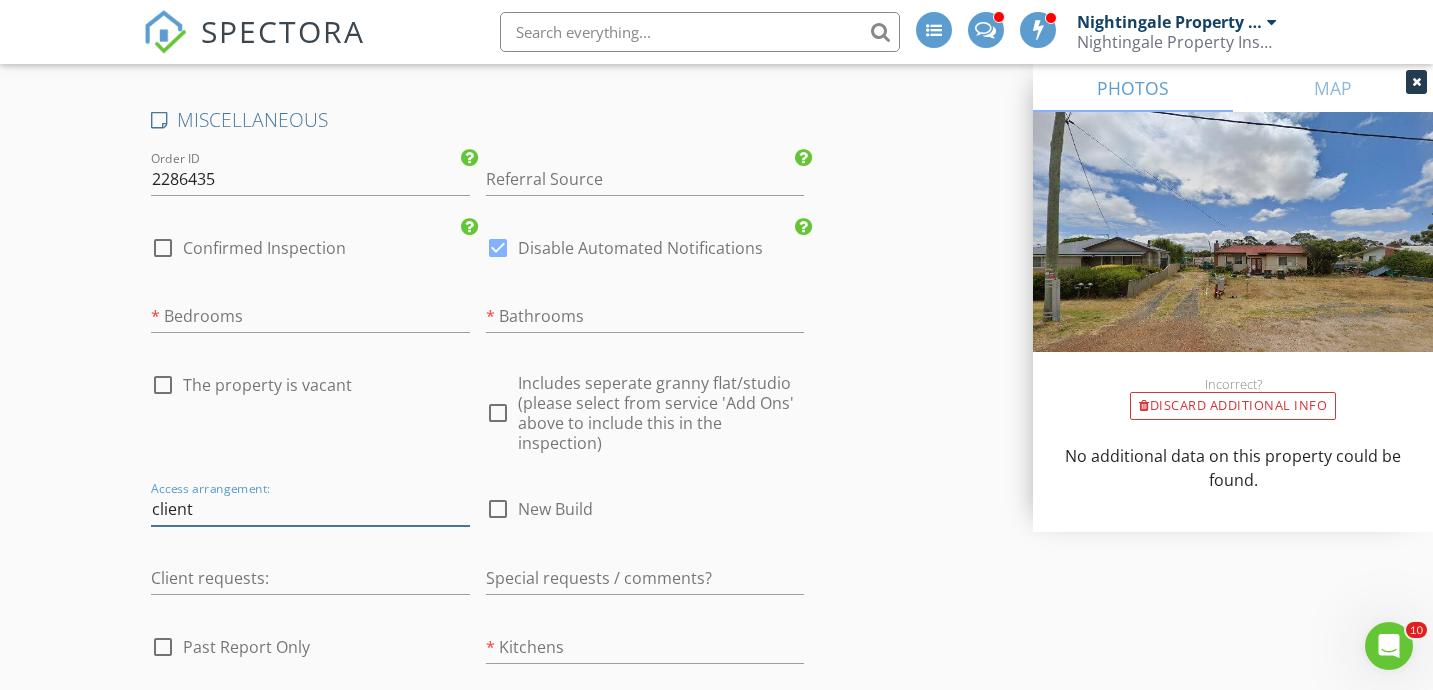 type on "3.25" 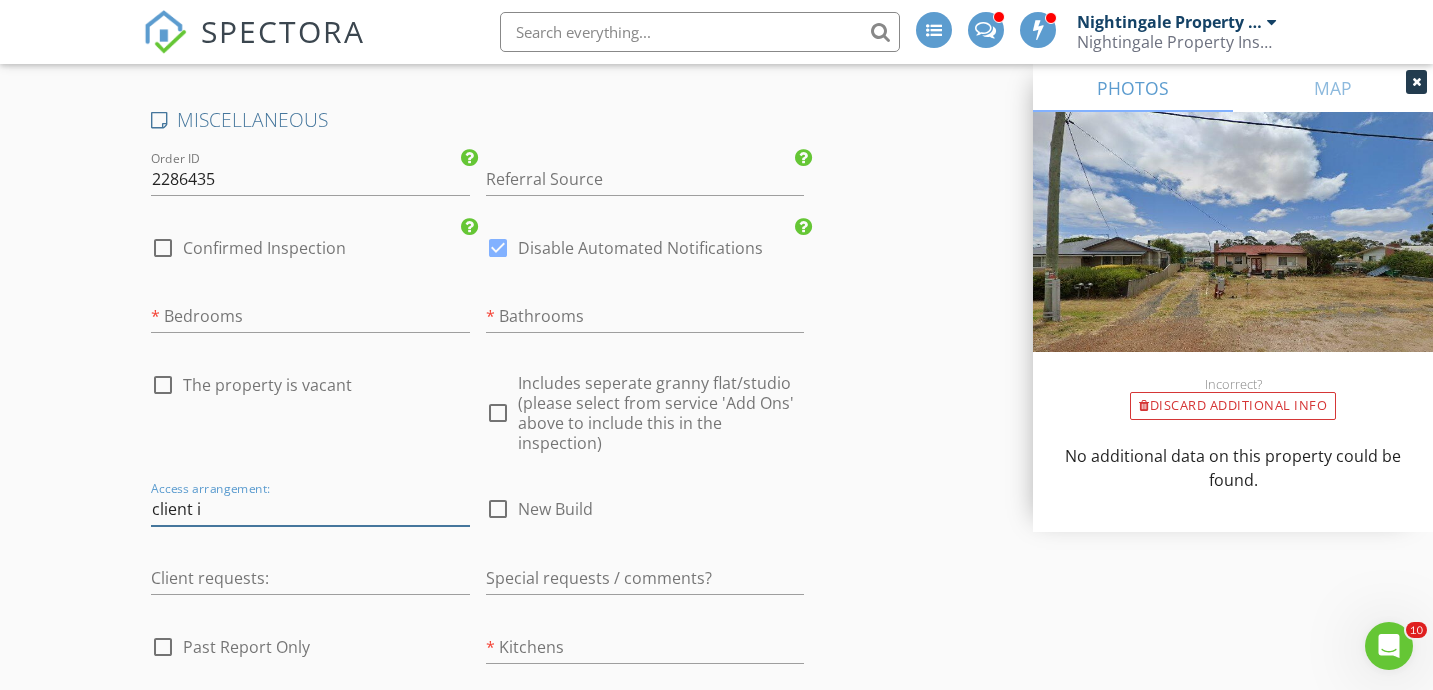 type on "client is" 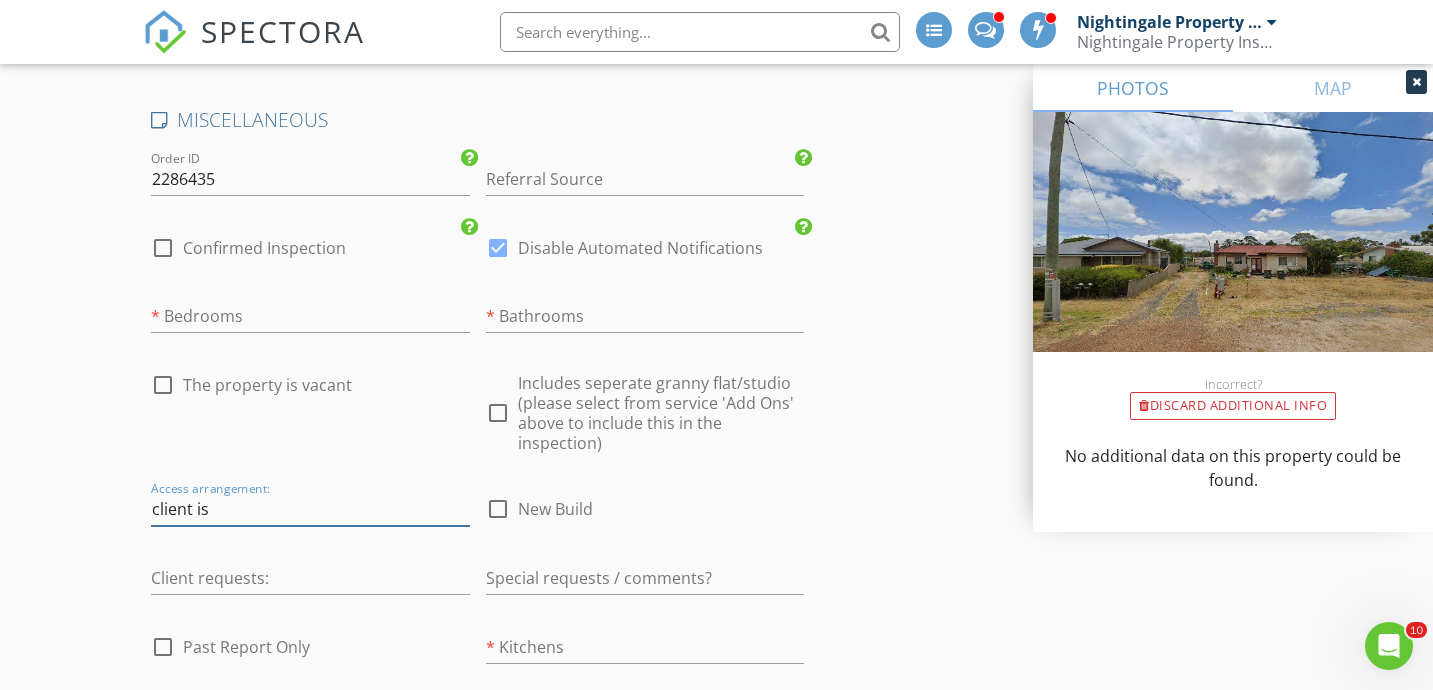 type on "0.75" 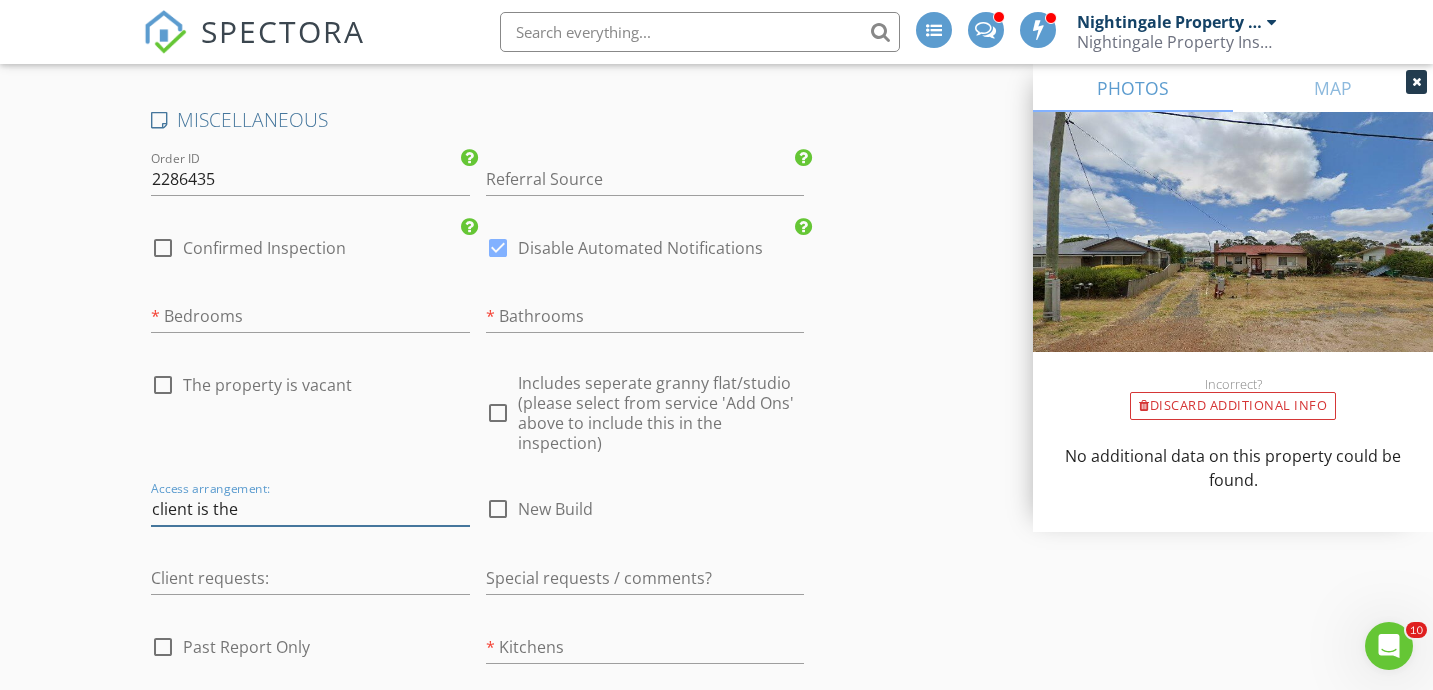 type on "client is the" 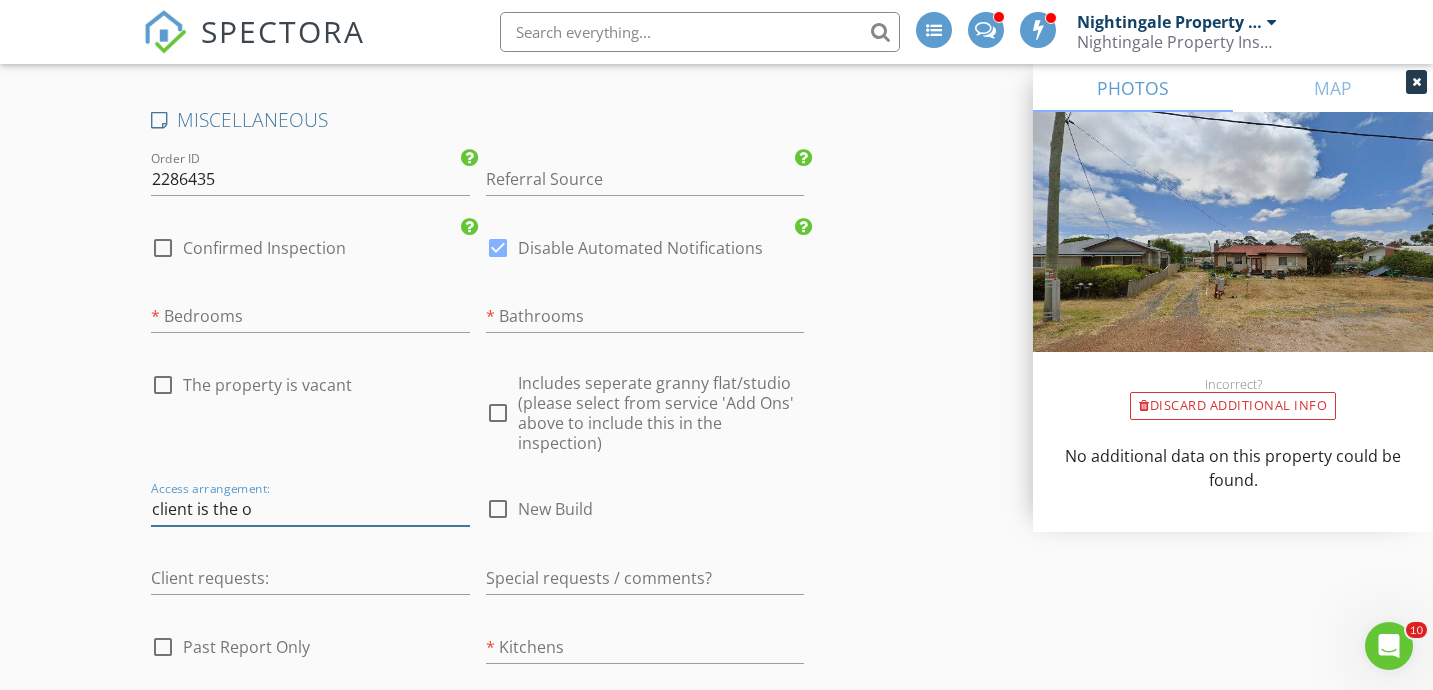type on "client is the ow" 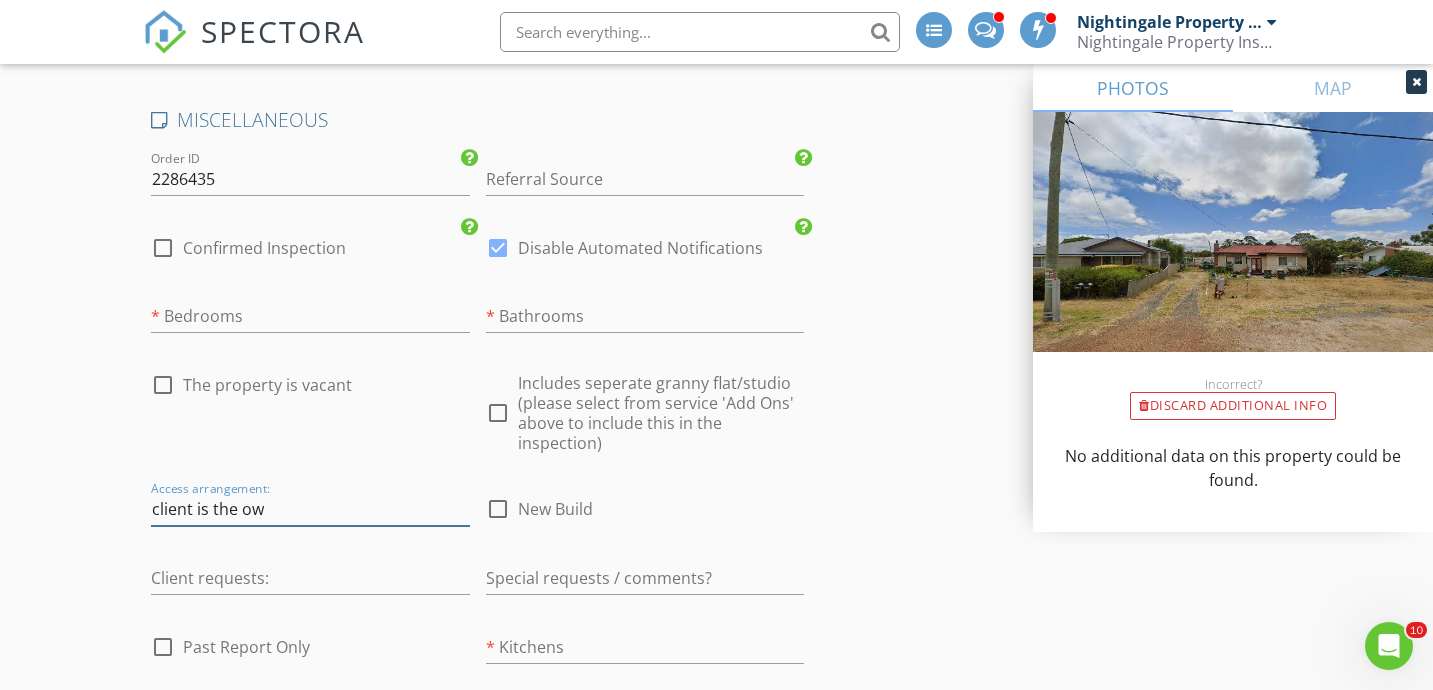 type on "3.25" 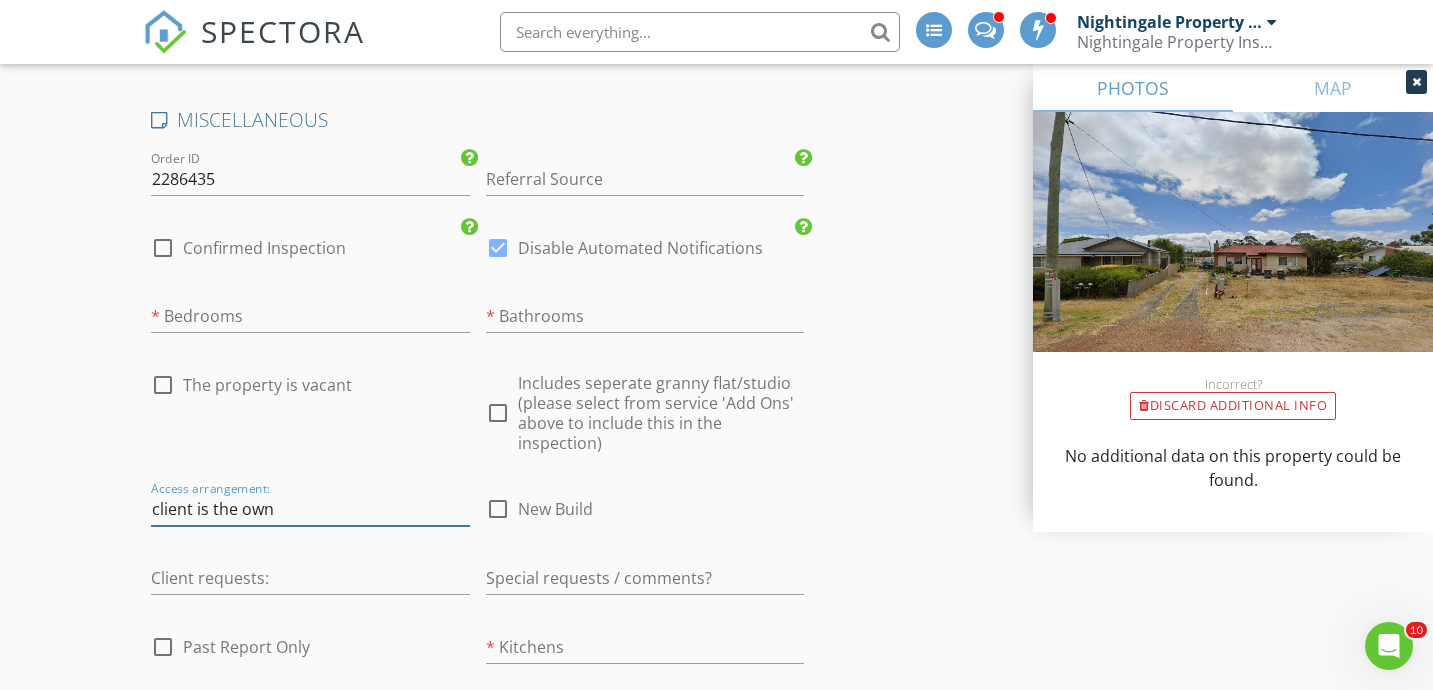 type on "client is the owne" 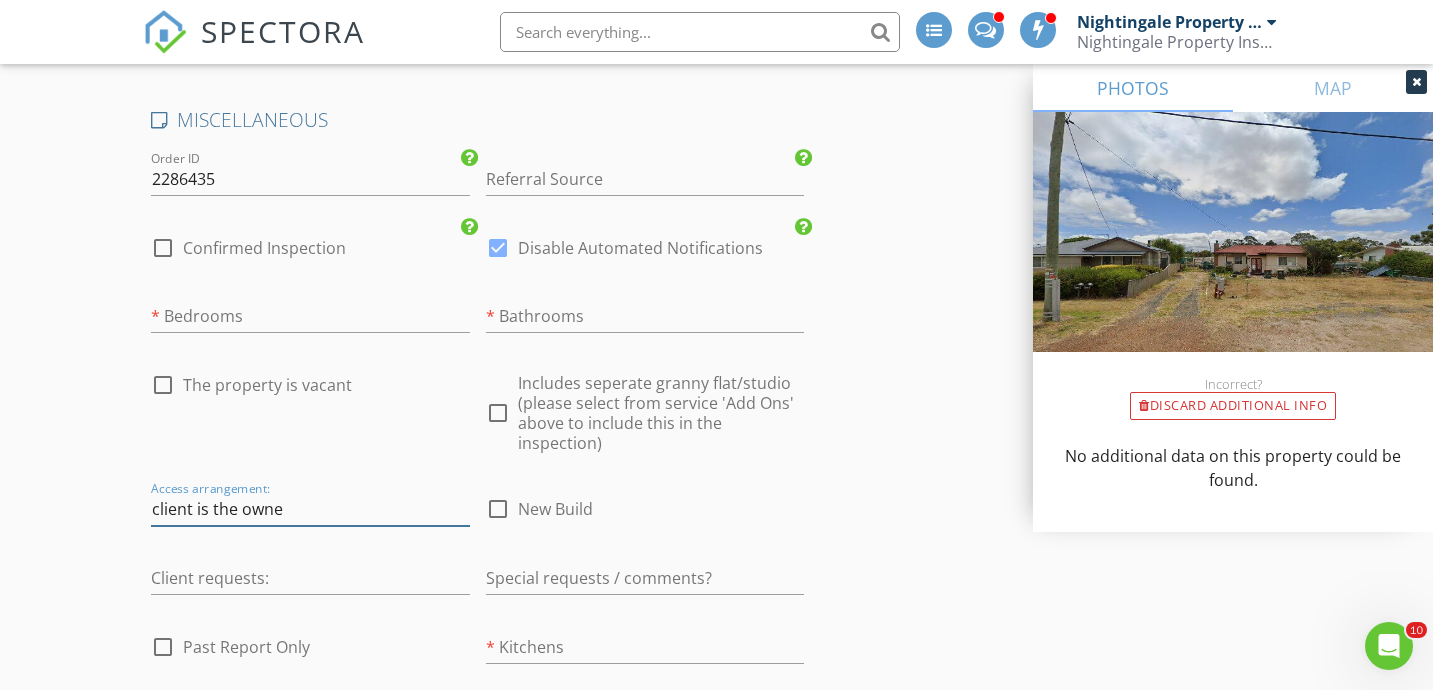 type on "0.75" 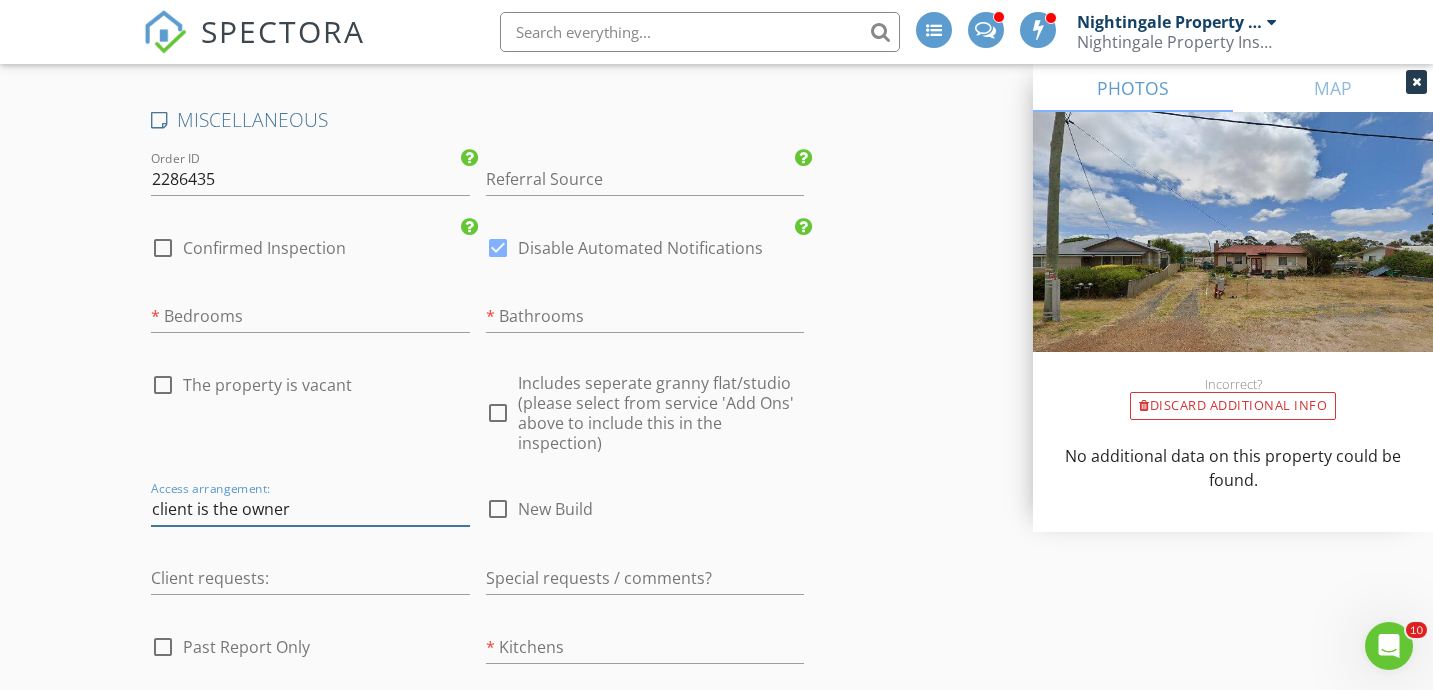 type on "3.25" 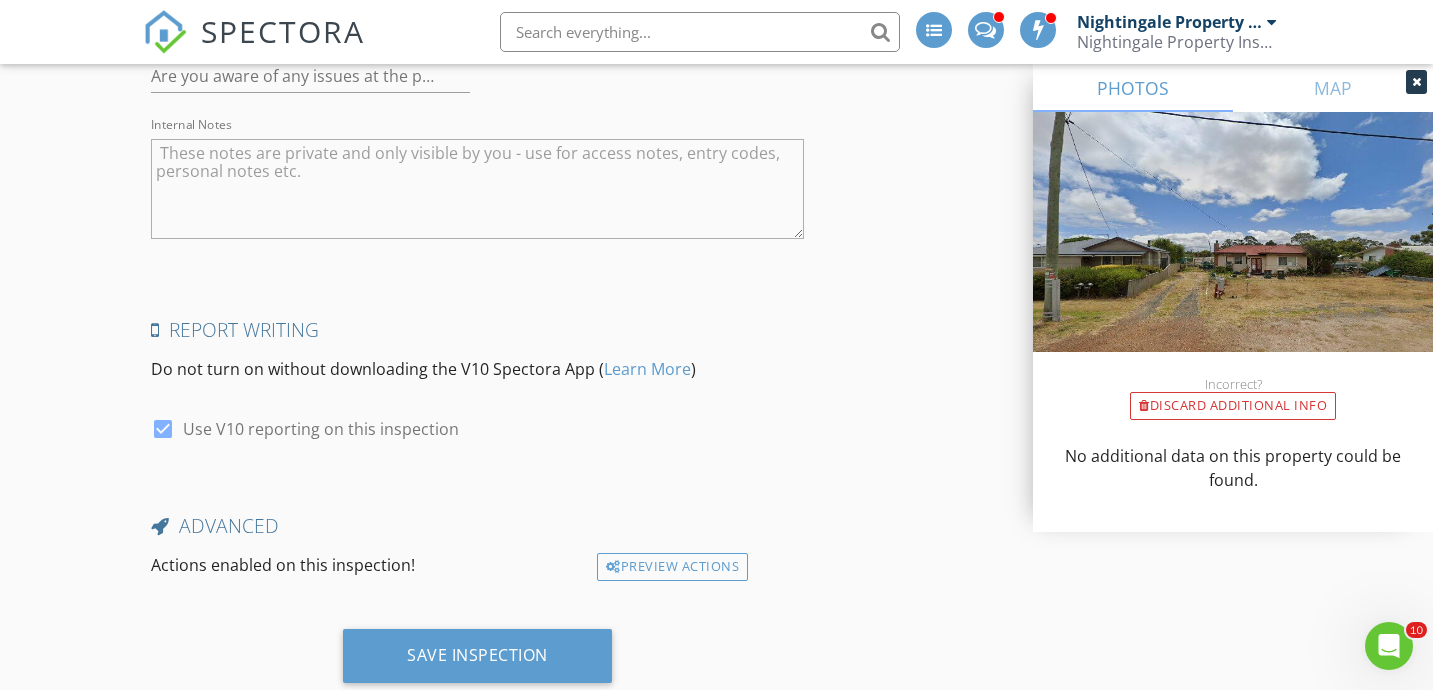 scroll, scrollTop: 3886, scrollLeft: 0, axis: vertical 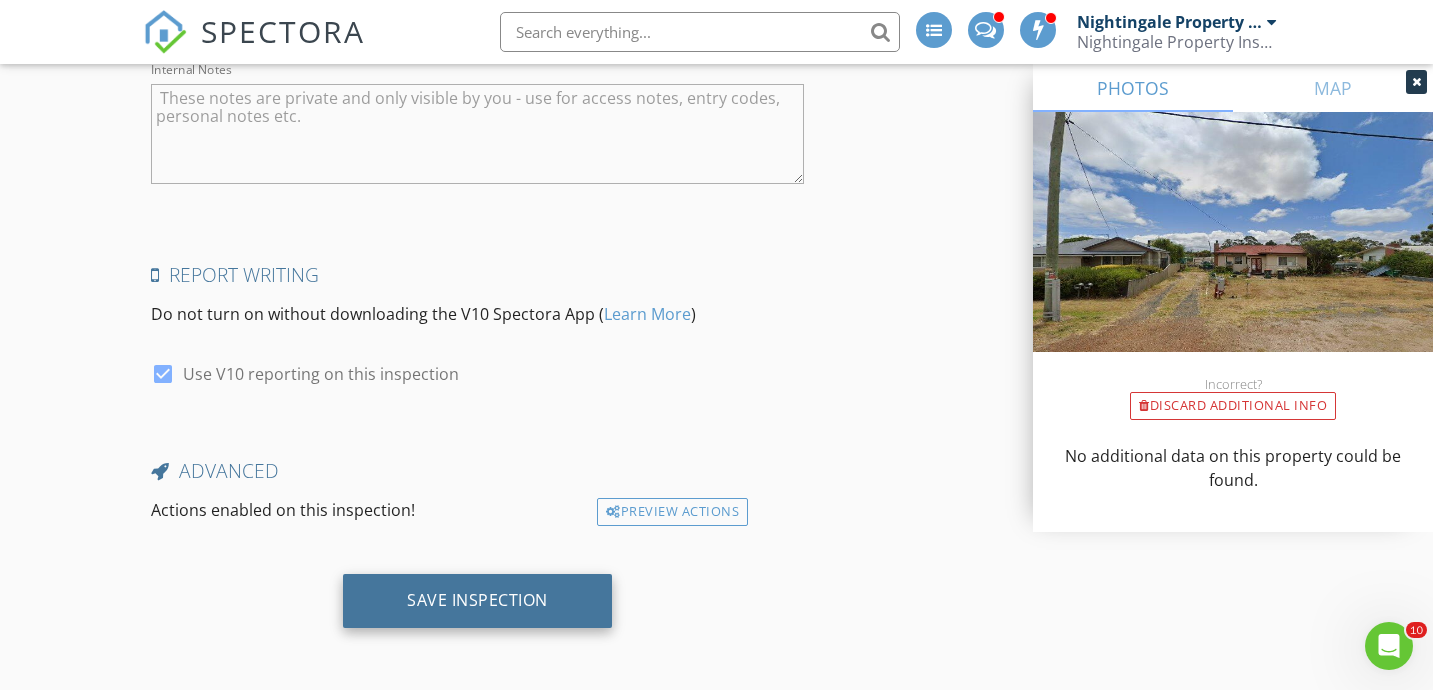 type on "client is the owner" 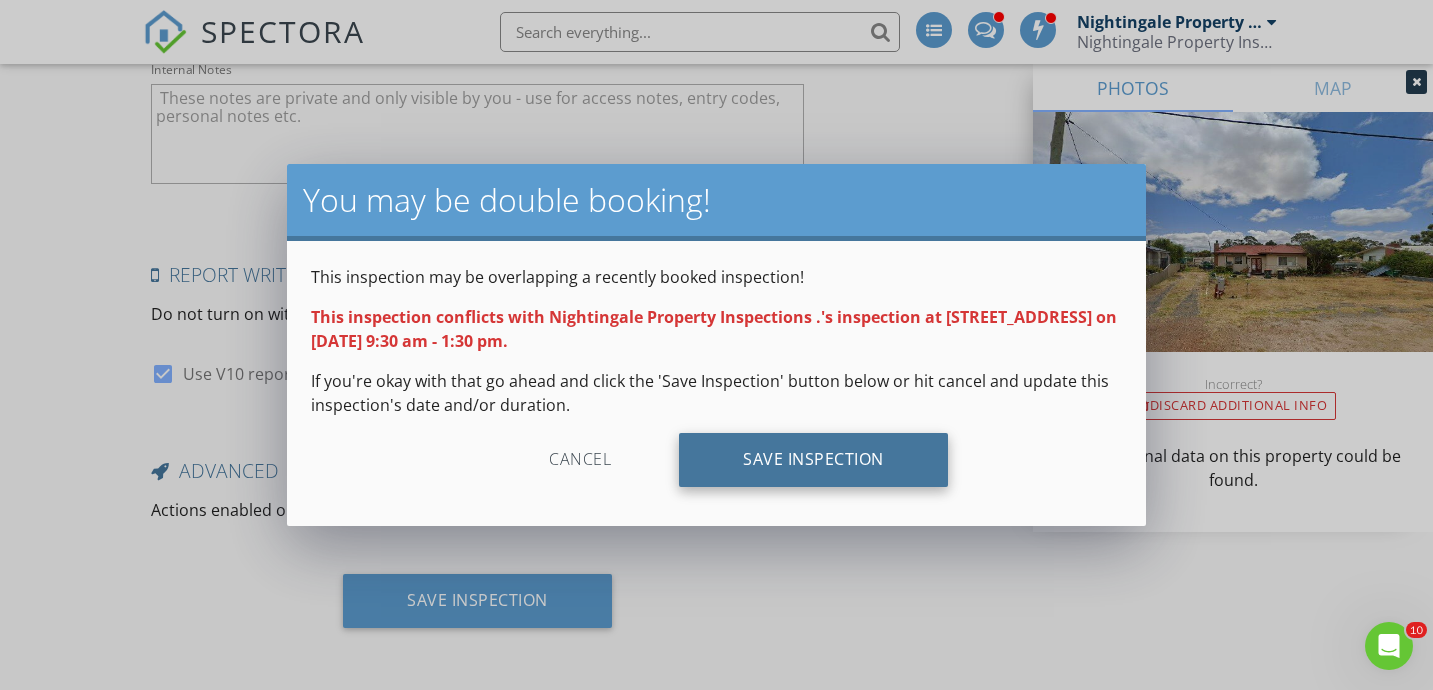 click on "Save Inspection" at bounding box center (813, 460) 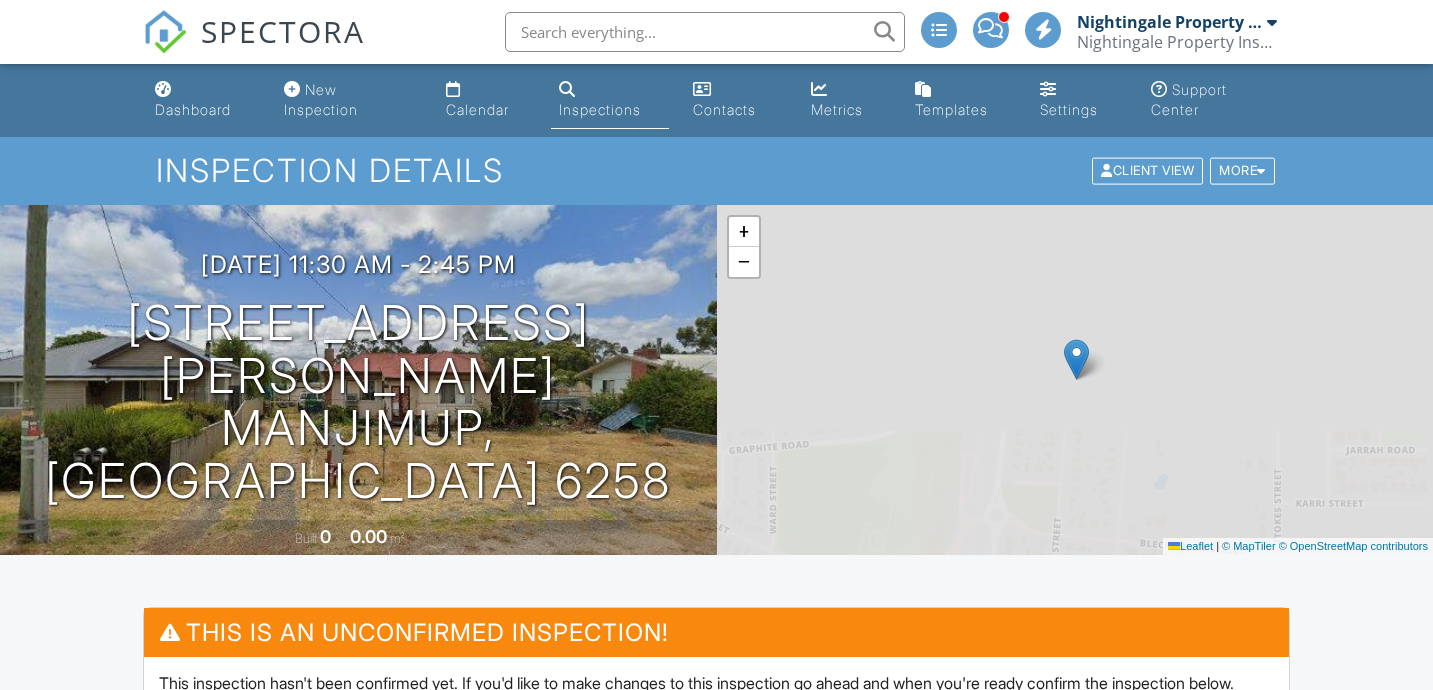 scroll, scrollTop: 0, scrollLeft: 0, axis: both 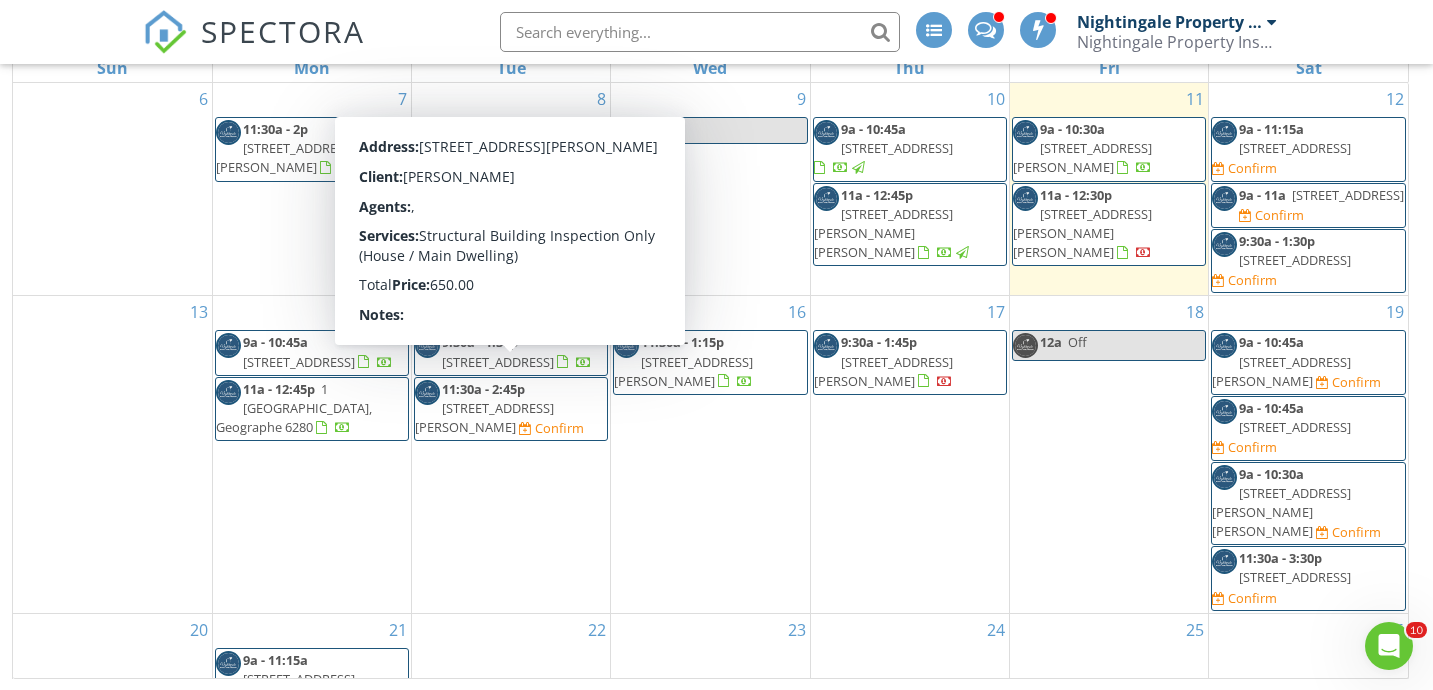 click at bounding box center [525, 429] 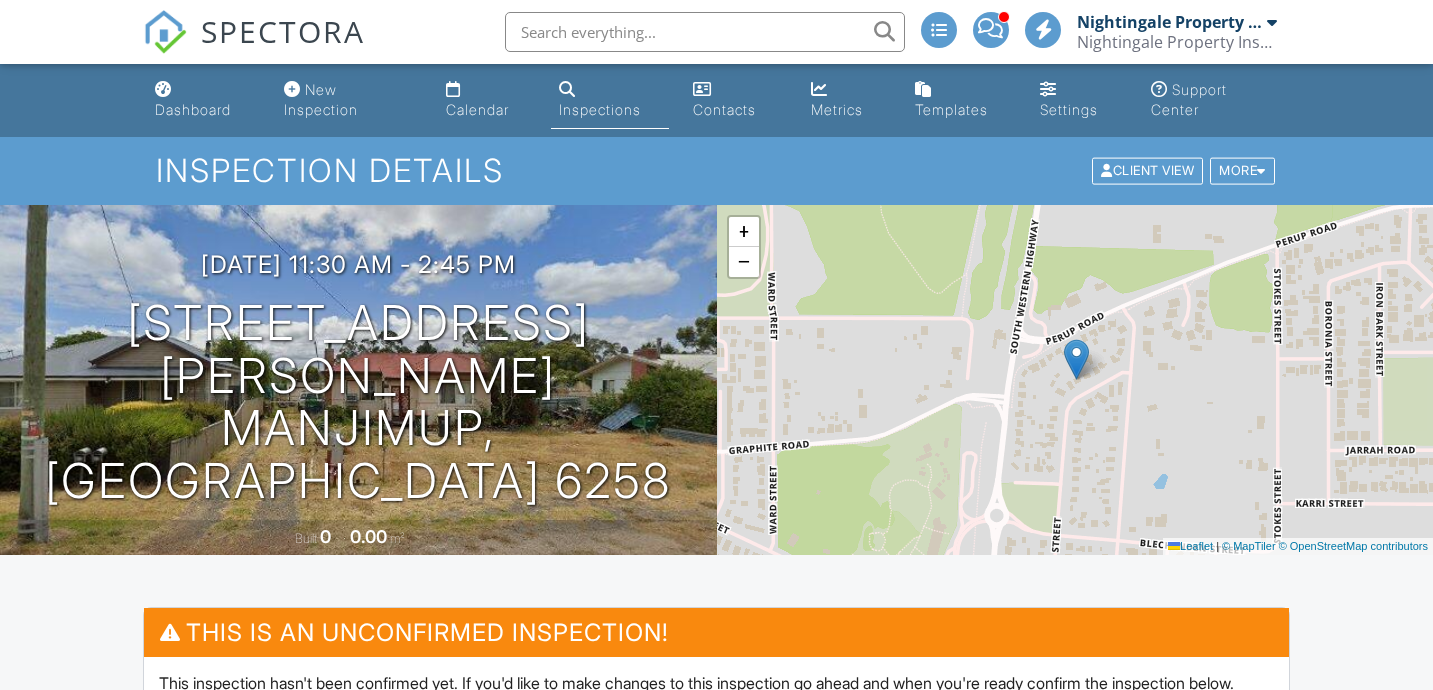 scroll, scrollTop: 345, scrollLeft: 0, axis: vertical 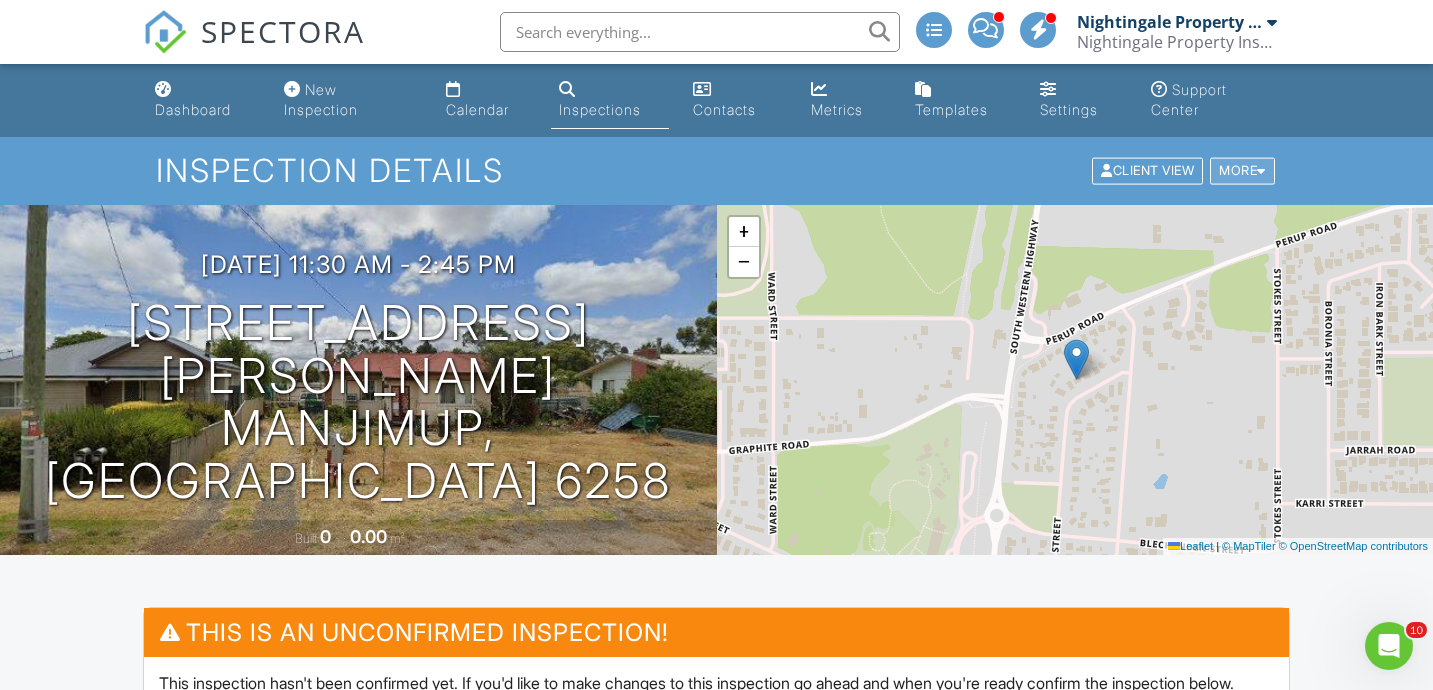 click on "More" at bounding box center [1242, 171] 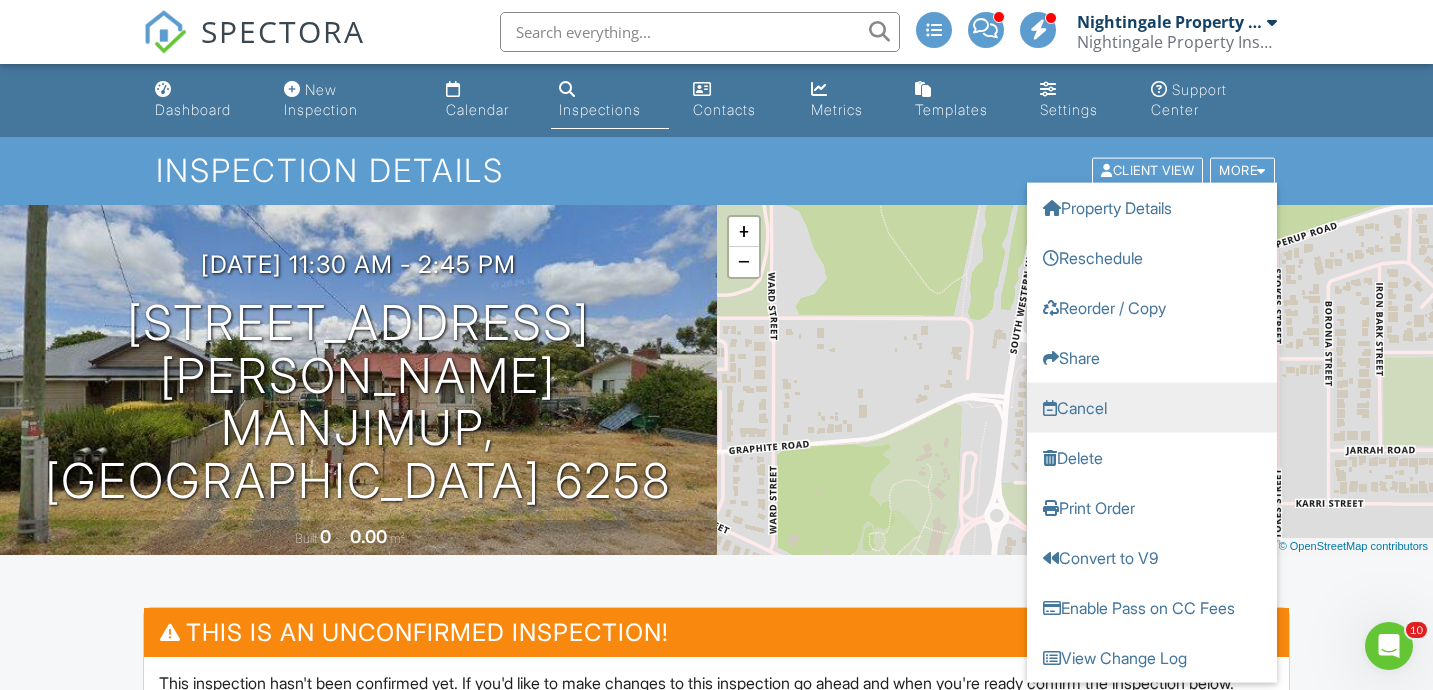 click on "Cancel" at bounding box center (1152, 408) 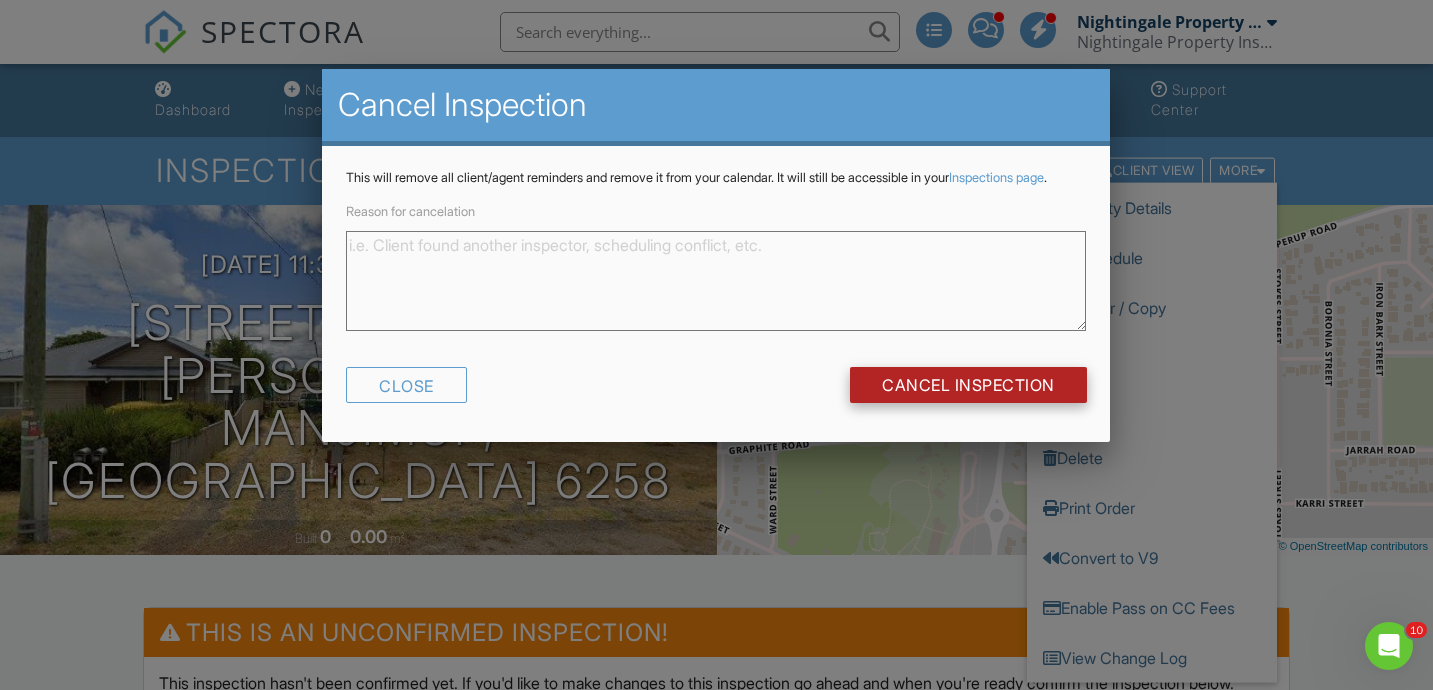 click on "Cancel Inspection" at bounding box center (968, 385) 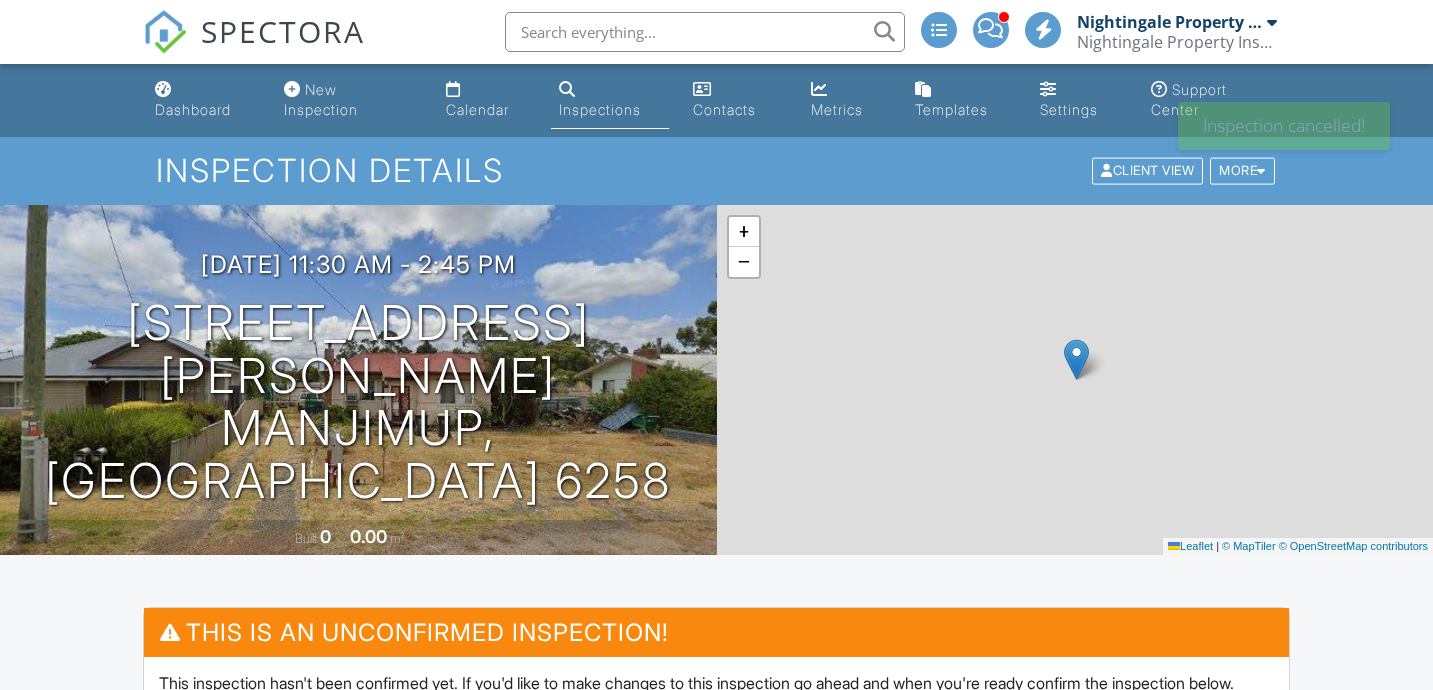 scroll, scrollTop: 0, scrollLeft: 0, axis: both 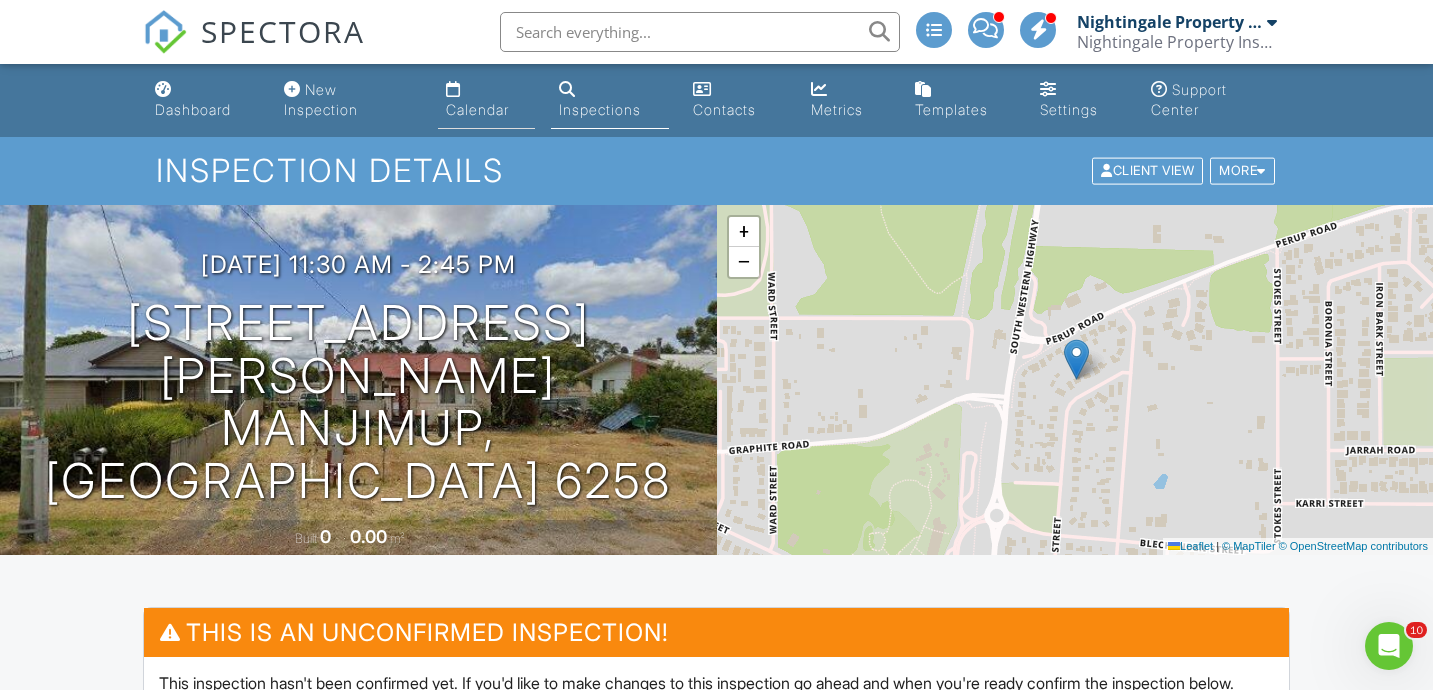 click on "Calendar" at bounding box center [477, 109] 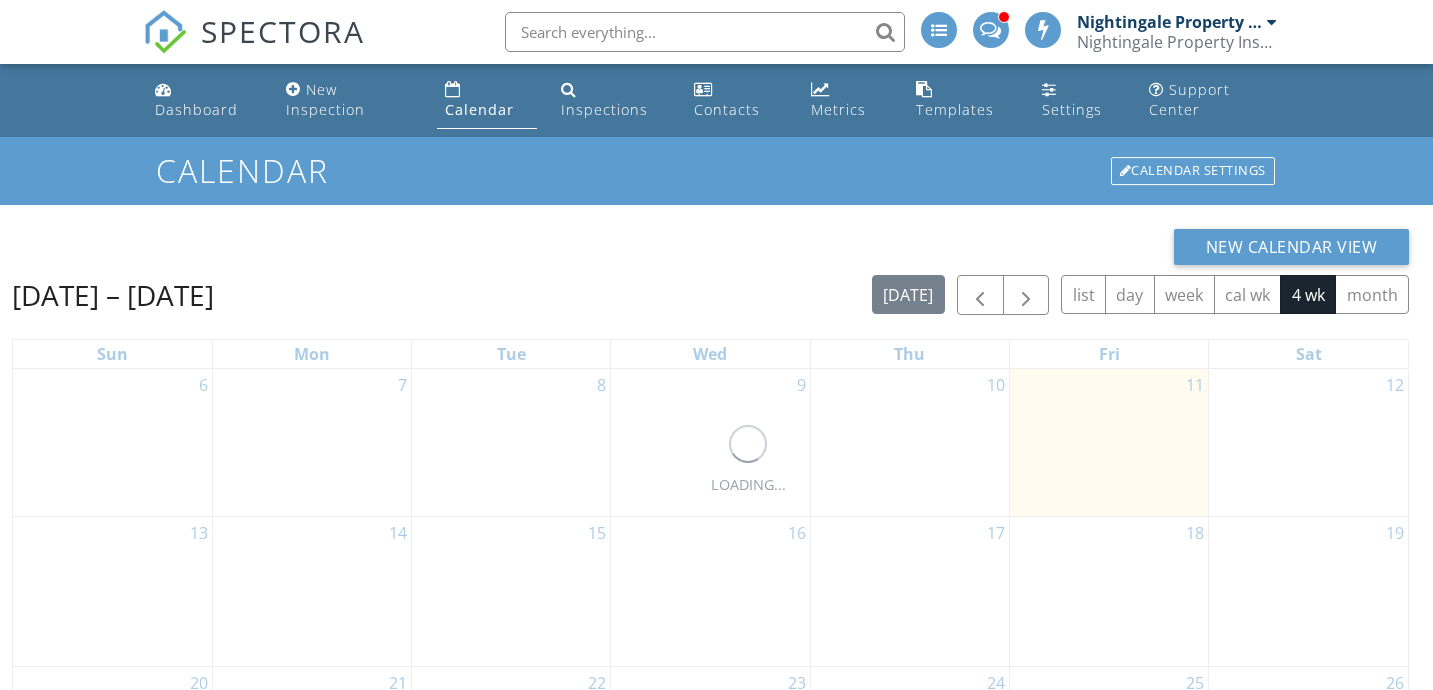 scroll, scrollTop: 0, scrollLeft: 0, axis: both 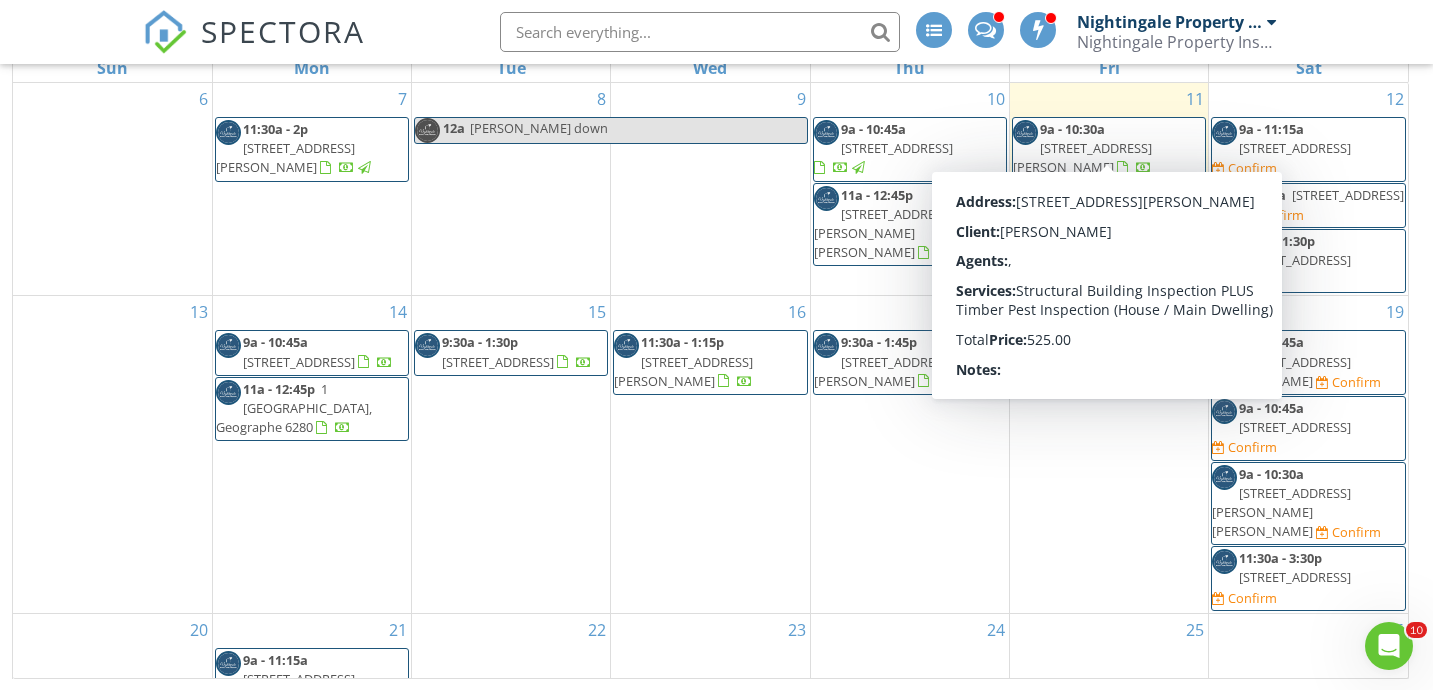 click on "33B Hillier Dr, Margaret River 6285" at bounding box center (1082, 157) 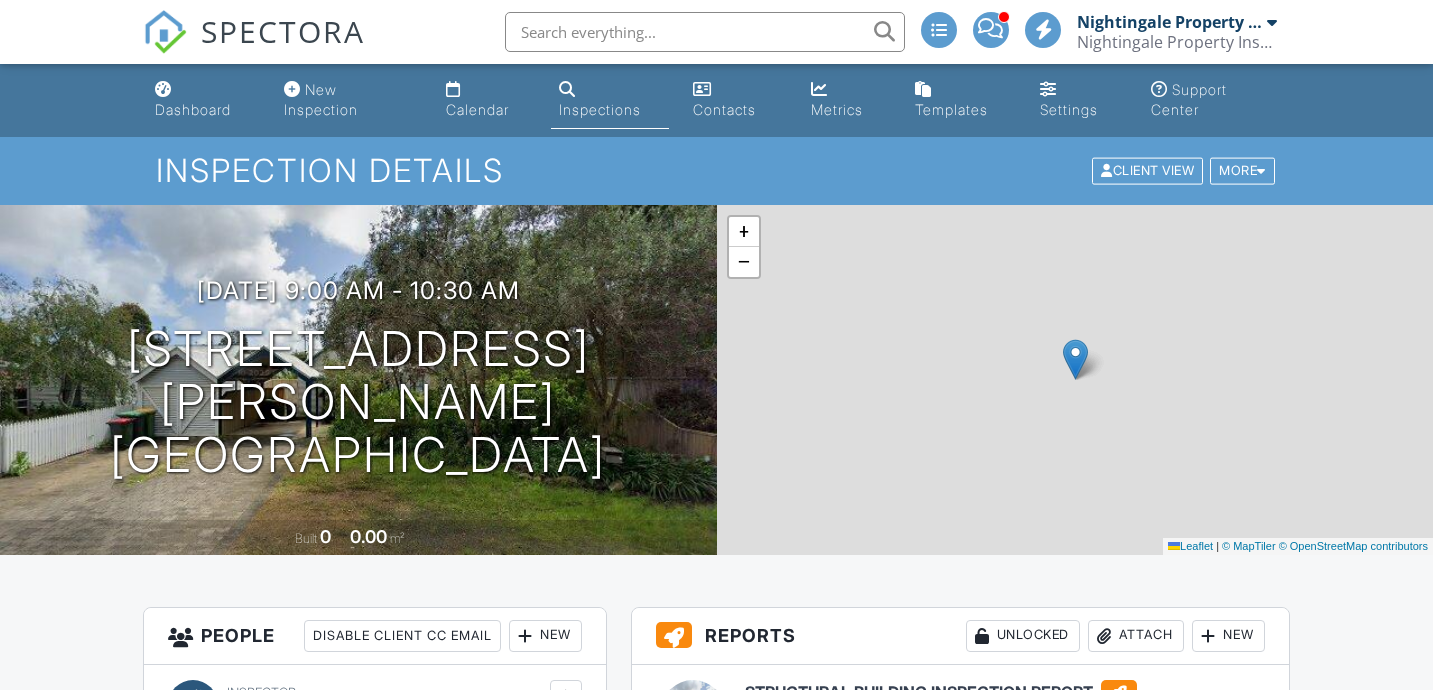 scroll, scrollTop: 0, scrollLeft: 0, axis: both 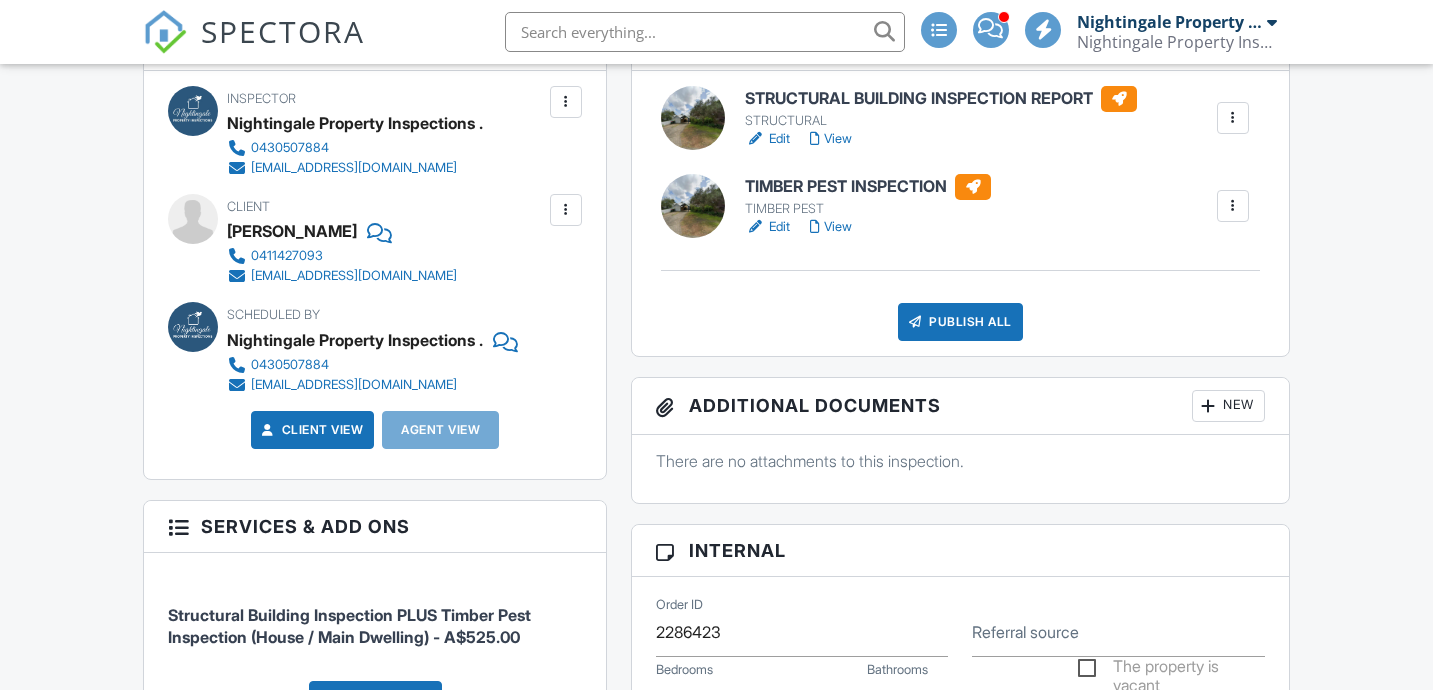 click at bounding box center (1233, 118) 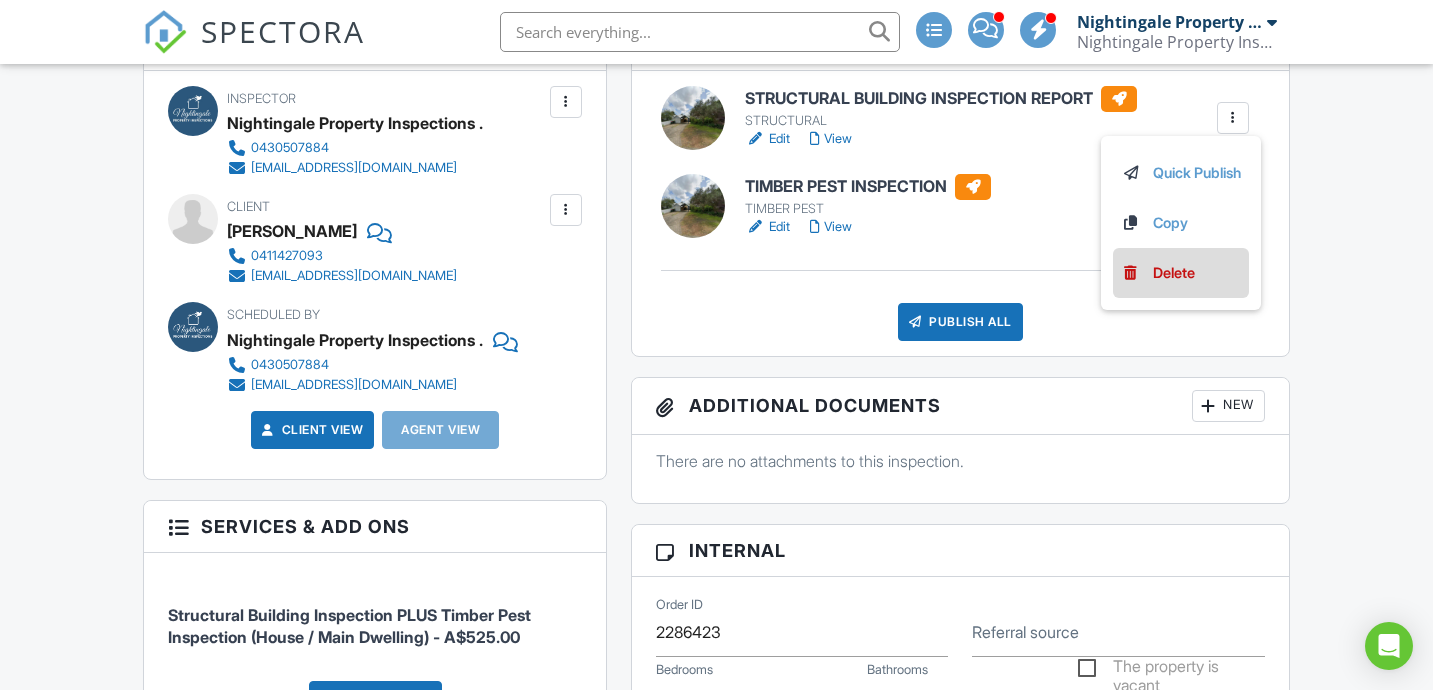 click on "Delete" at bounding box center (1174, 273) 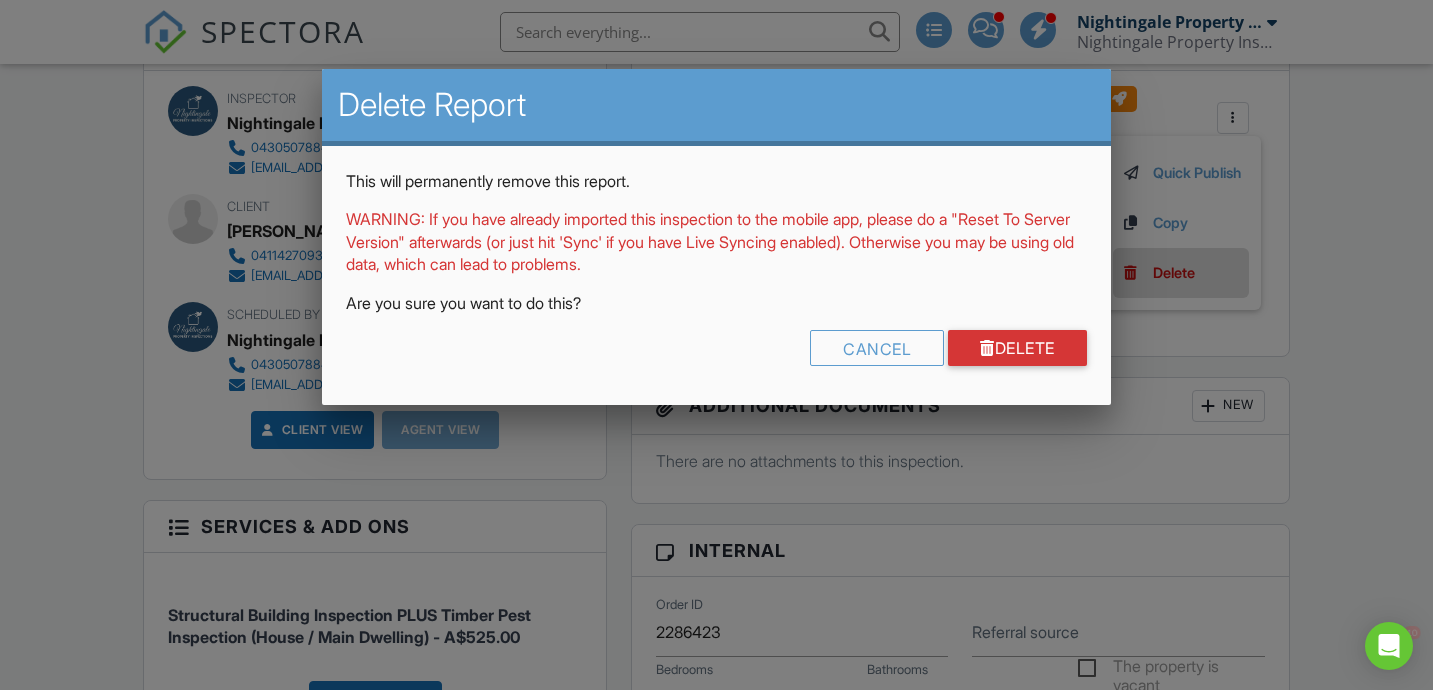 scroll, scrollTop: 0, scrollLeft: 0, axis: both 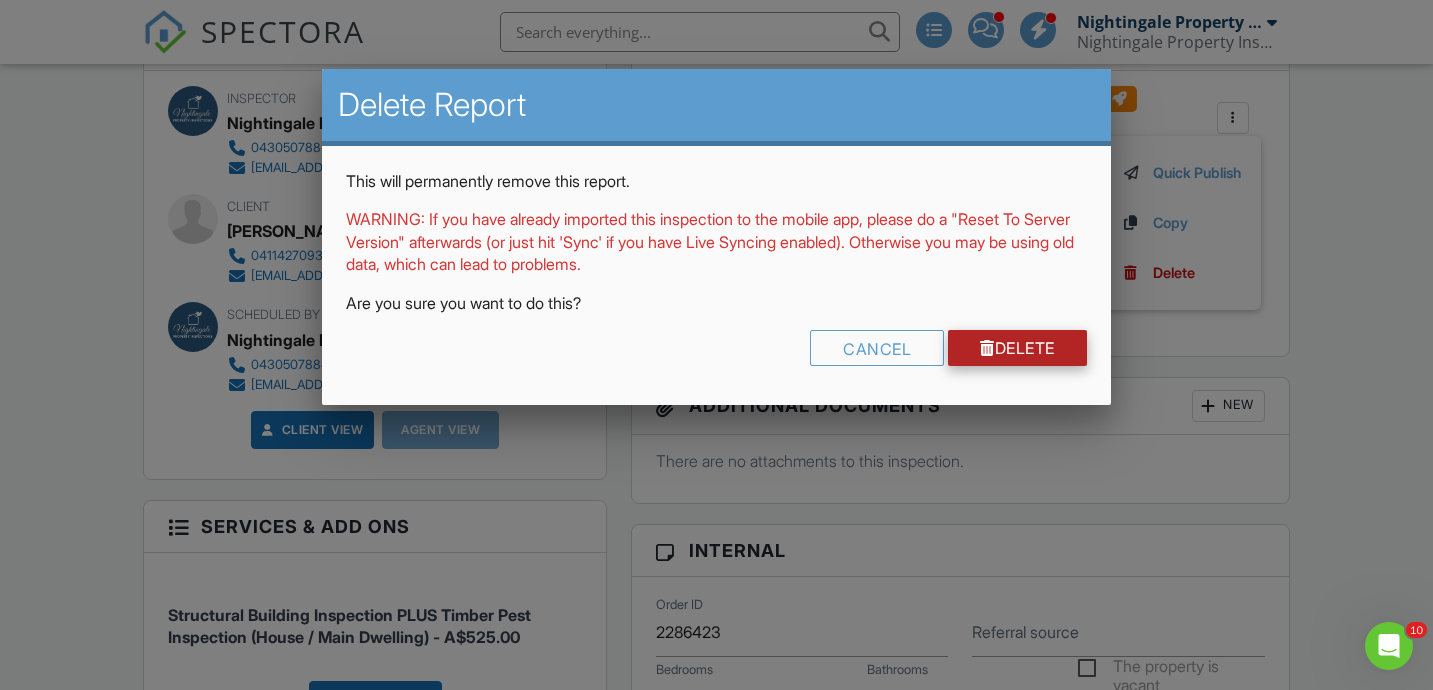 click on "Delete" at bounding box center (1017, 348) 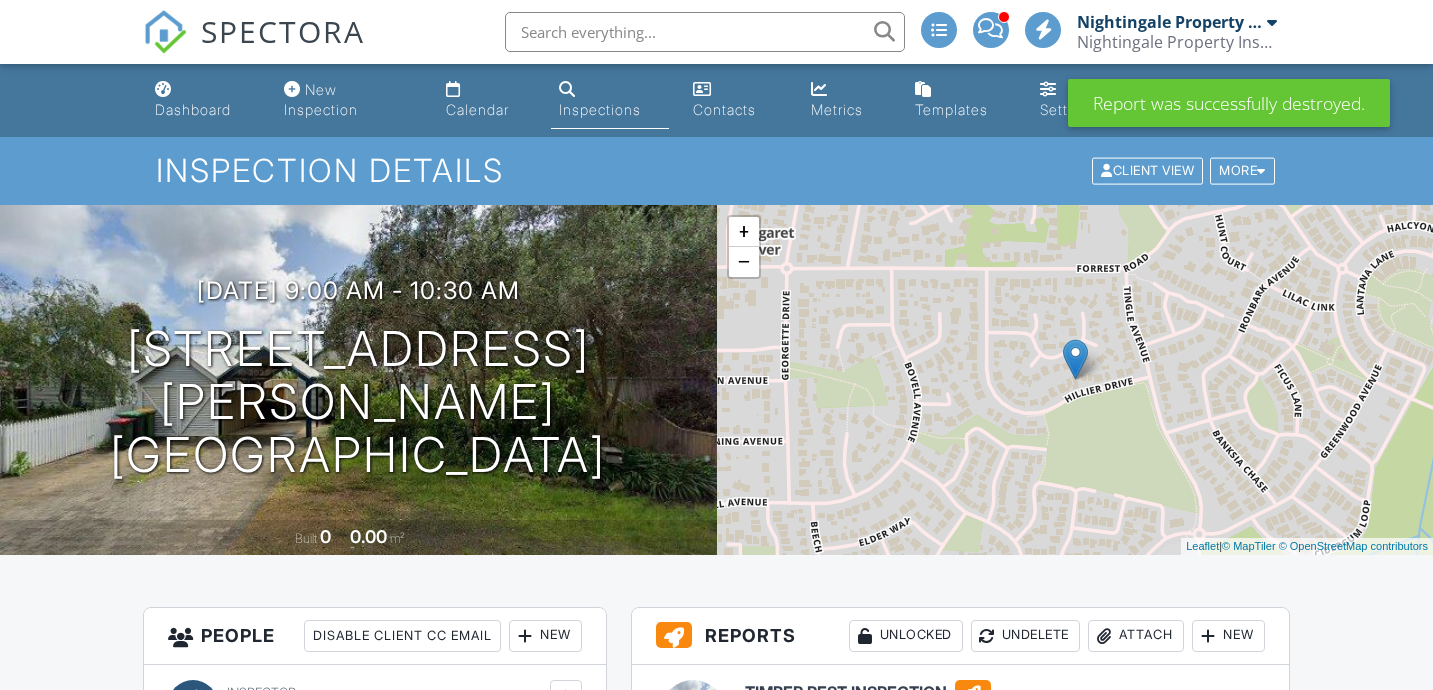 scroll, scrollTop: 390, scrollLeft: 0, axis: vertical 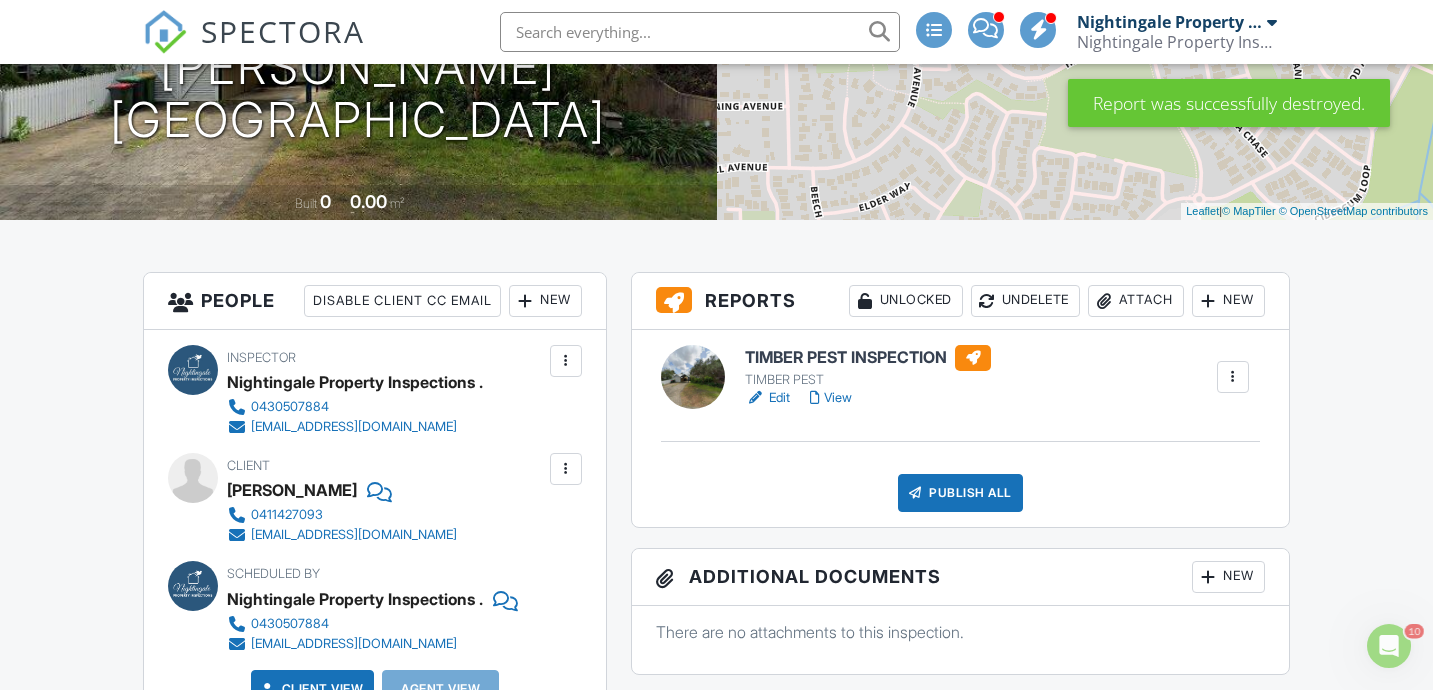 click at bounding box center [1233, 377] 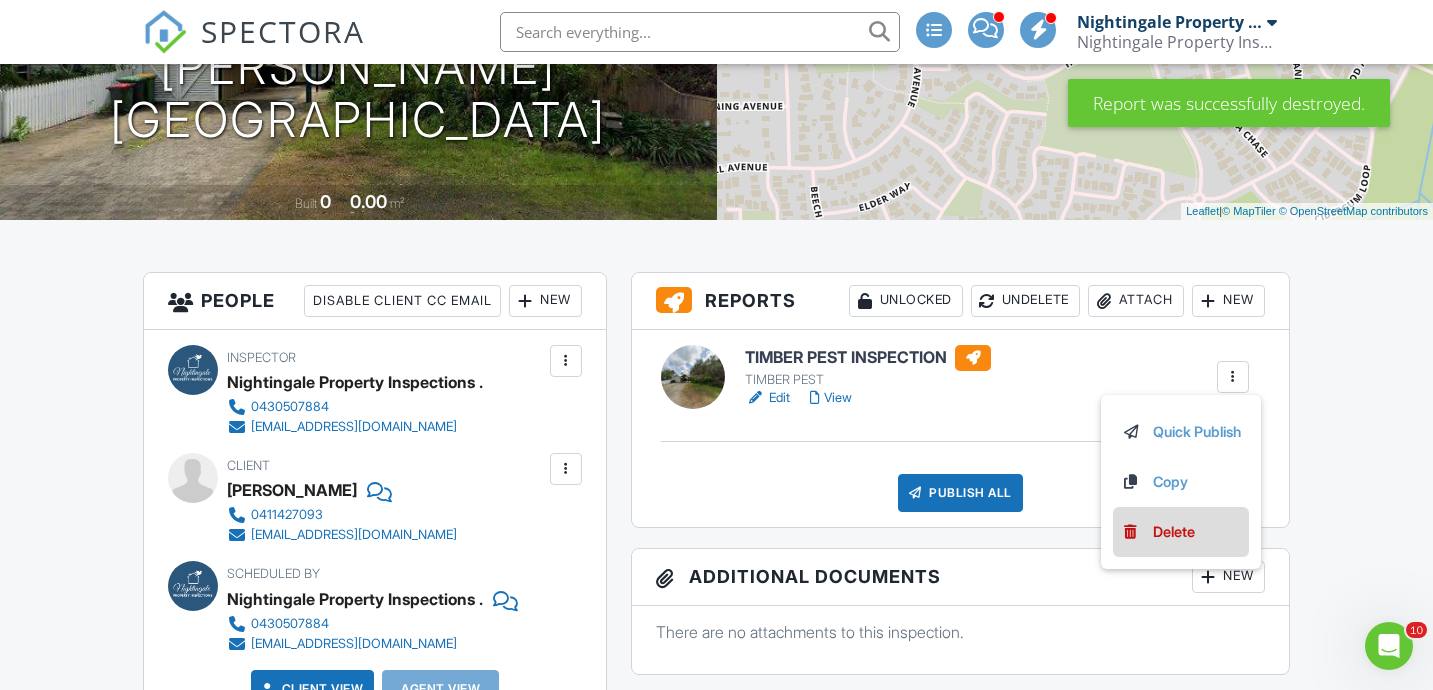 click on "Delete" at bounding box center (1174, 532) 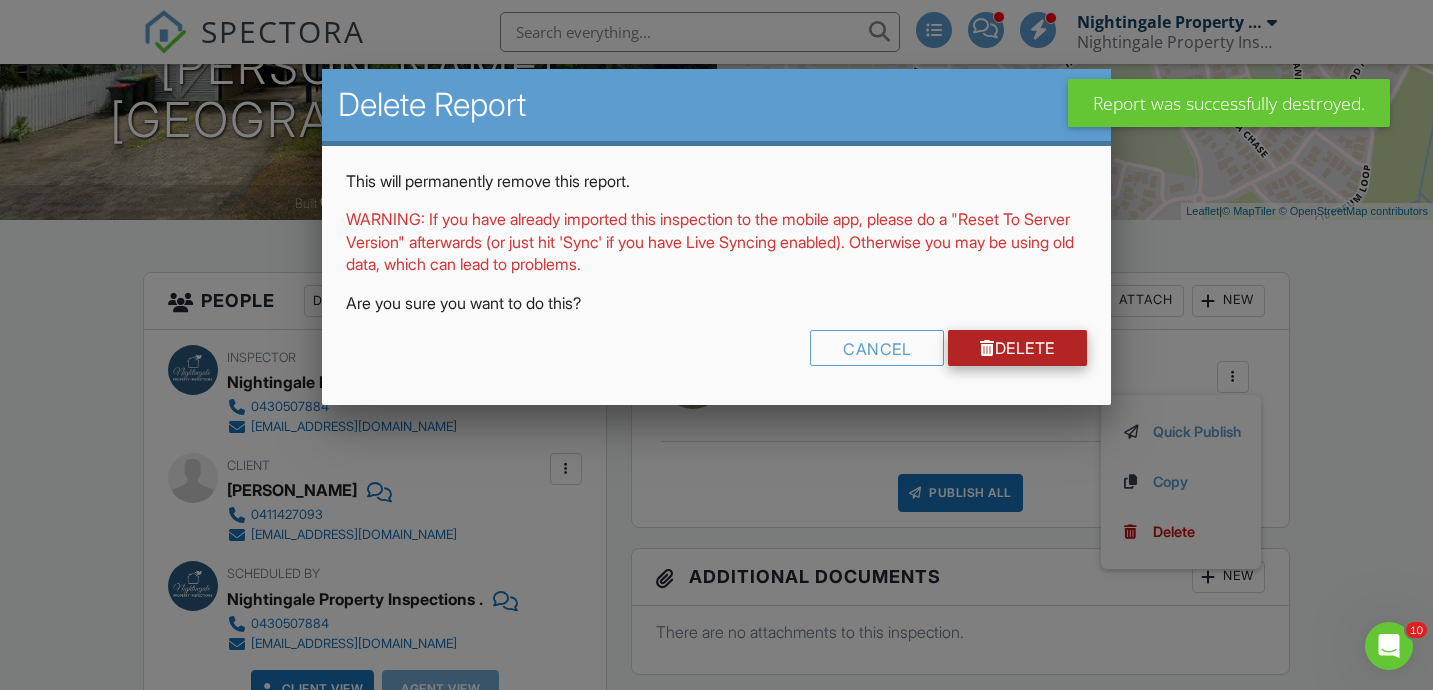 click on "Delete" at bounding box center [1017, 348] 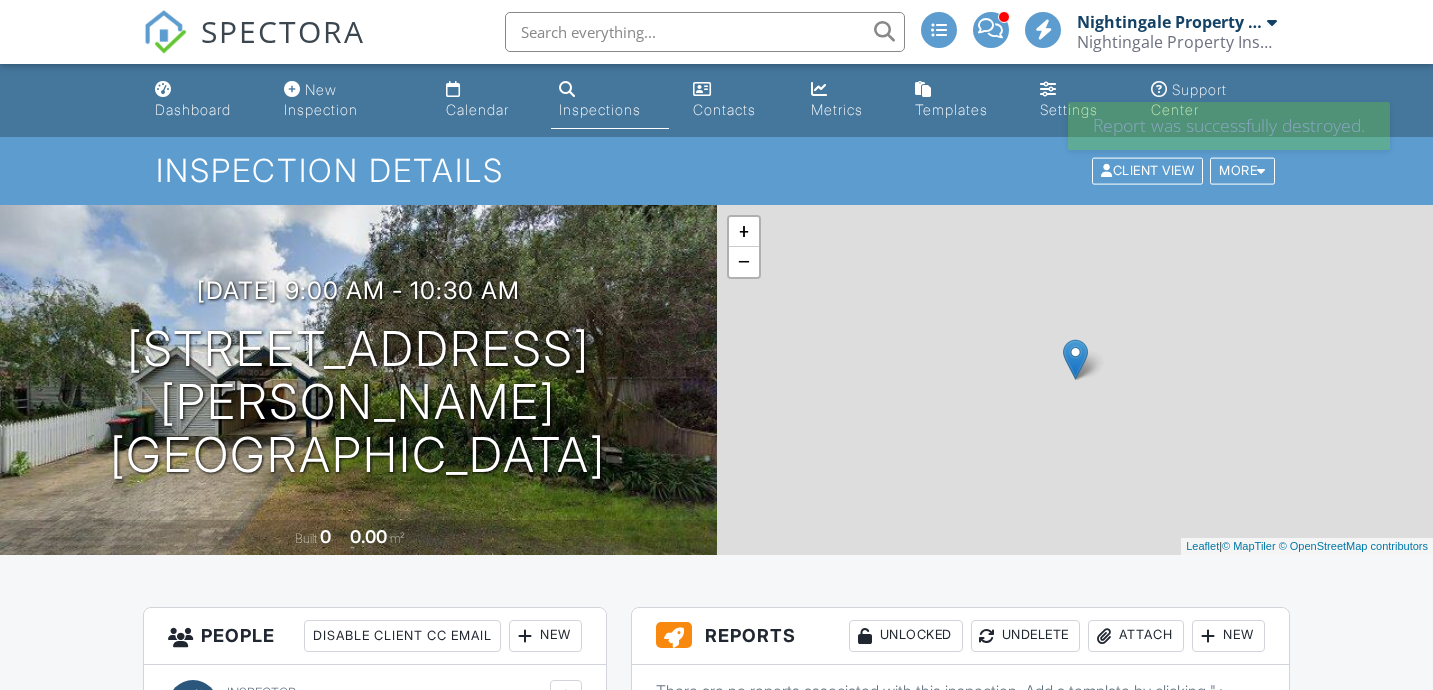 scroll, scrollTop: 0, scrollLeft: 0, axis: both 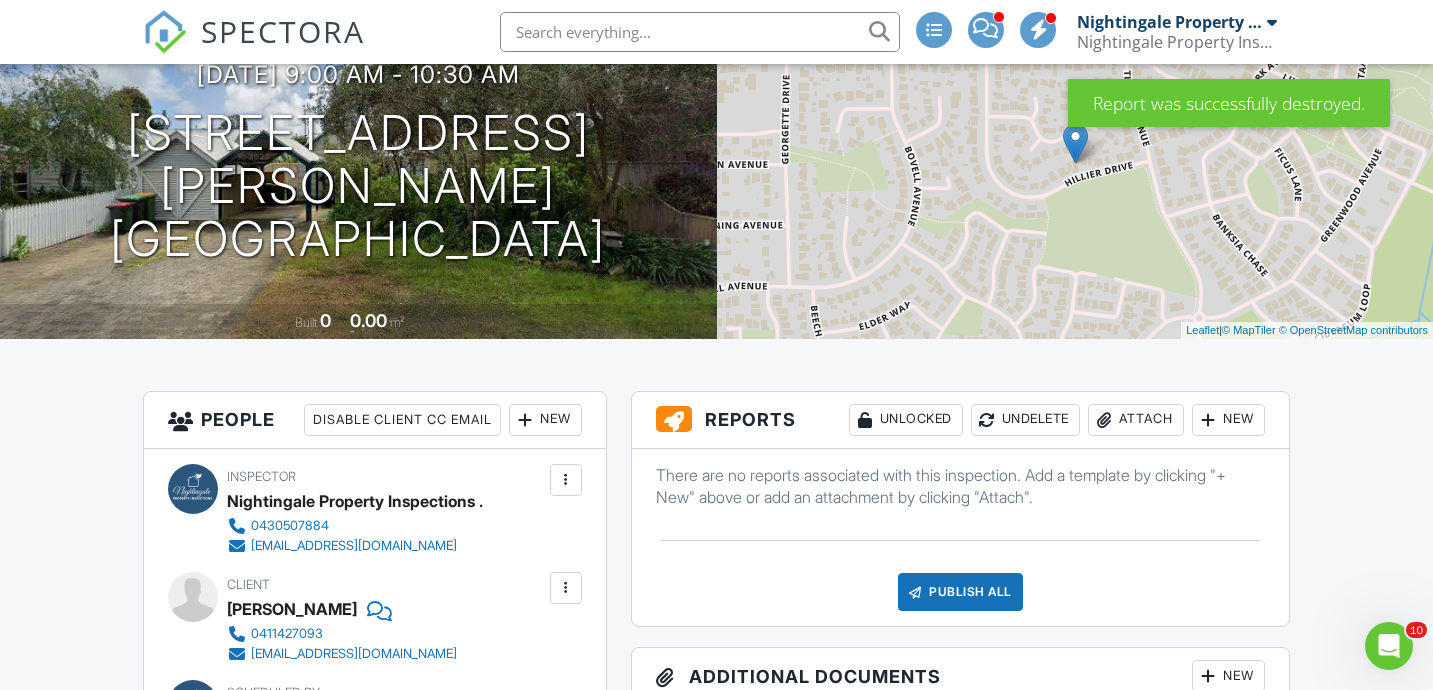 click on "Attach" at bounding box center (1136, 420) 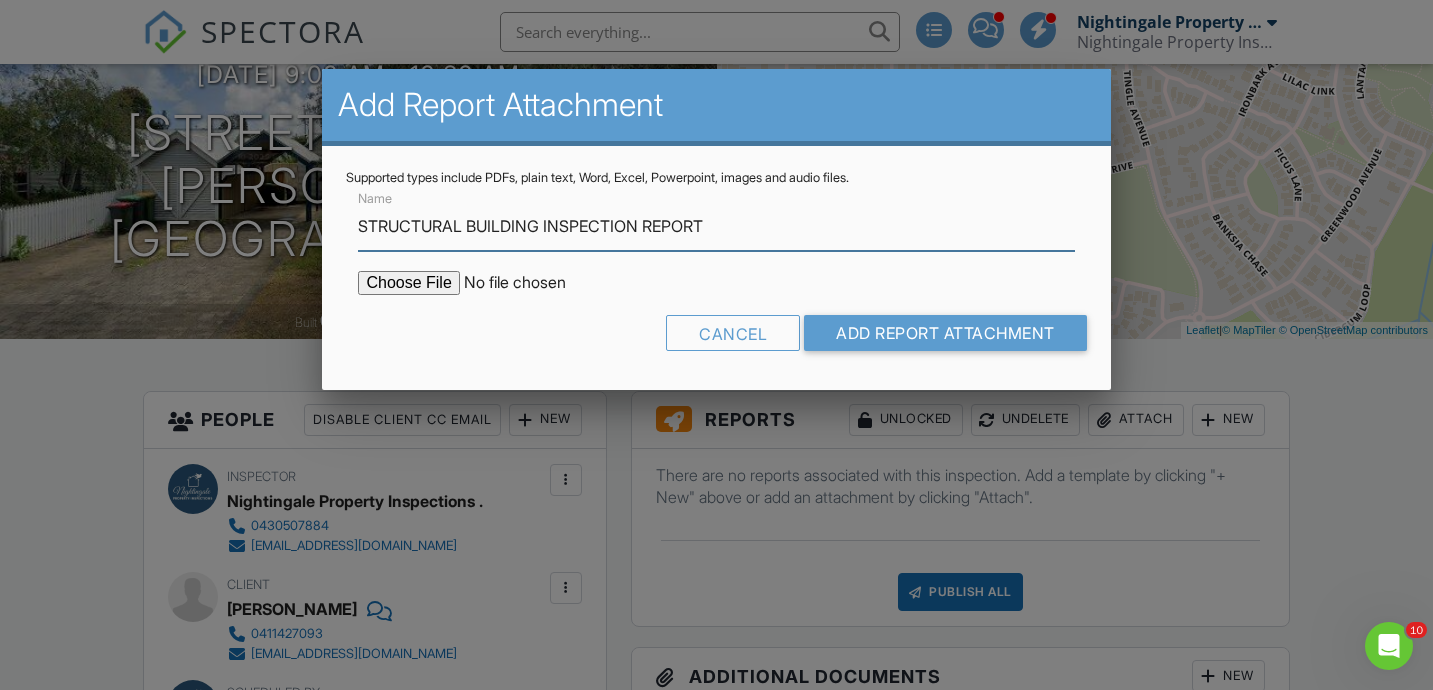 type on "STRUCTURAL BUILDING INSPECTION REPORT" 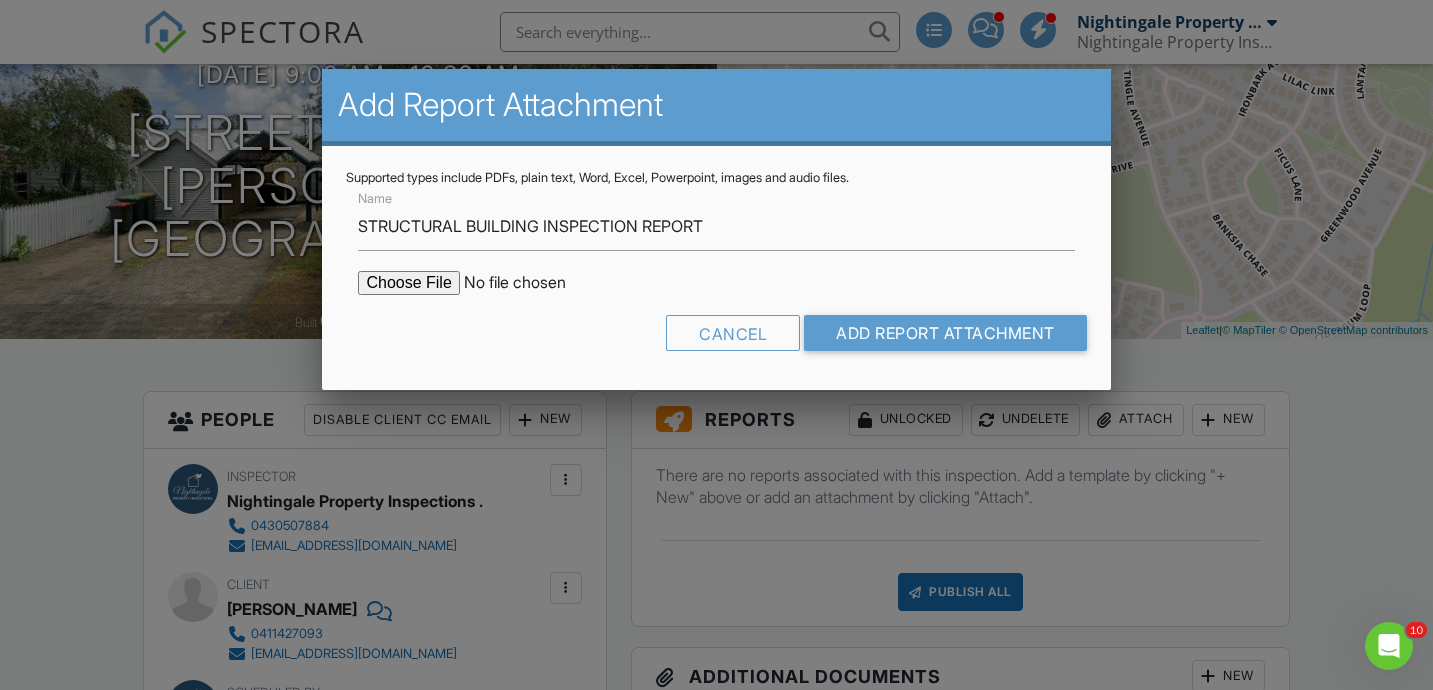 click at bounding box center [528, 283] 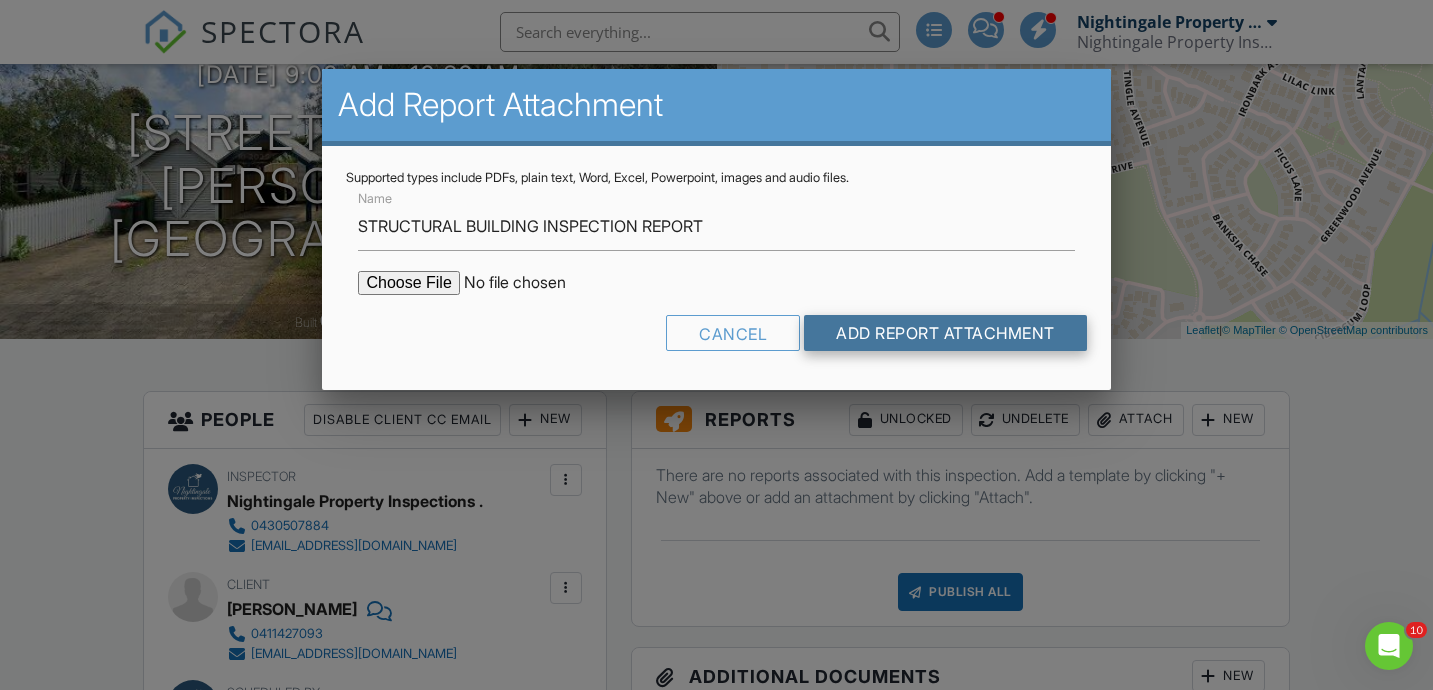 click on "Add Report Attachment" at bounding box center (945, 333) 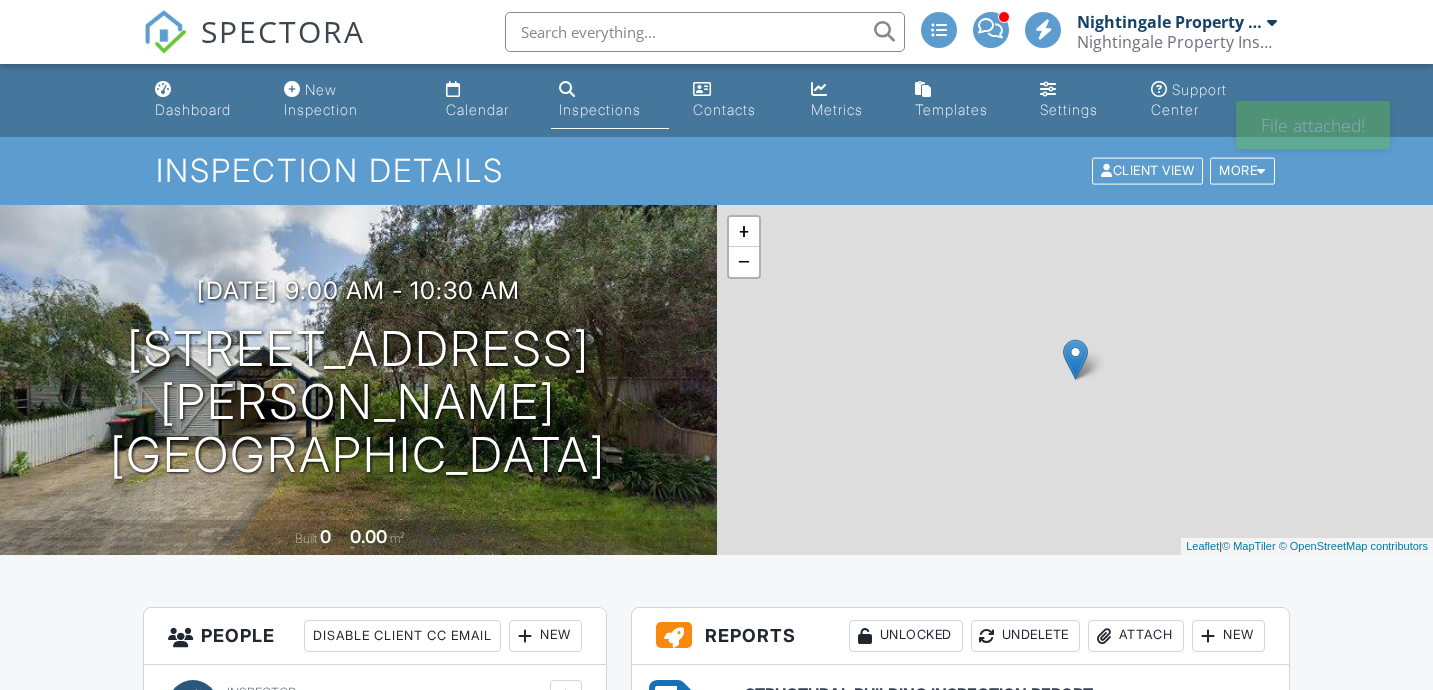 scroll, scrollTop: 0, scrollLeft: 0, axis: both 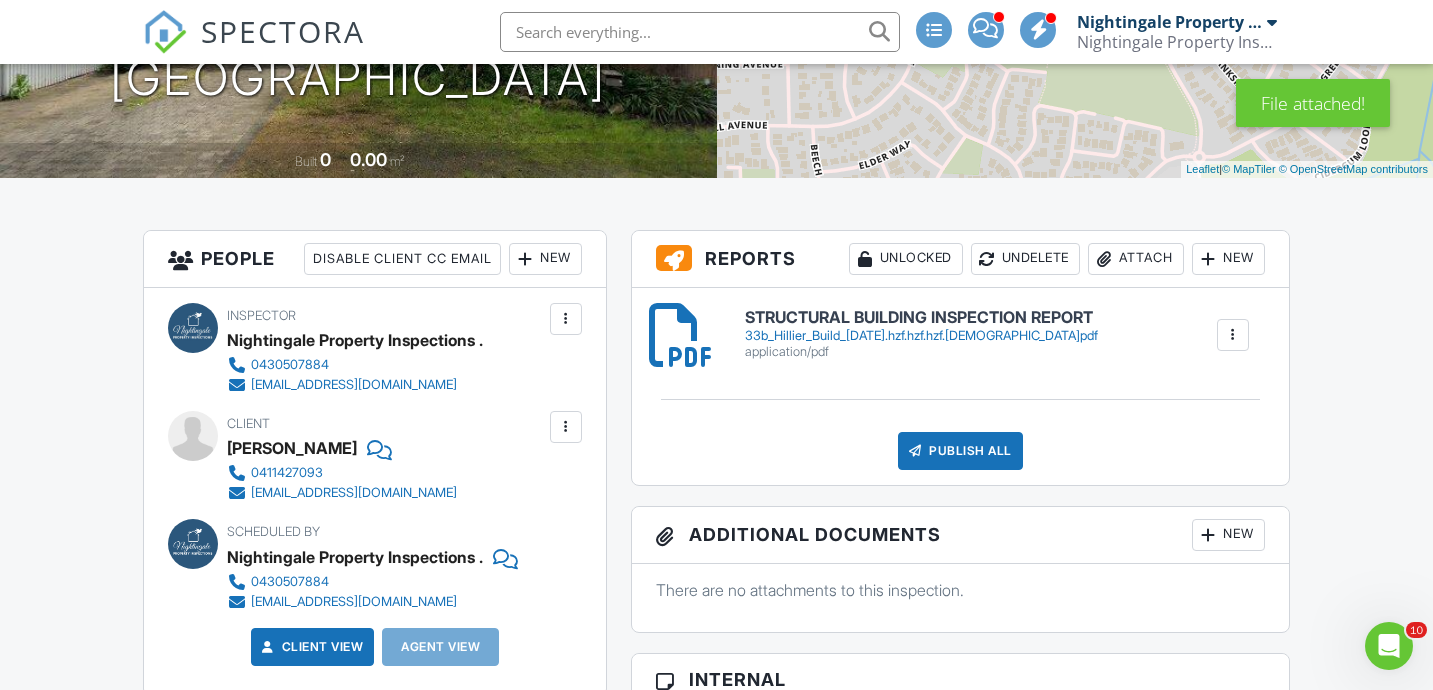 click on "Attach" at bounding box center [1136, 259] 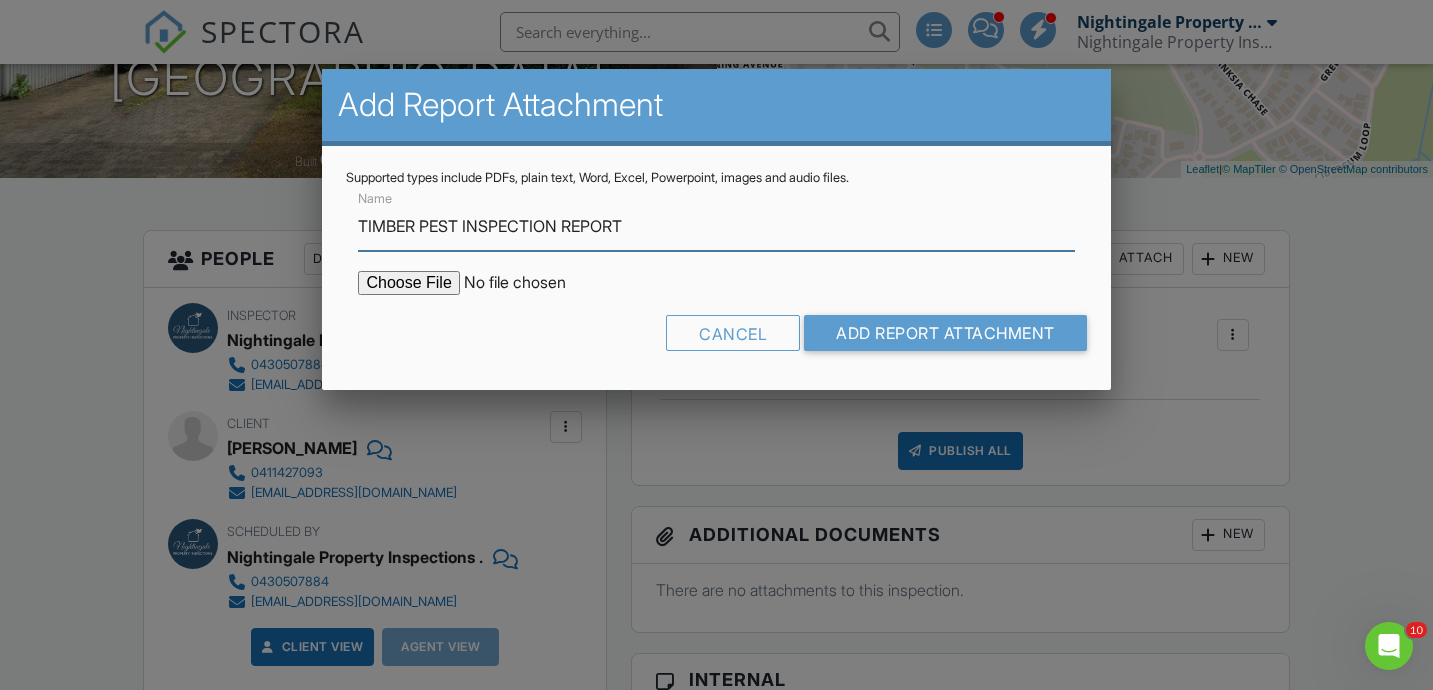 type on "TIMBER PEST INSPECTION REPORT" 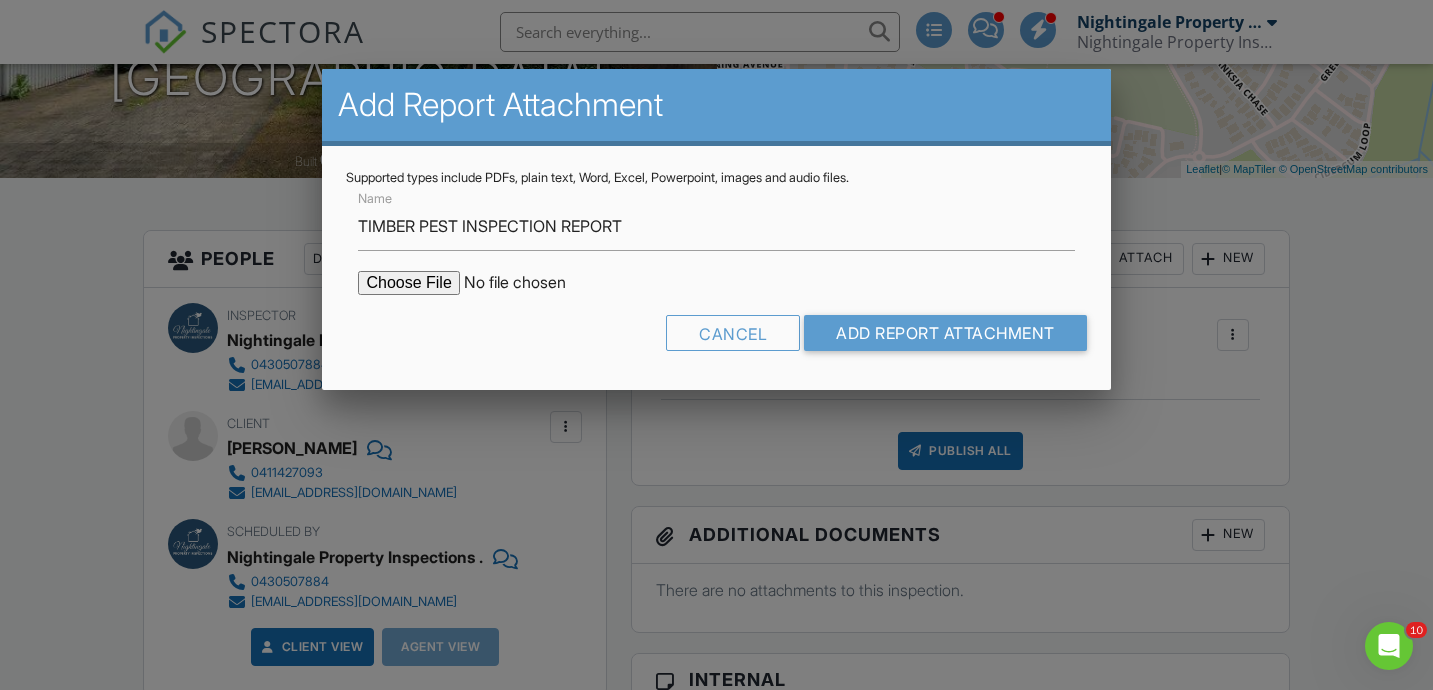 click at bounding box center (528, 283) 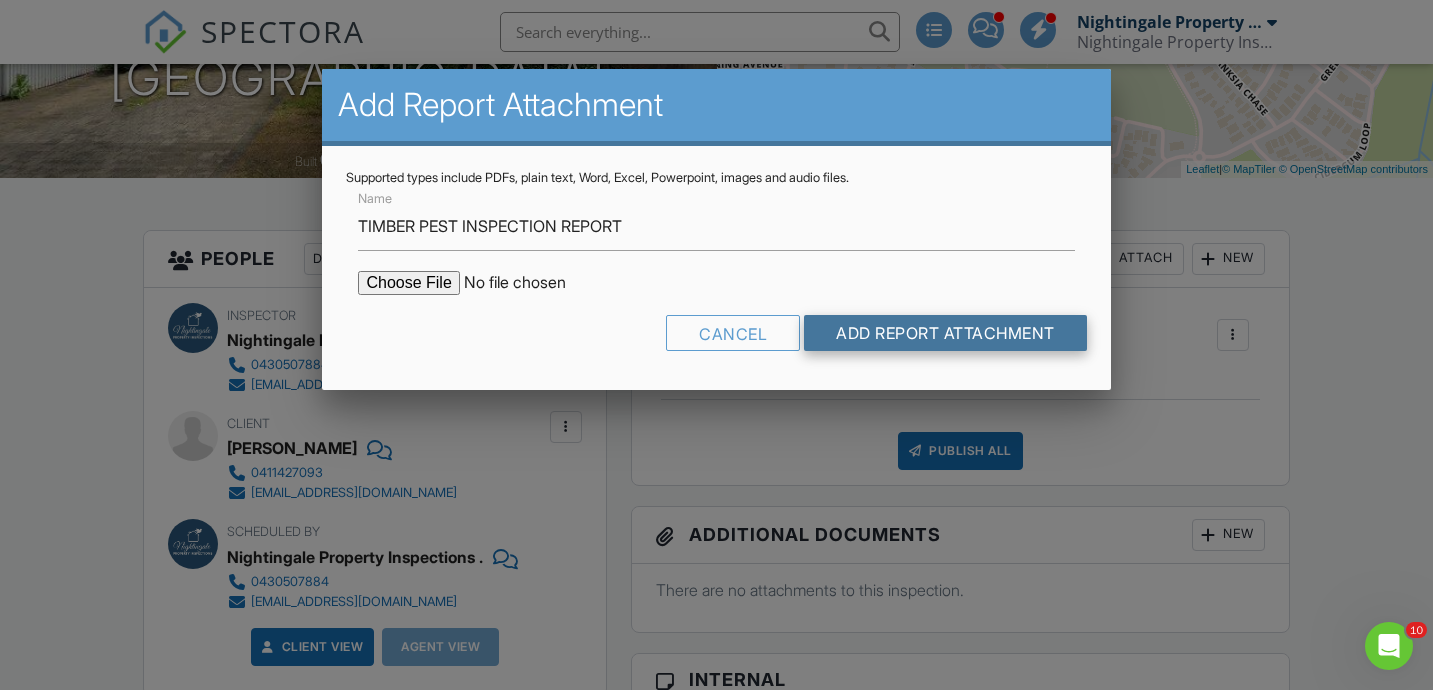 click on "Add Report Attachment" at bounding box center [945, 333] 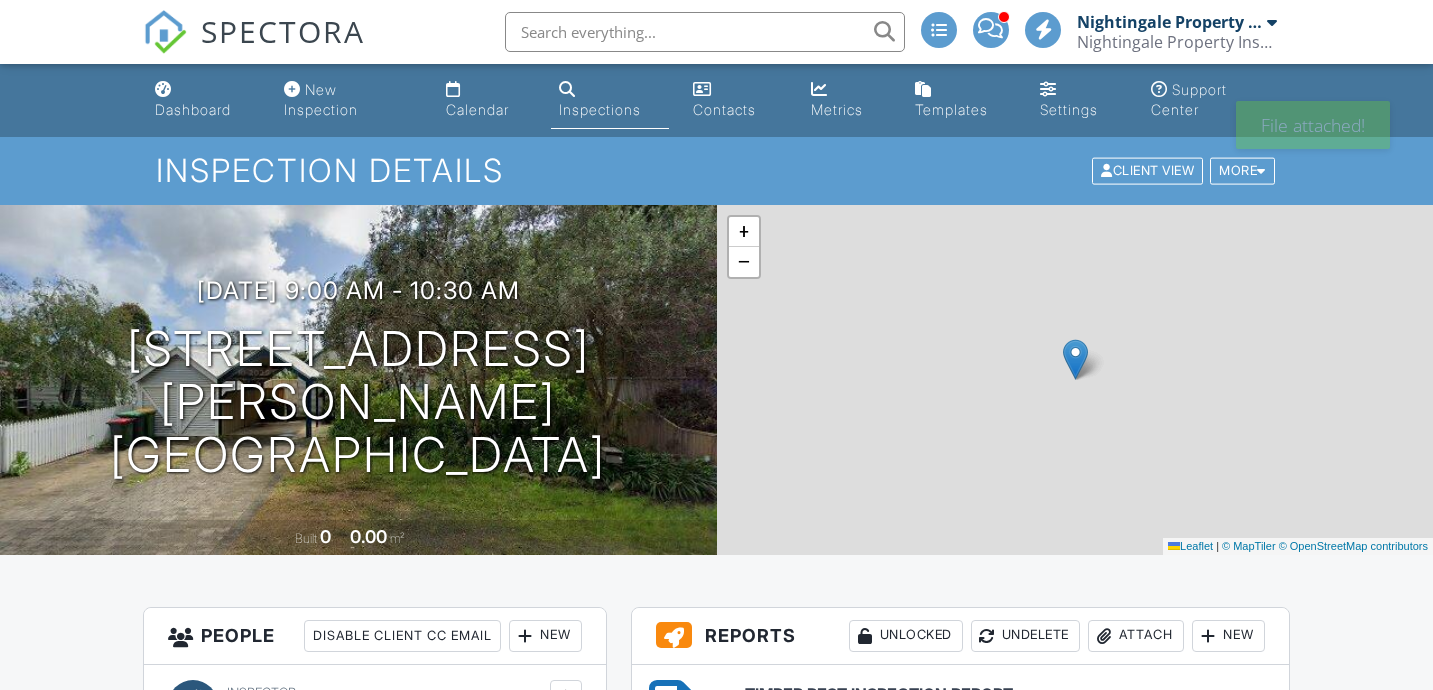 scroll, scrollTop: 0, scrollLeft: 0, axis: both 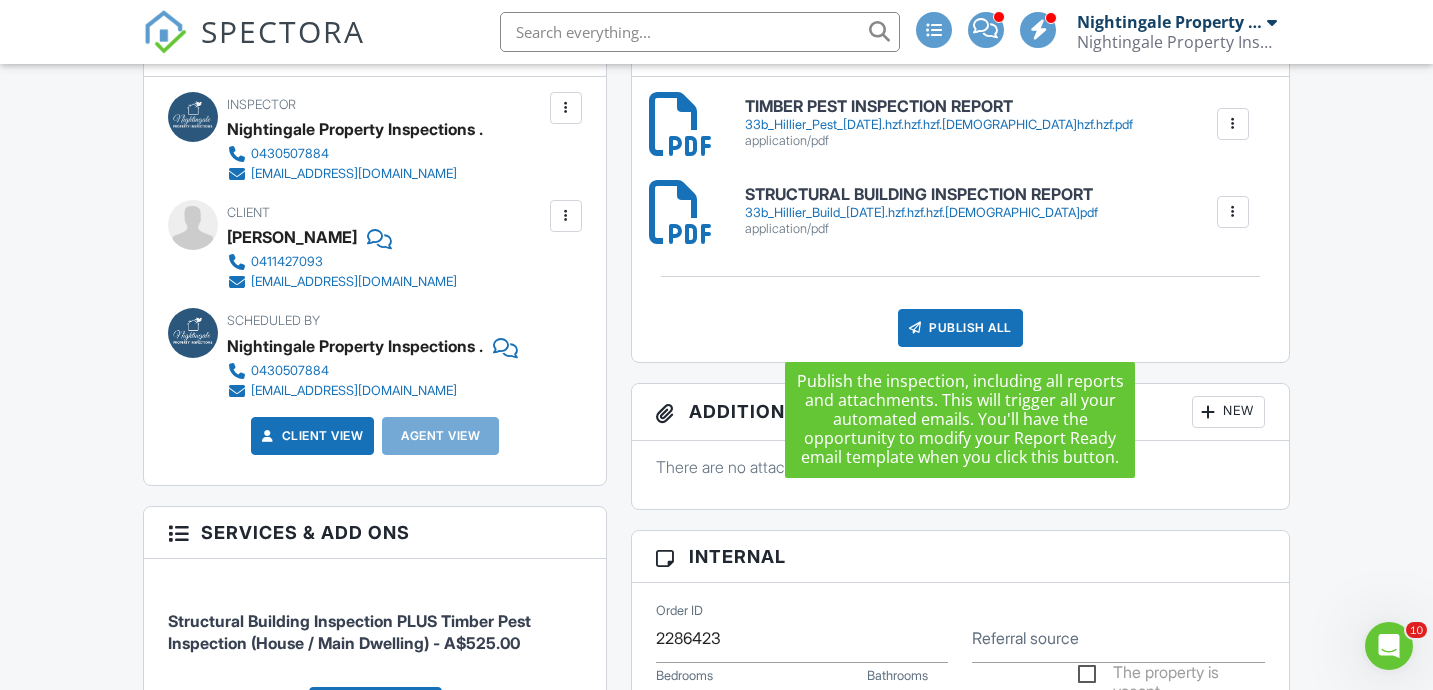 click on "Publish All" at bounding box center [960, 328] 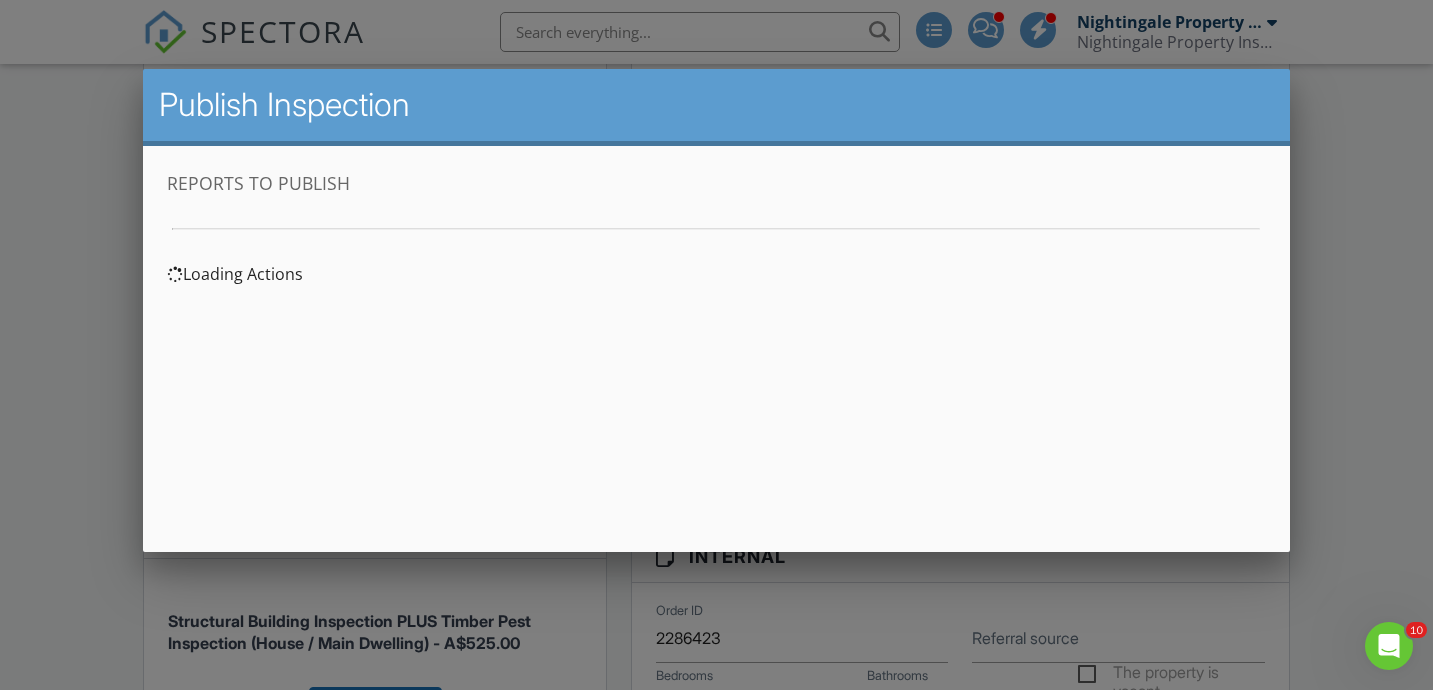 scroll, scrollTop: 0, scrollLeft: 0, axis: both 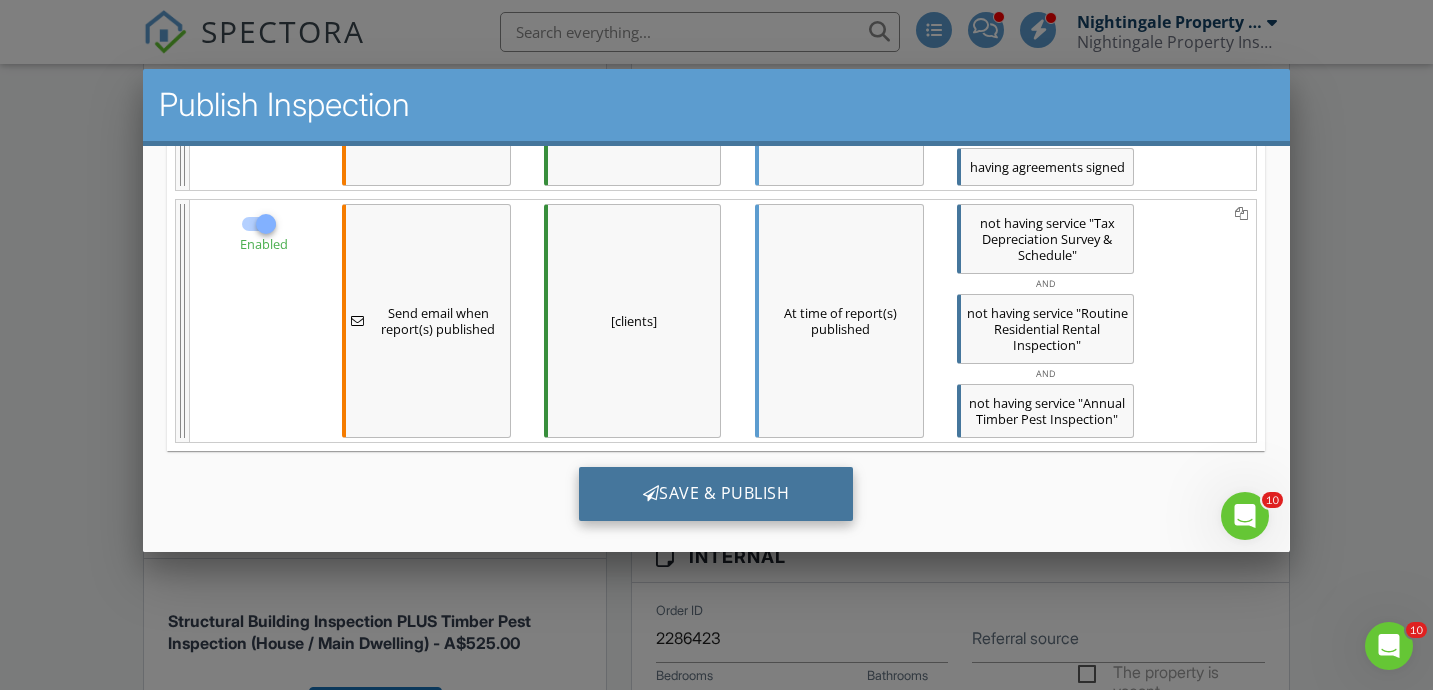 click on "Save & Publish" at bounding box center [716, 494] 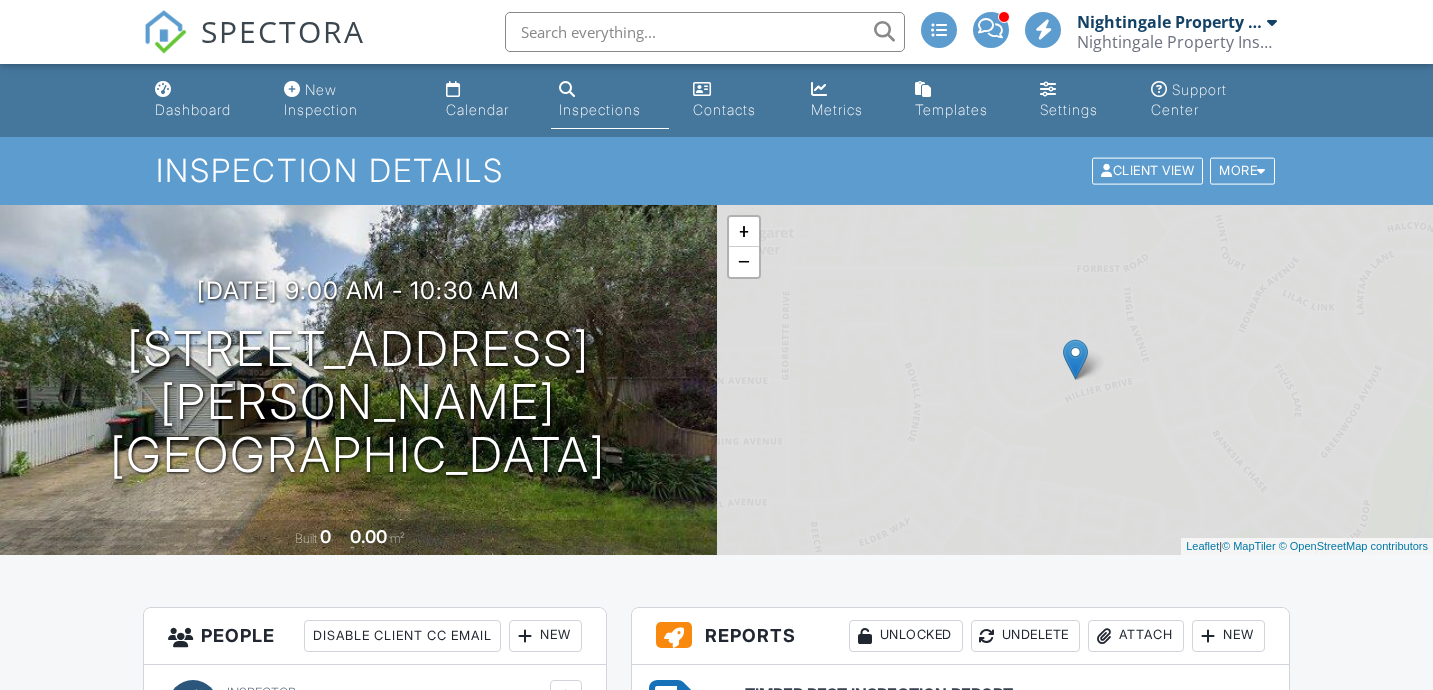 scroll, scrollTop: 0, scrollLeft: 0, axis: both 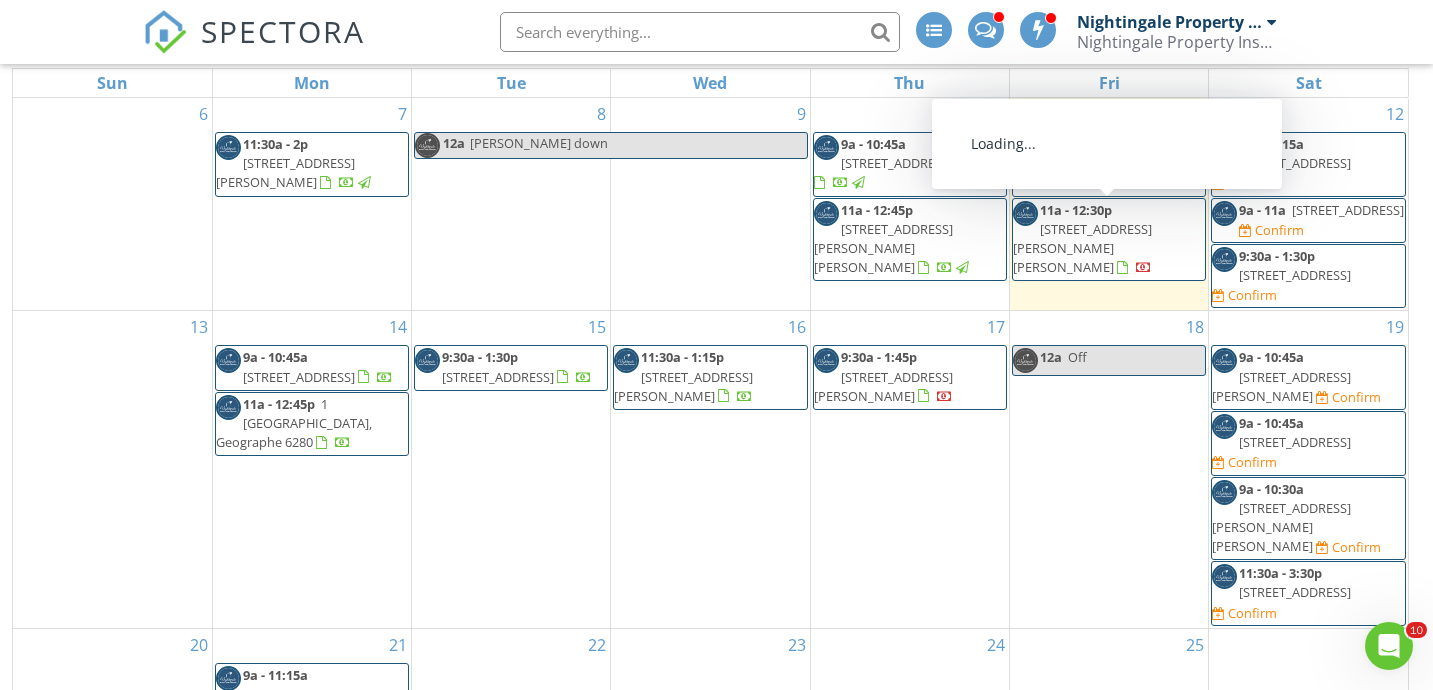 click on "11a - 12:30p
6B Walkington Ave, Margaret River 6285" at bounding box center [1109, 240] 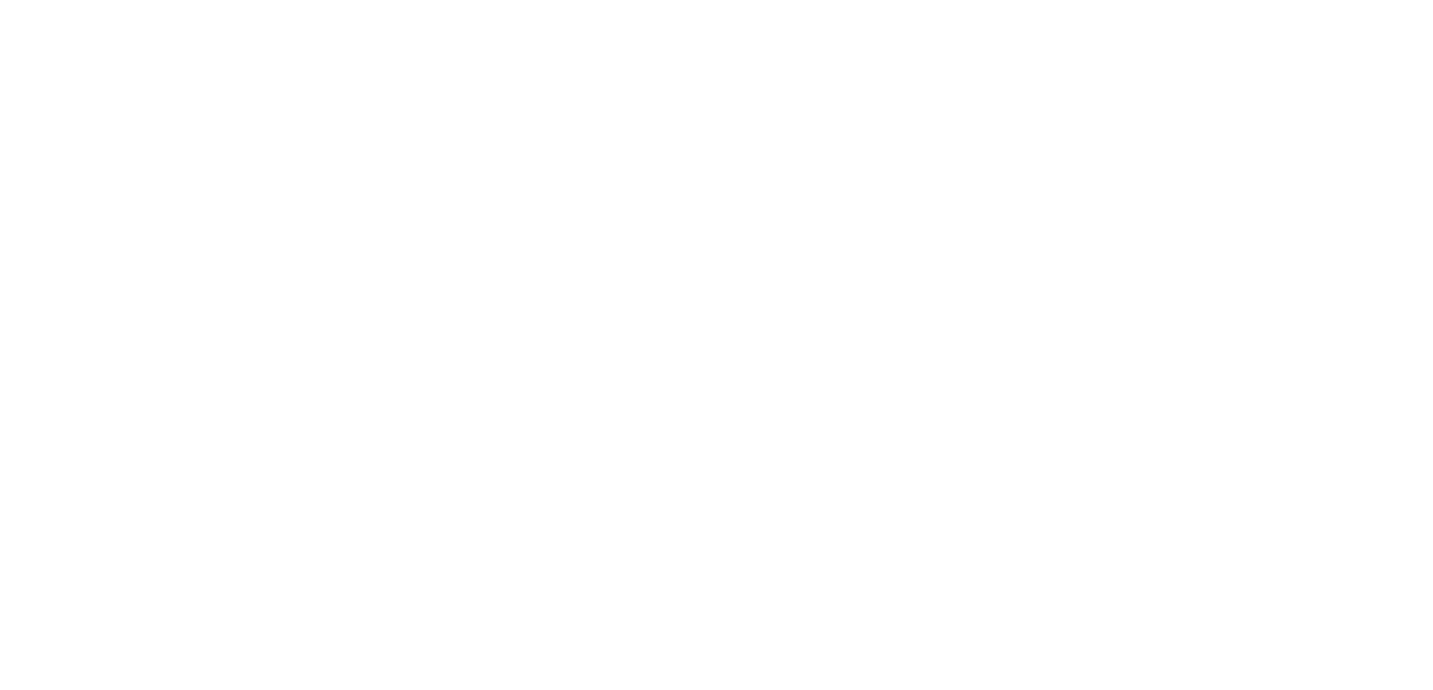 scroll, scrollTop: 0, scrollLeft: 0, axis: both 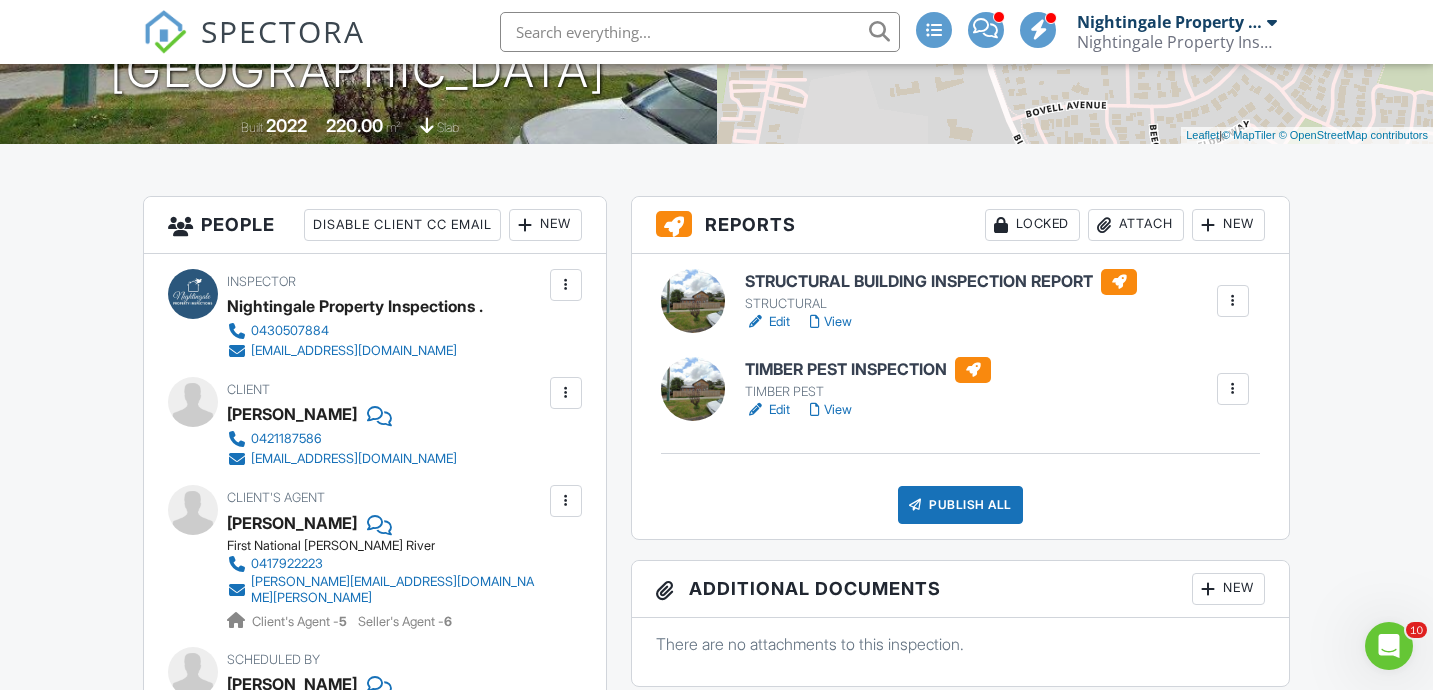 click at bounding box center [1233, 301] 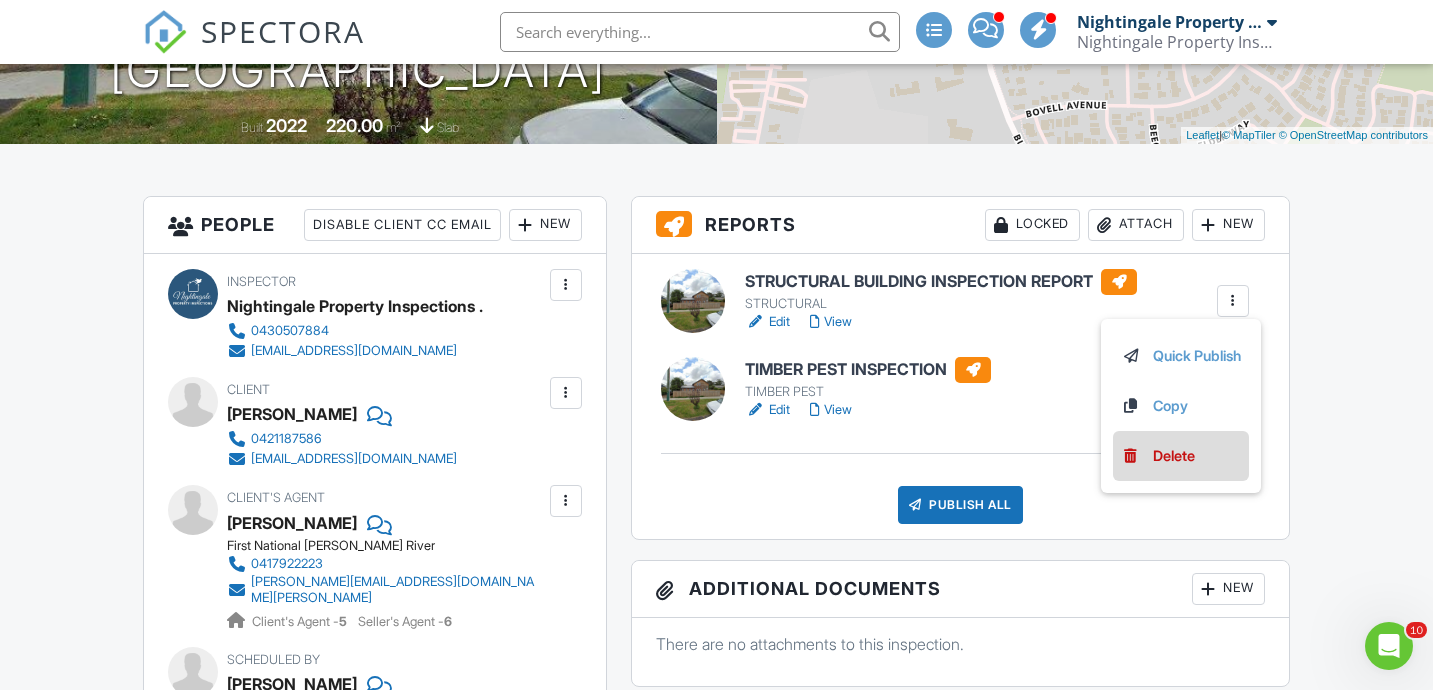 click on "Delete" at bounding box center [1174, 456] 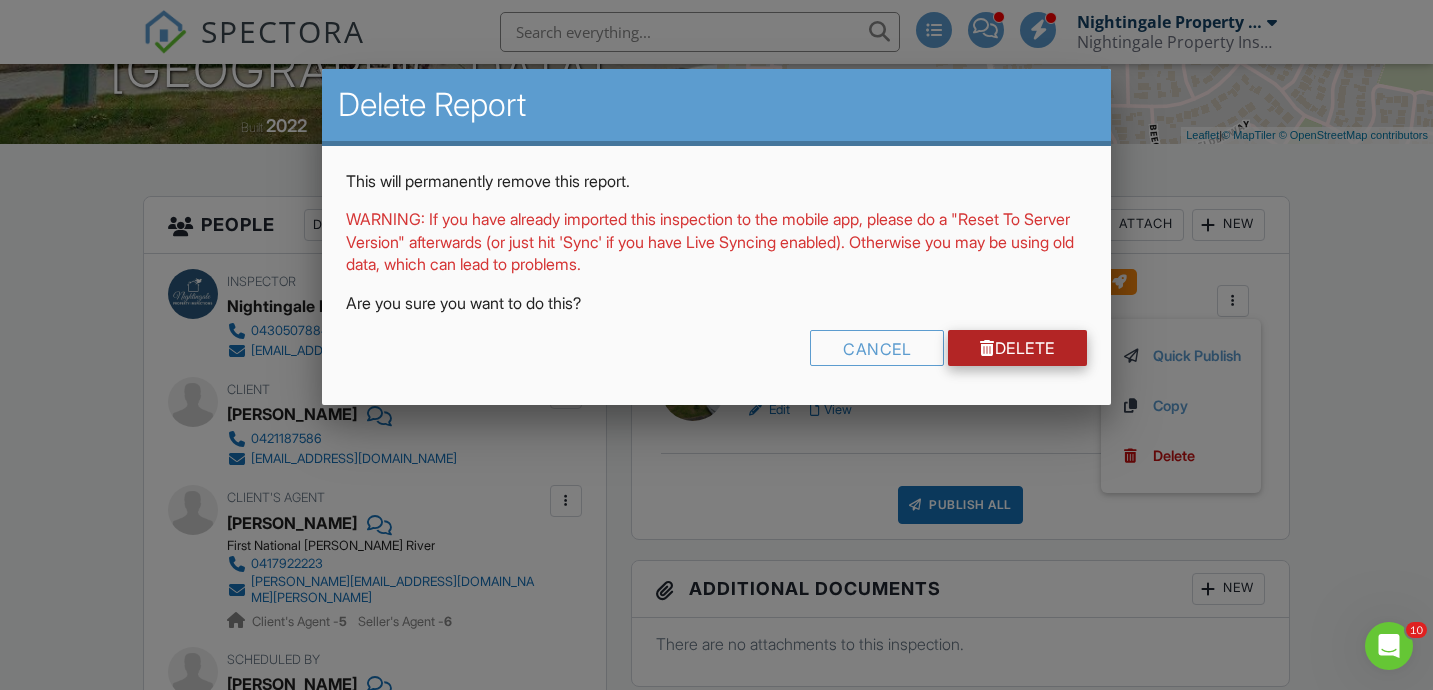 click on "Delete" at bounding box center (1017, 348) 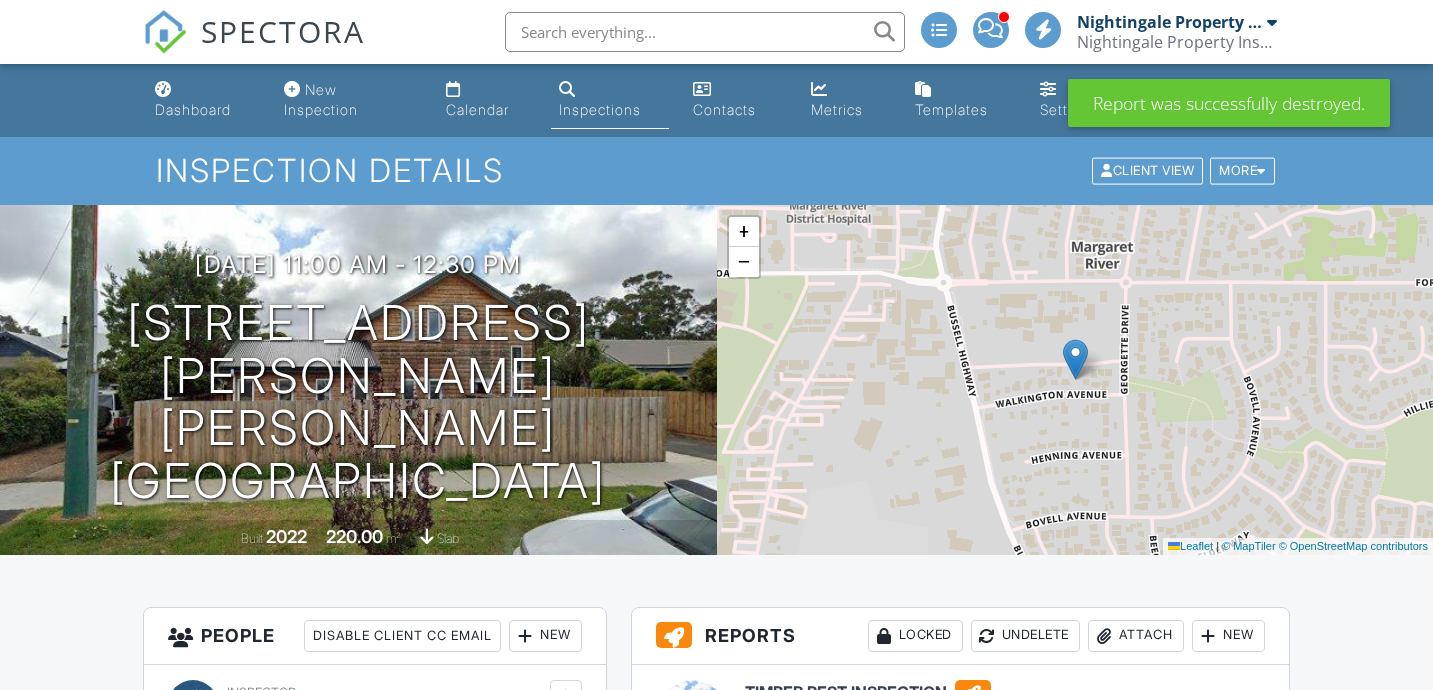 scroll, scrollTop: 595, scrollLeft: 0, axis: vertical 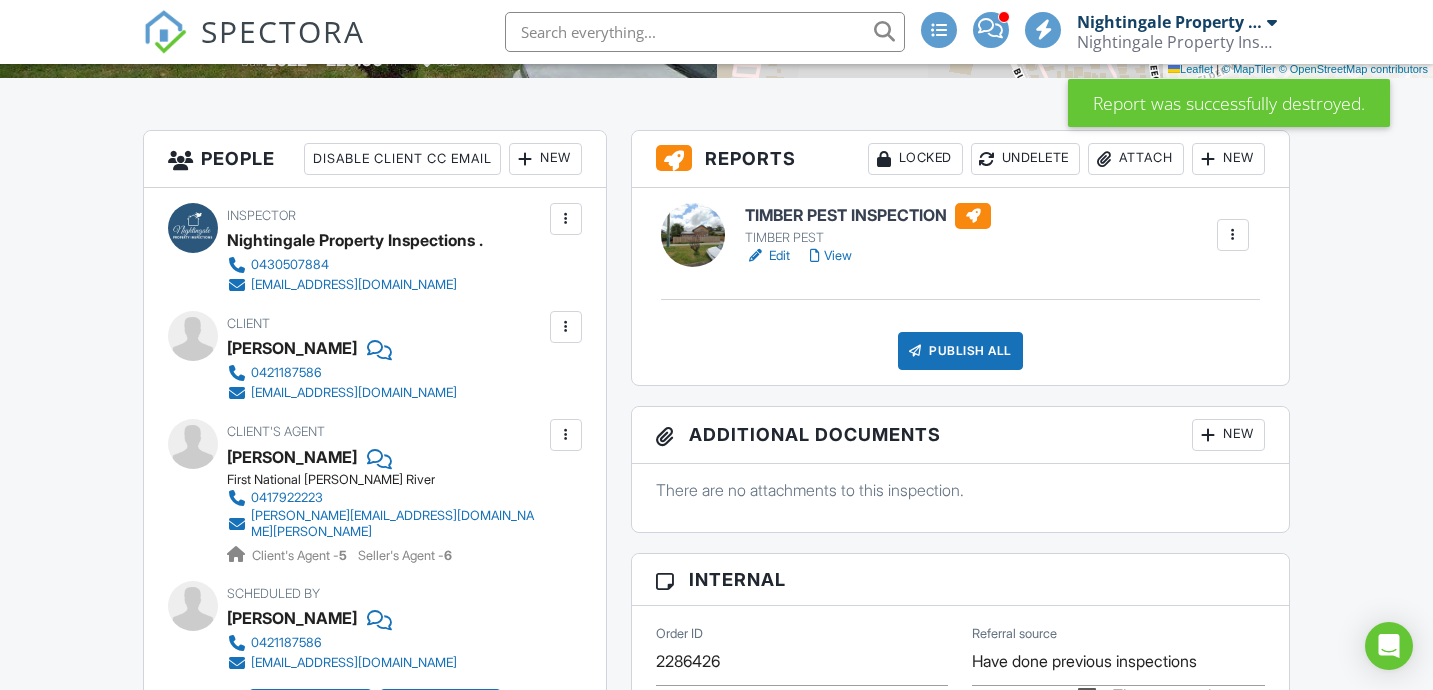 click at bounding box center (1233, 235) 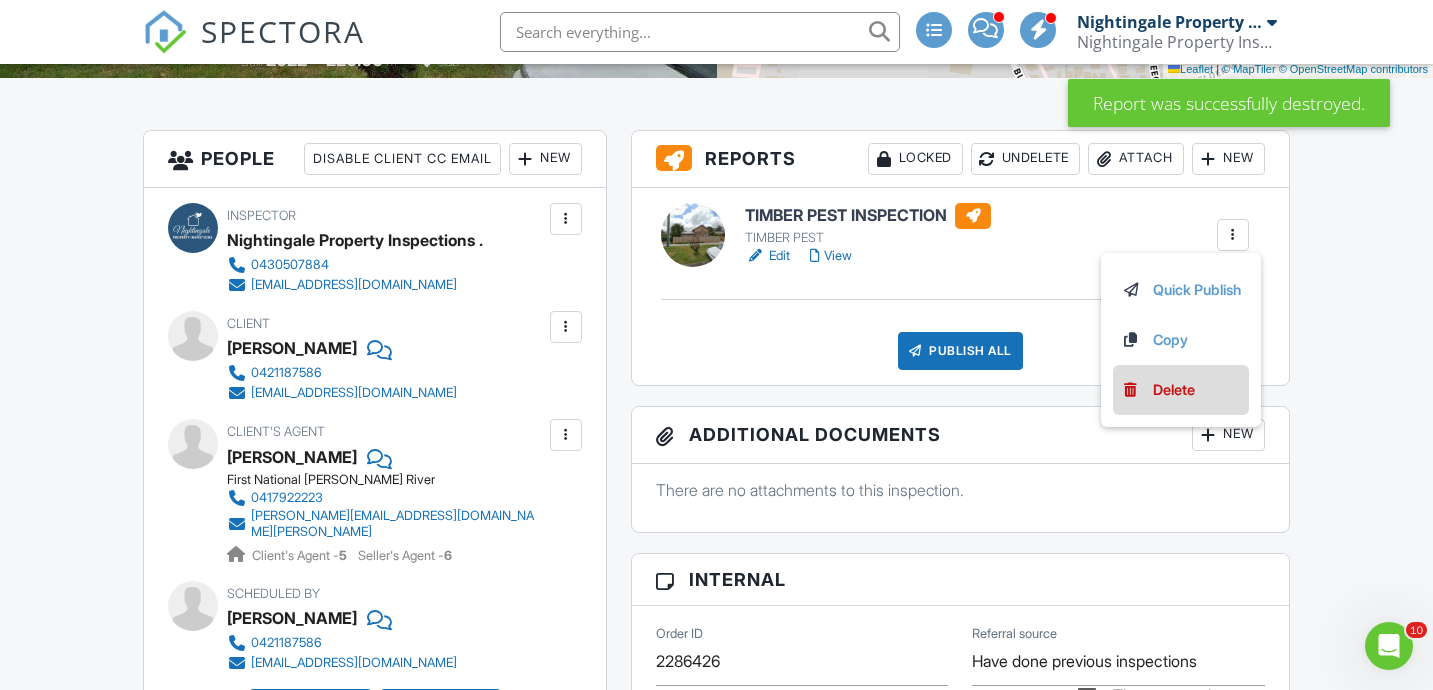 scroll, scrollTop: 0, scrollLeft: 0, axis: both 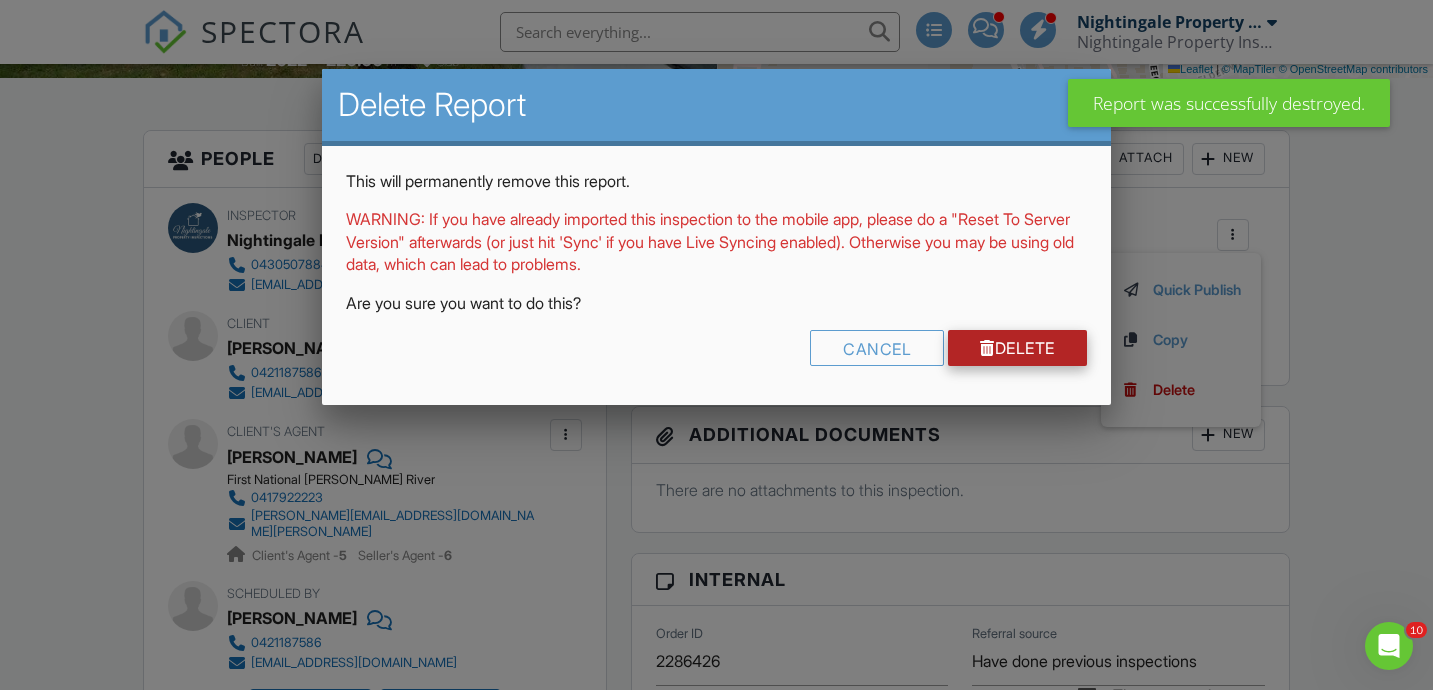 click on "Delete" at bounding box center (1017, 348) 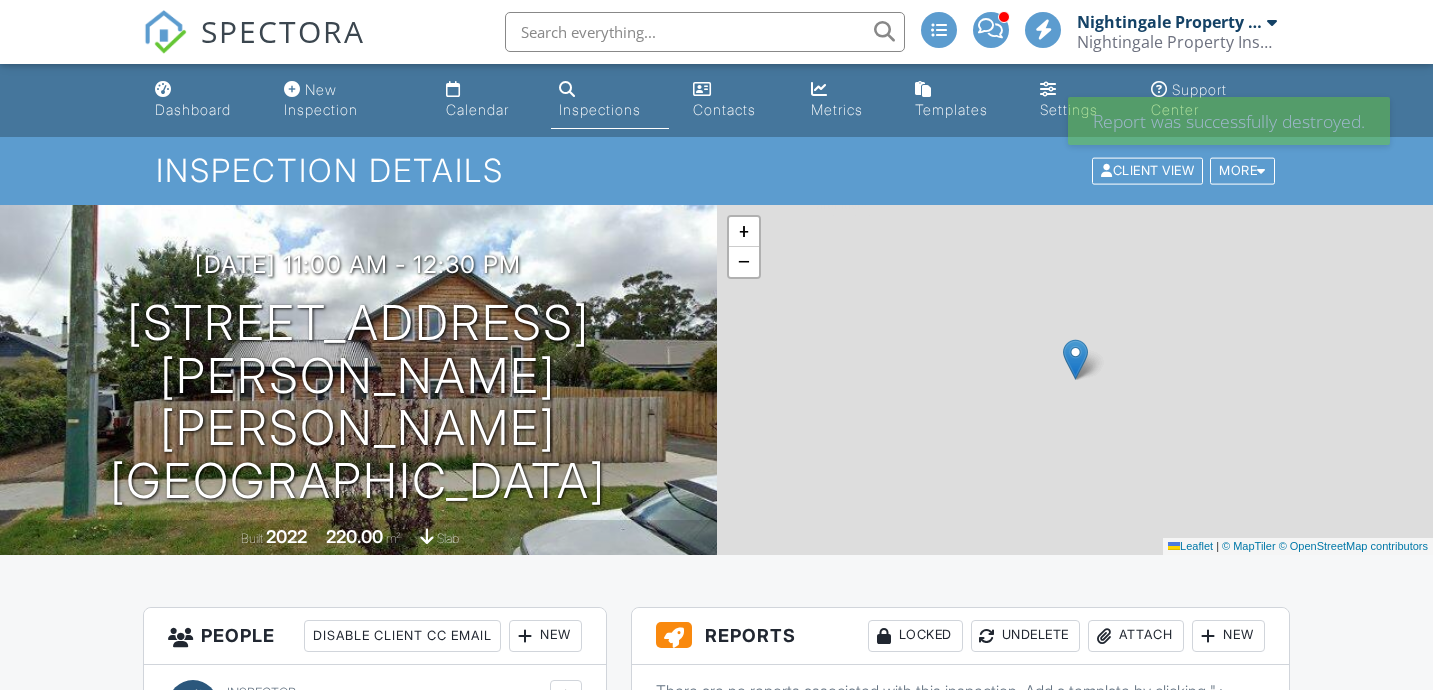 scroll, scrollTop: 0, scrollLeft: 0, axis: both 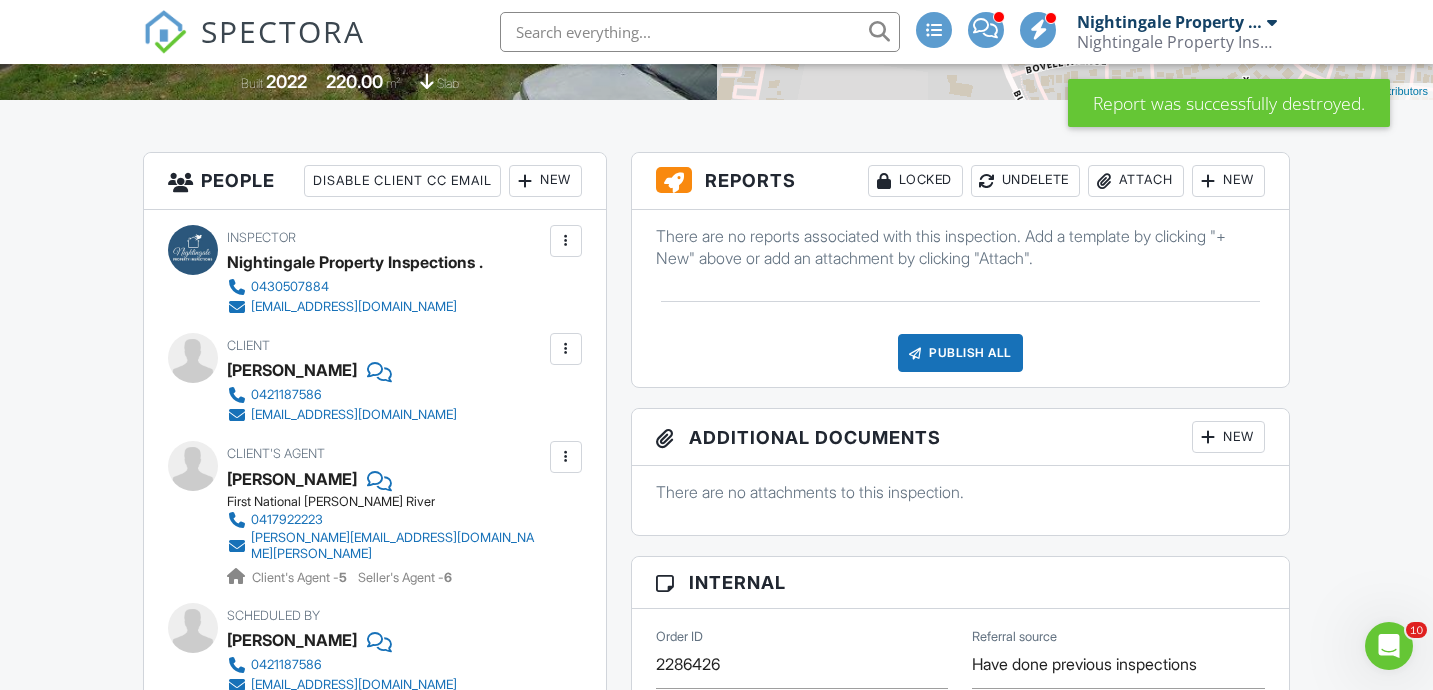 click on "Attach" at bounding box center (1136, 181) 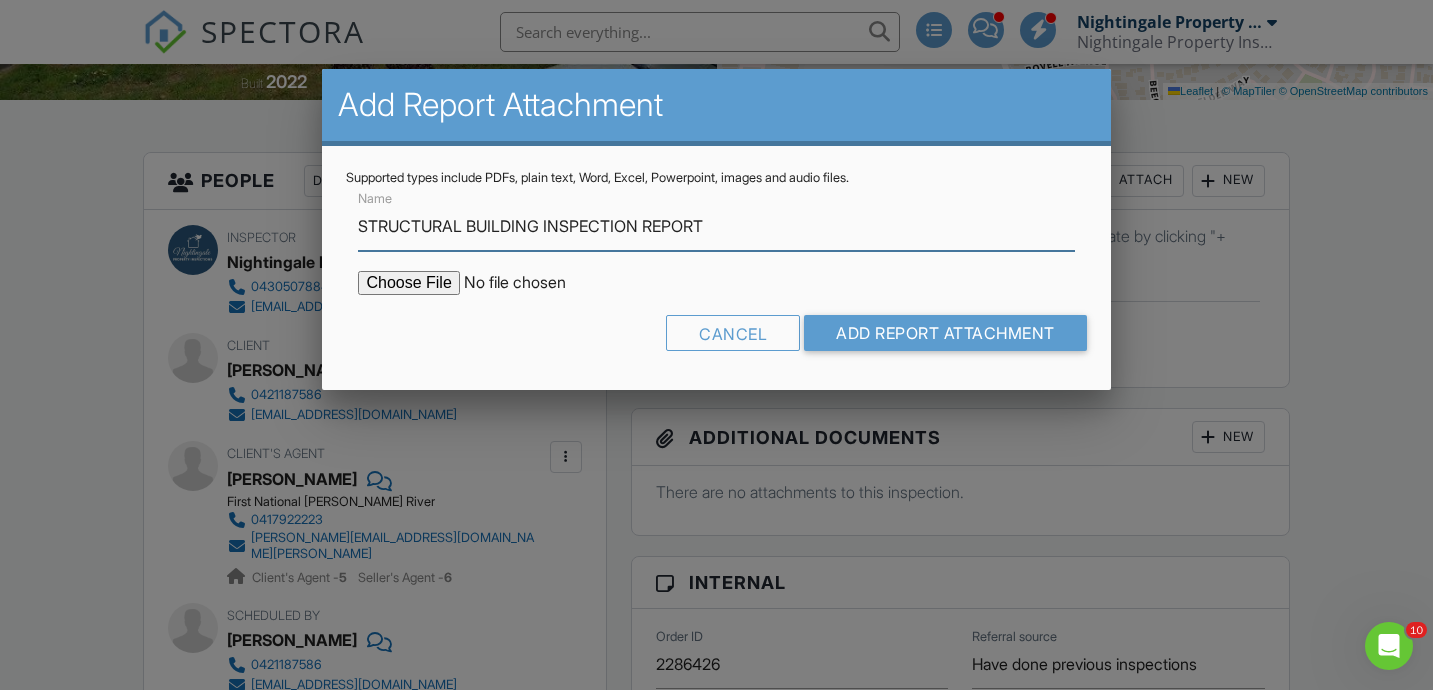 type on "STRUCTURAL BUILDING INSPECTION REPORT" 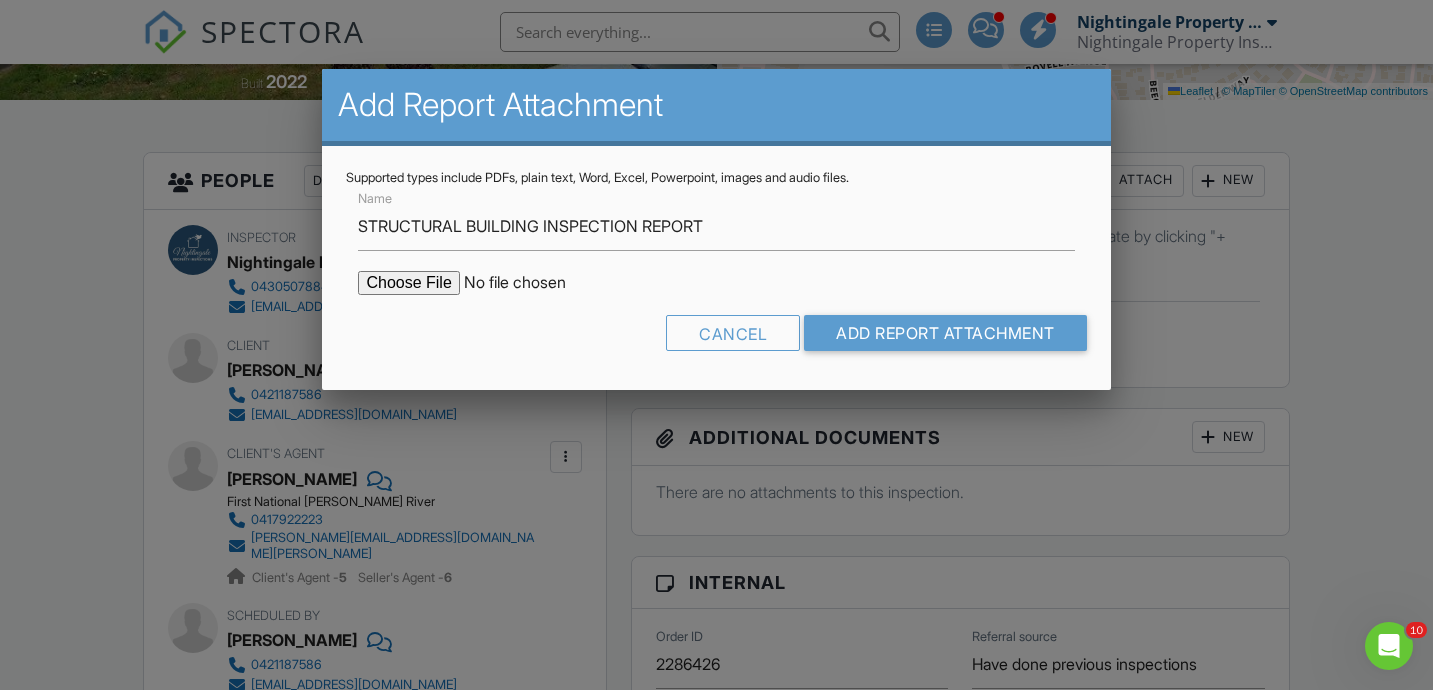 click at bounding box center (528, 283) 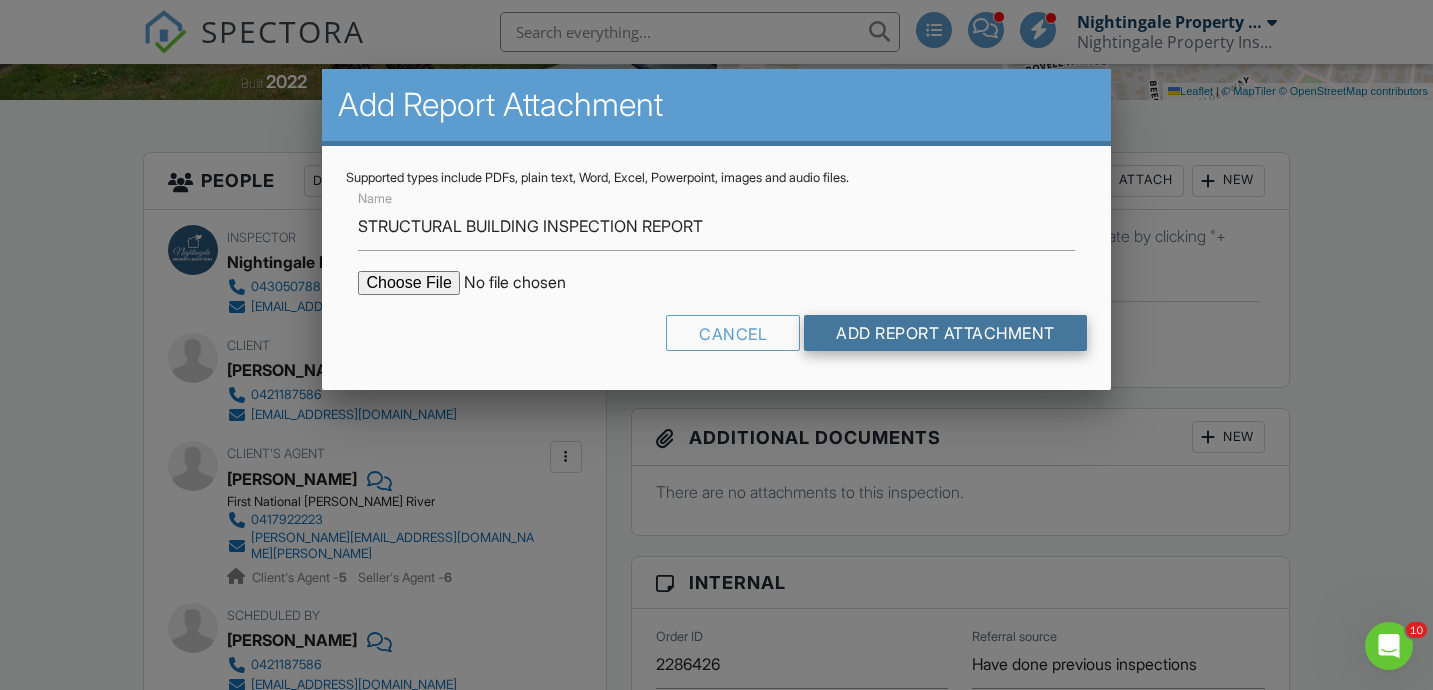 click on "Add Report Attachment" at bounding box center (945, 333) 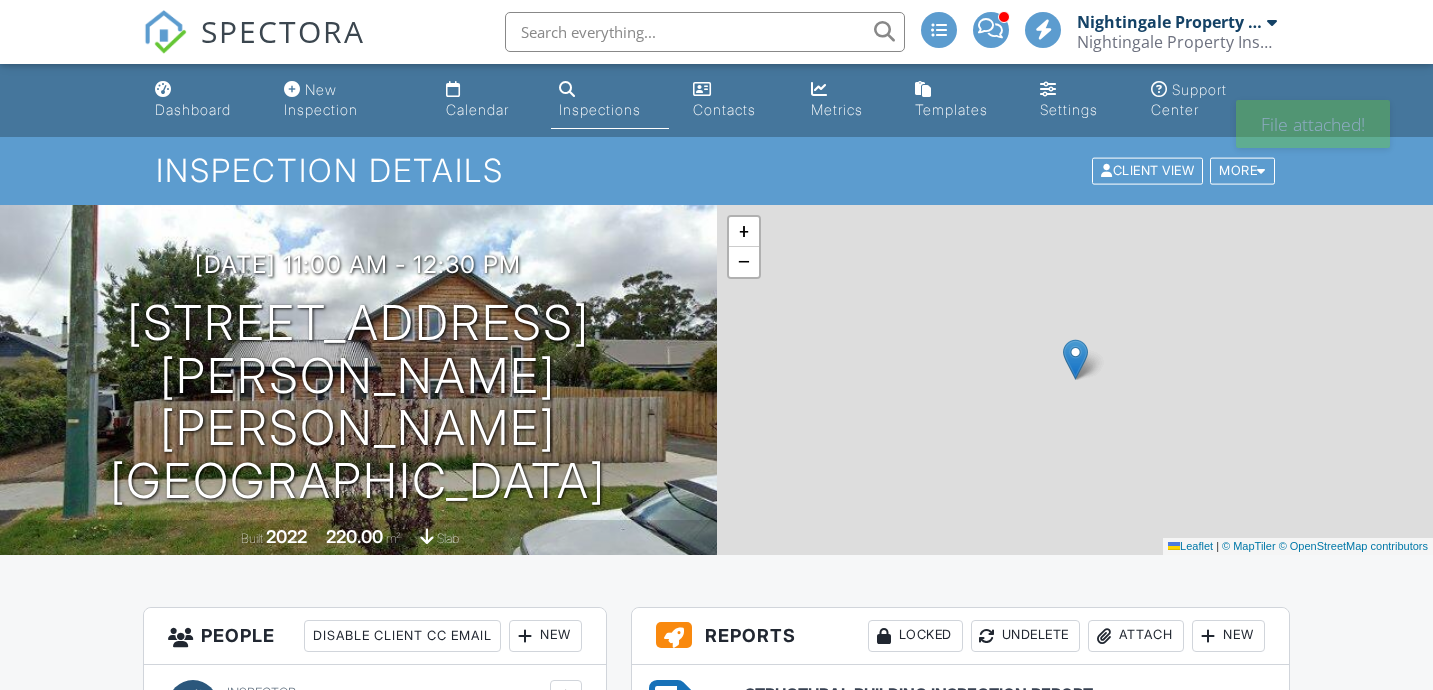 scroll, scrollTop: 0, scrollLeft: 0, axis: both 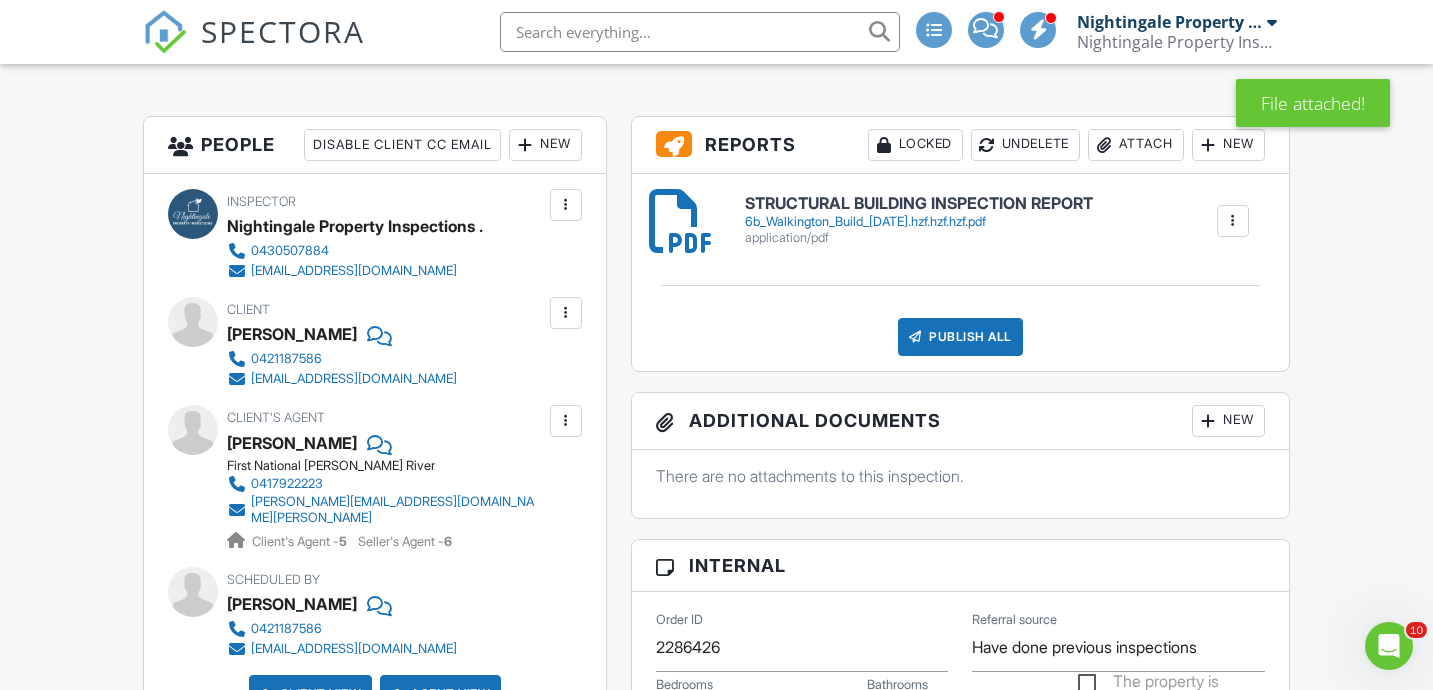 click on "Attach" at bounding box center (1136, 145) 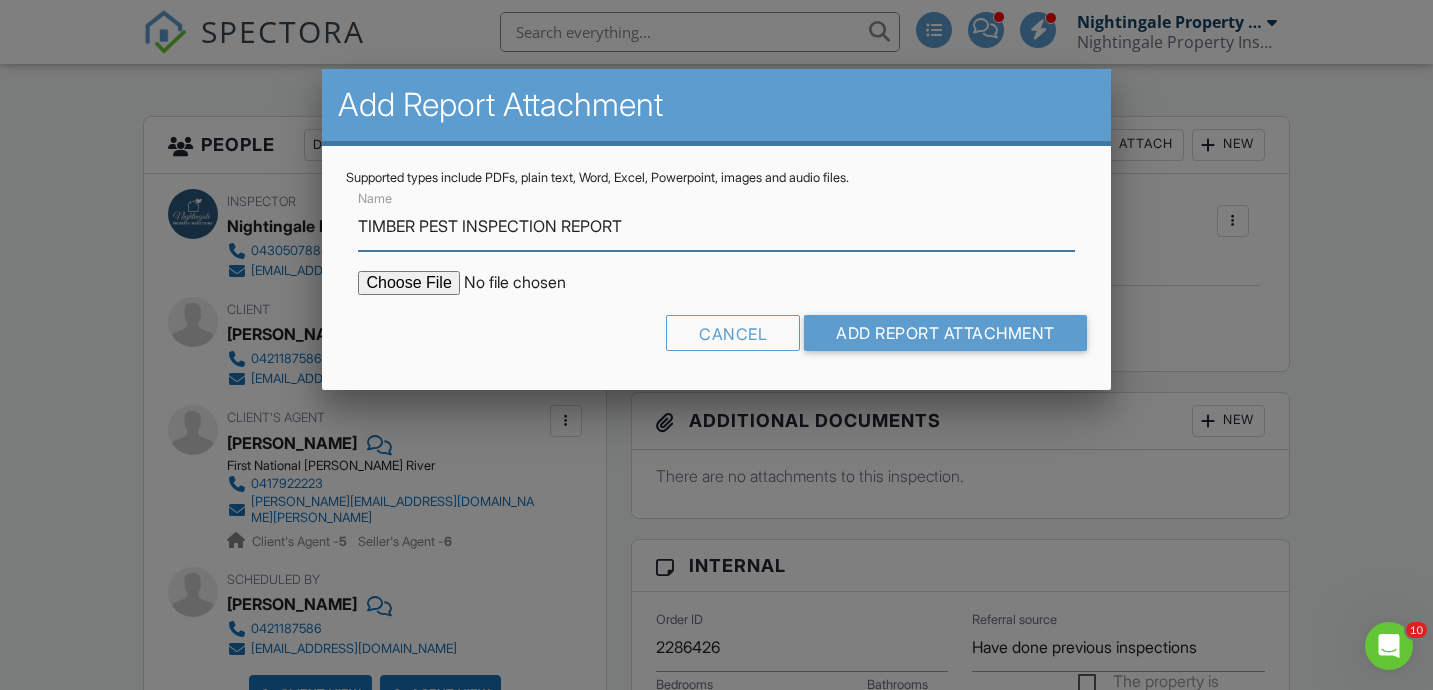 type on "TIMBER PEST INSPECTION REPORT" 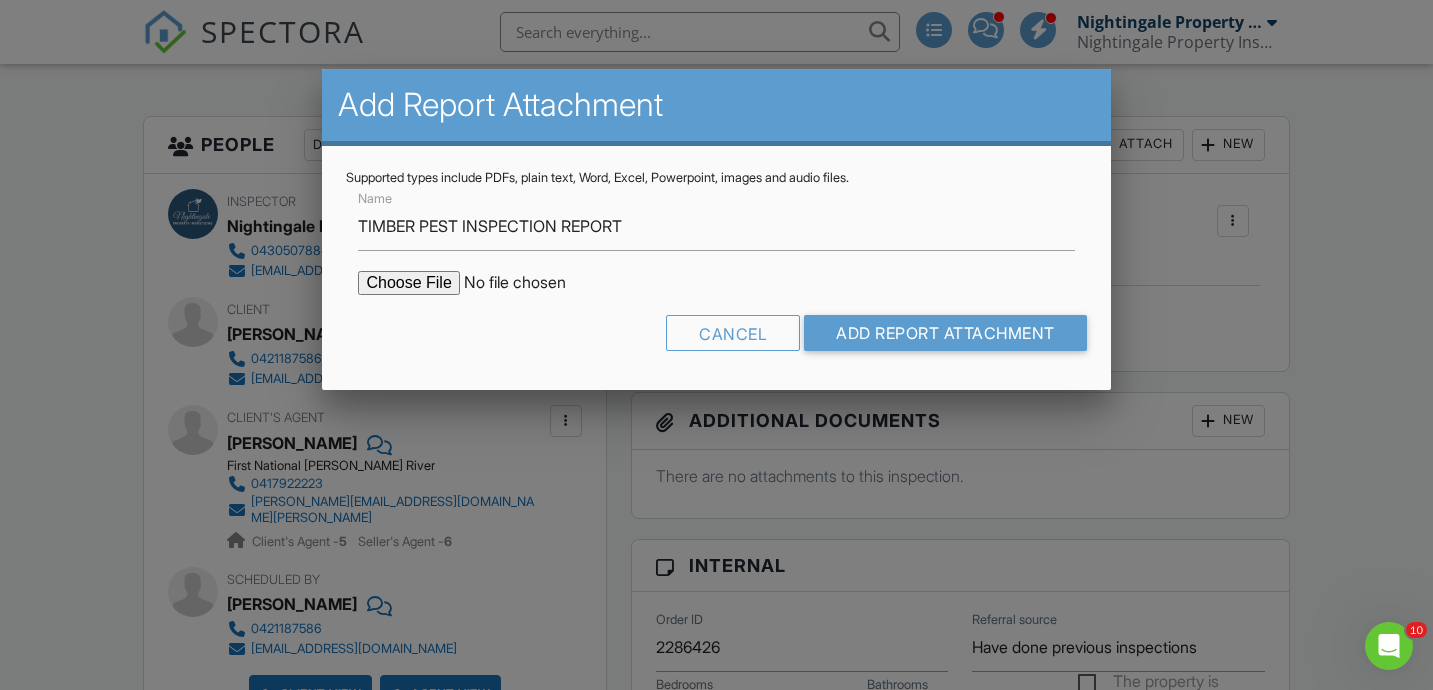 click at bounding box center [528, 283] 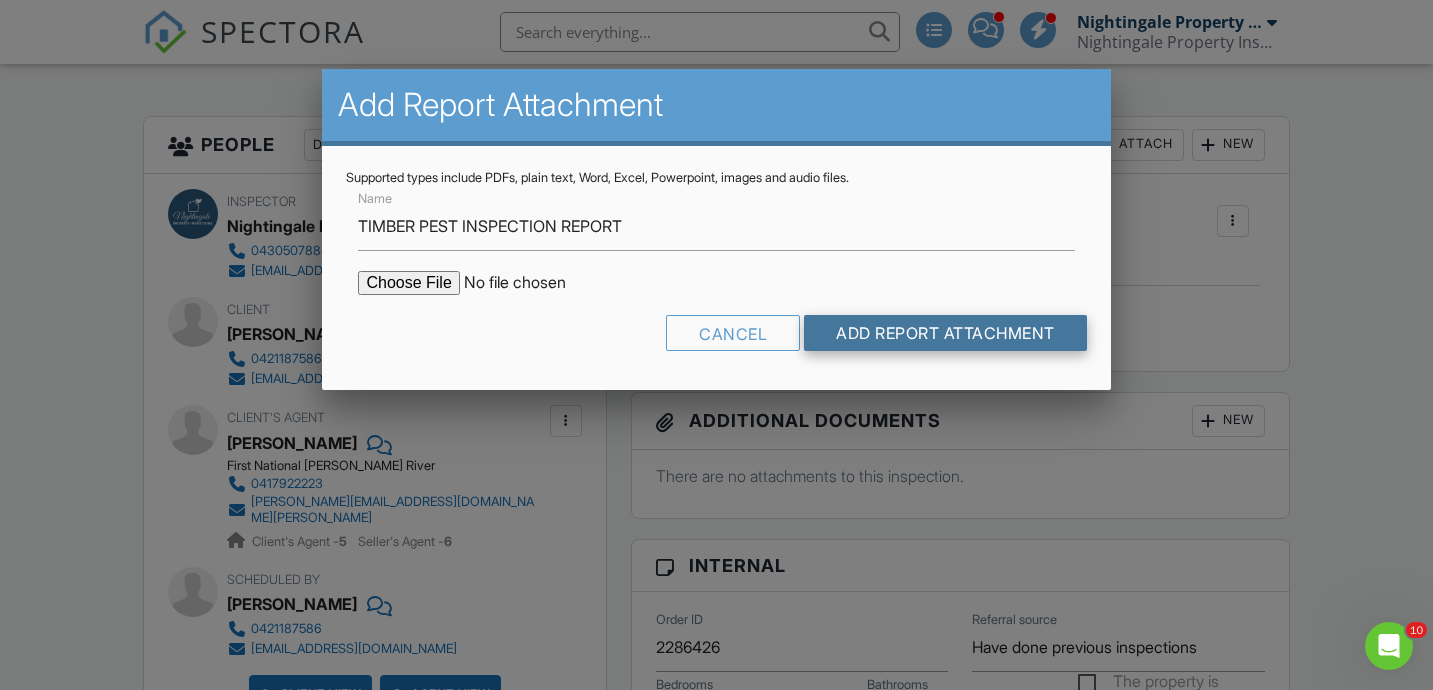 click on "Add Report Attachment" at bounding box center (945, 333) 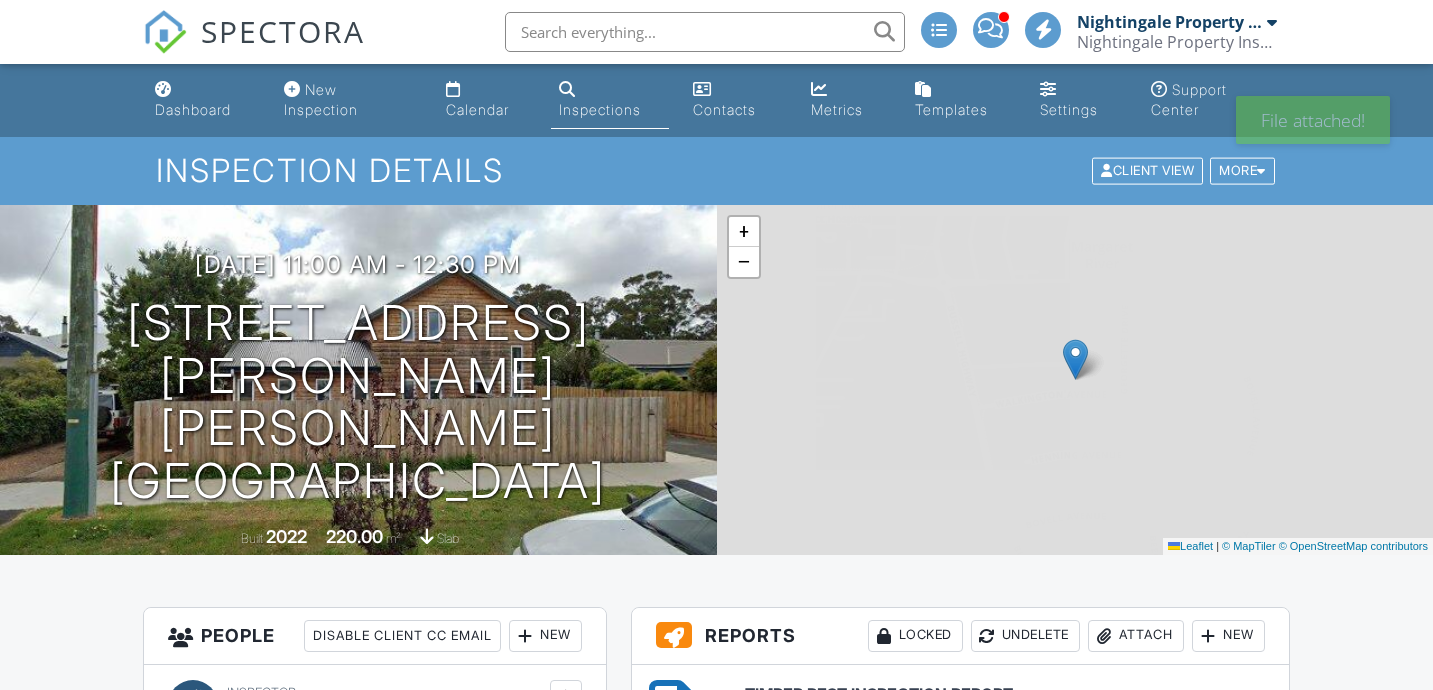 scroll, scrollTop: 0, scrollLeft: 0, axis: both 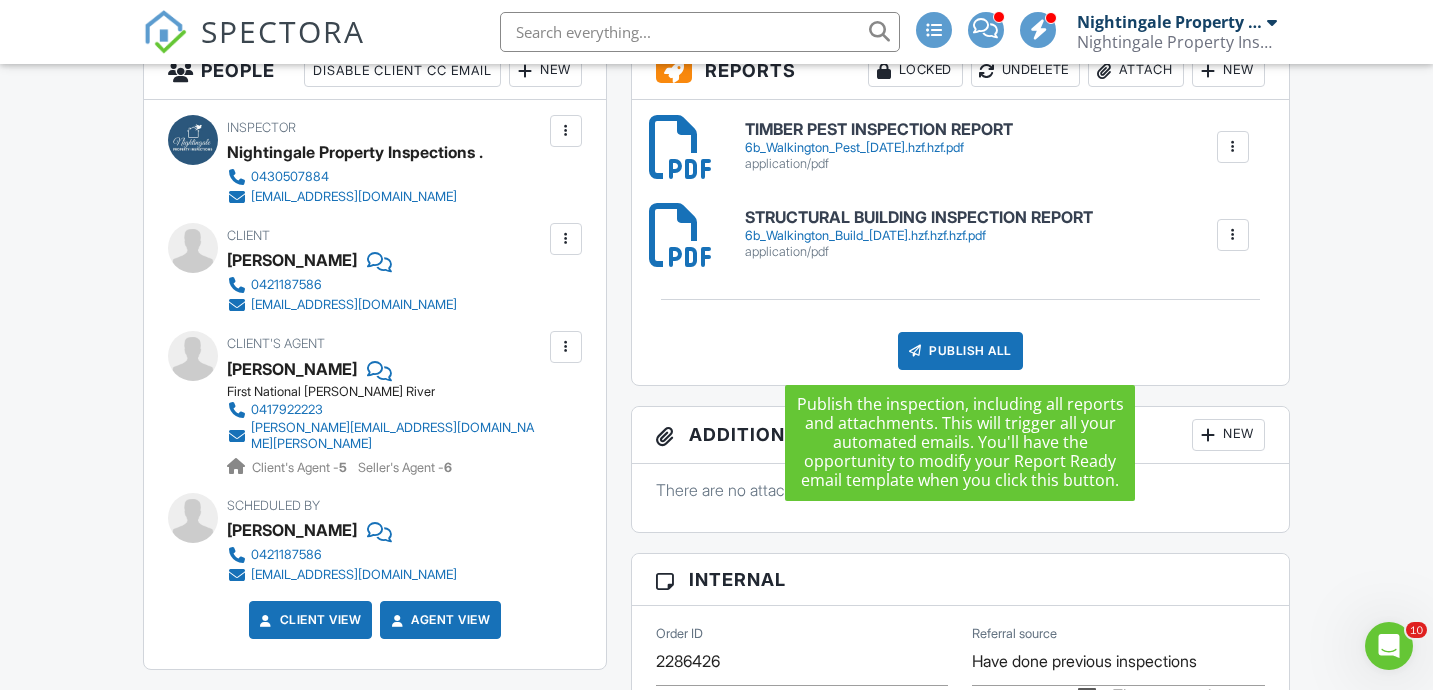 click on "Publish All" at bounding box center (960, 351) 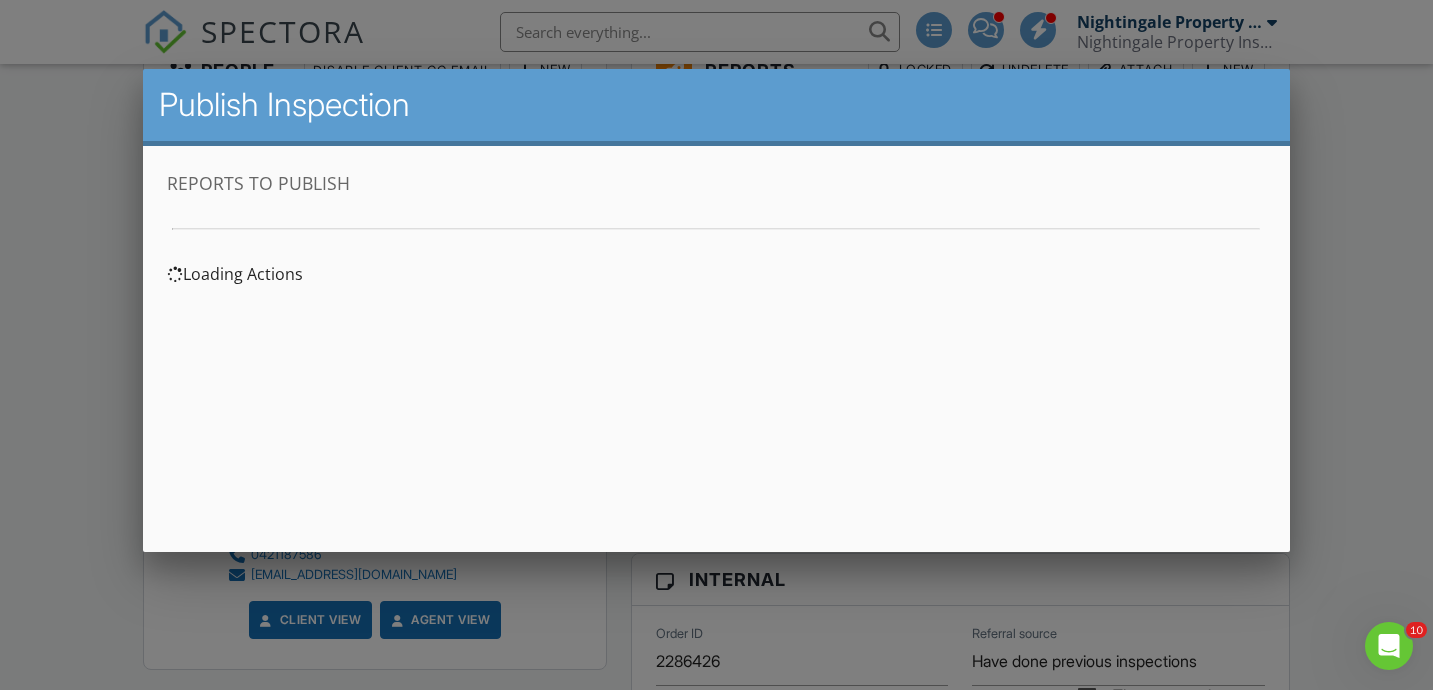 scroll, scrollTop: 0, scrollLeft: 0, axis: both 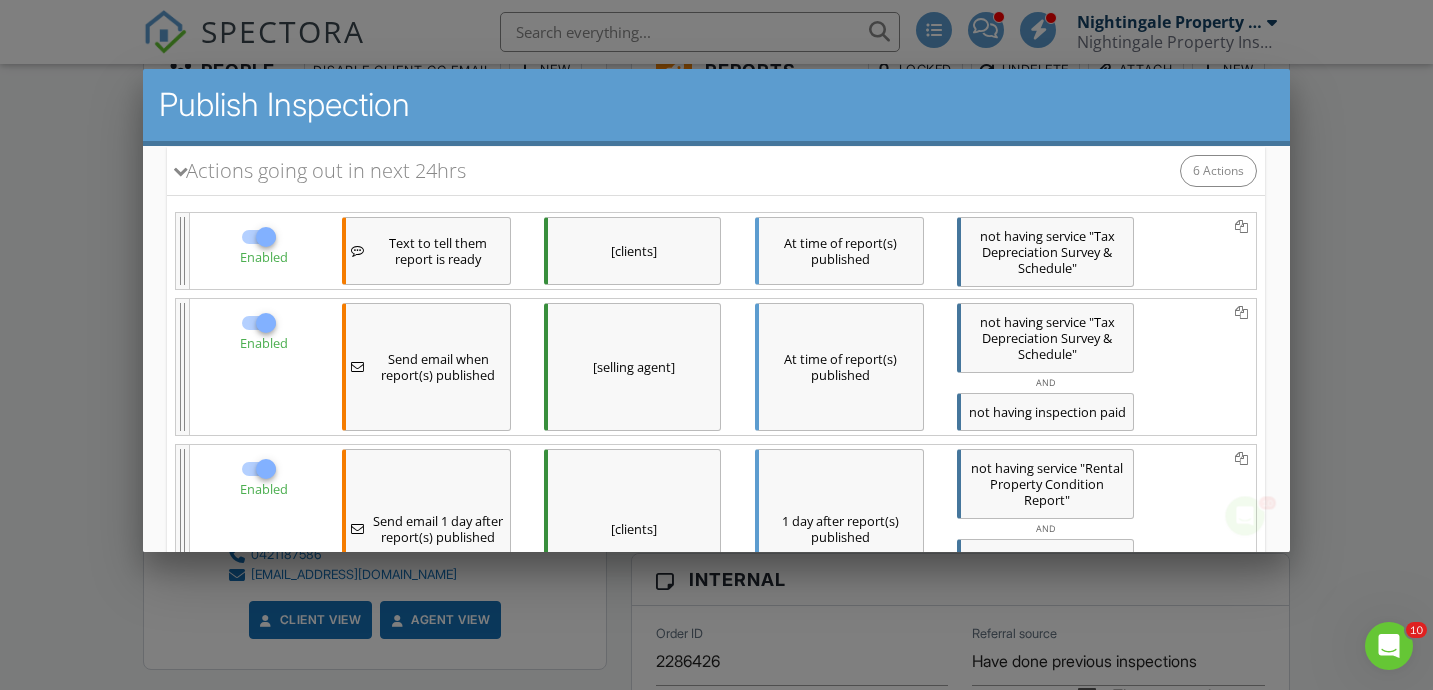 click at bounding box center (716, 331) 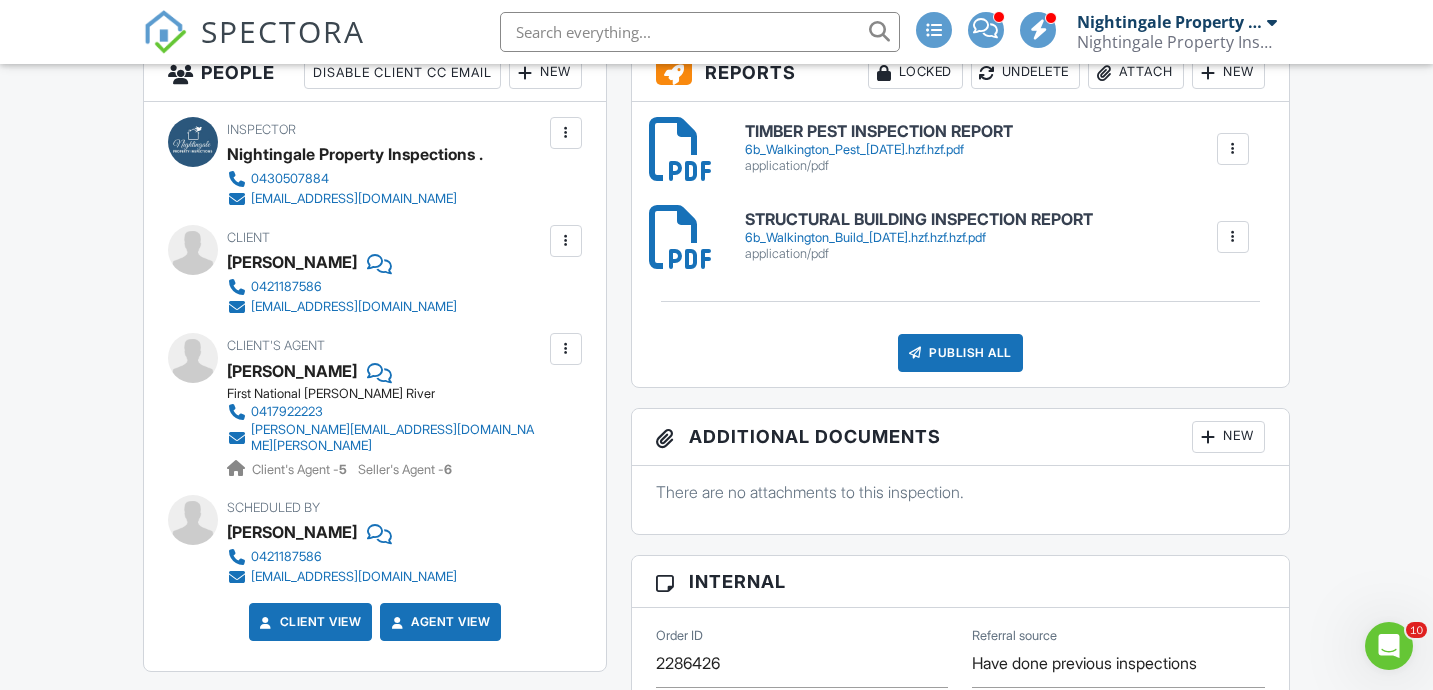 scroll, scrollTop: 573, scrollLeft: 0, axis: vertical 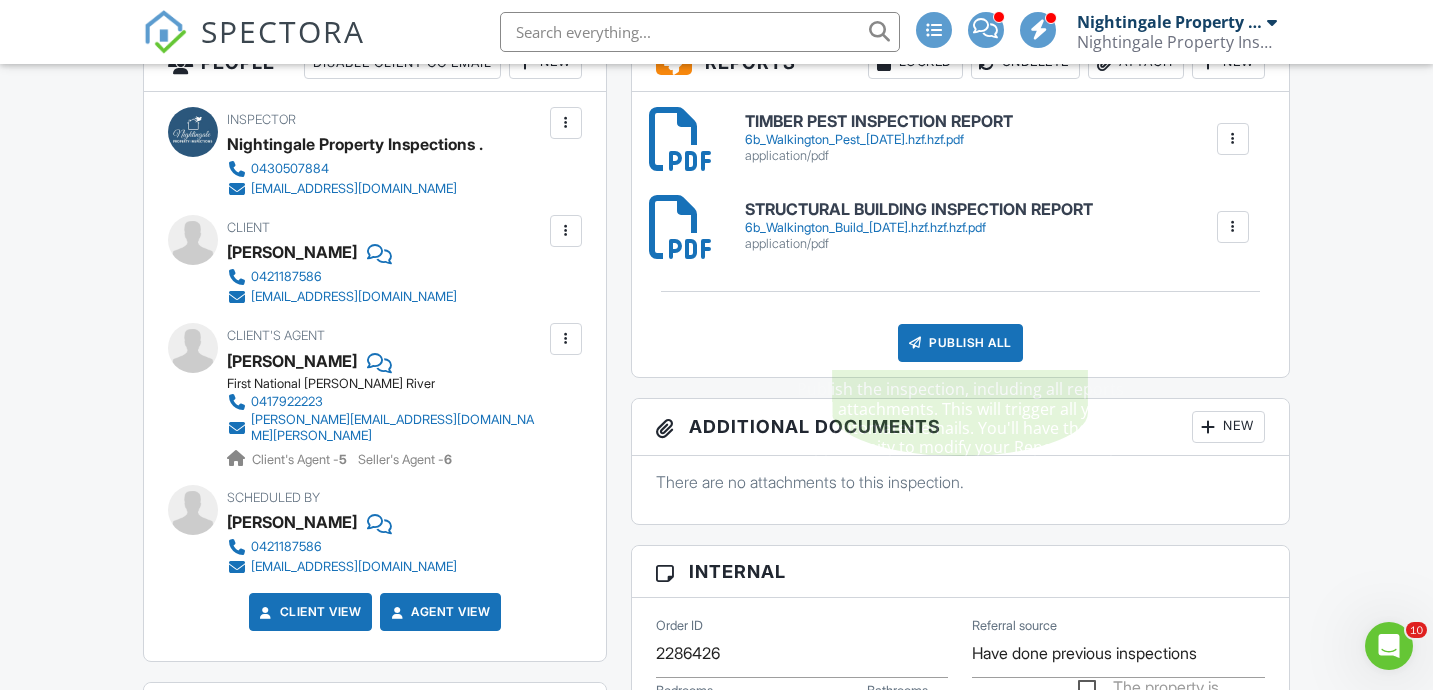 click on "Publish All" at bounding box center (960, 343) 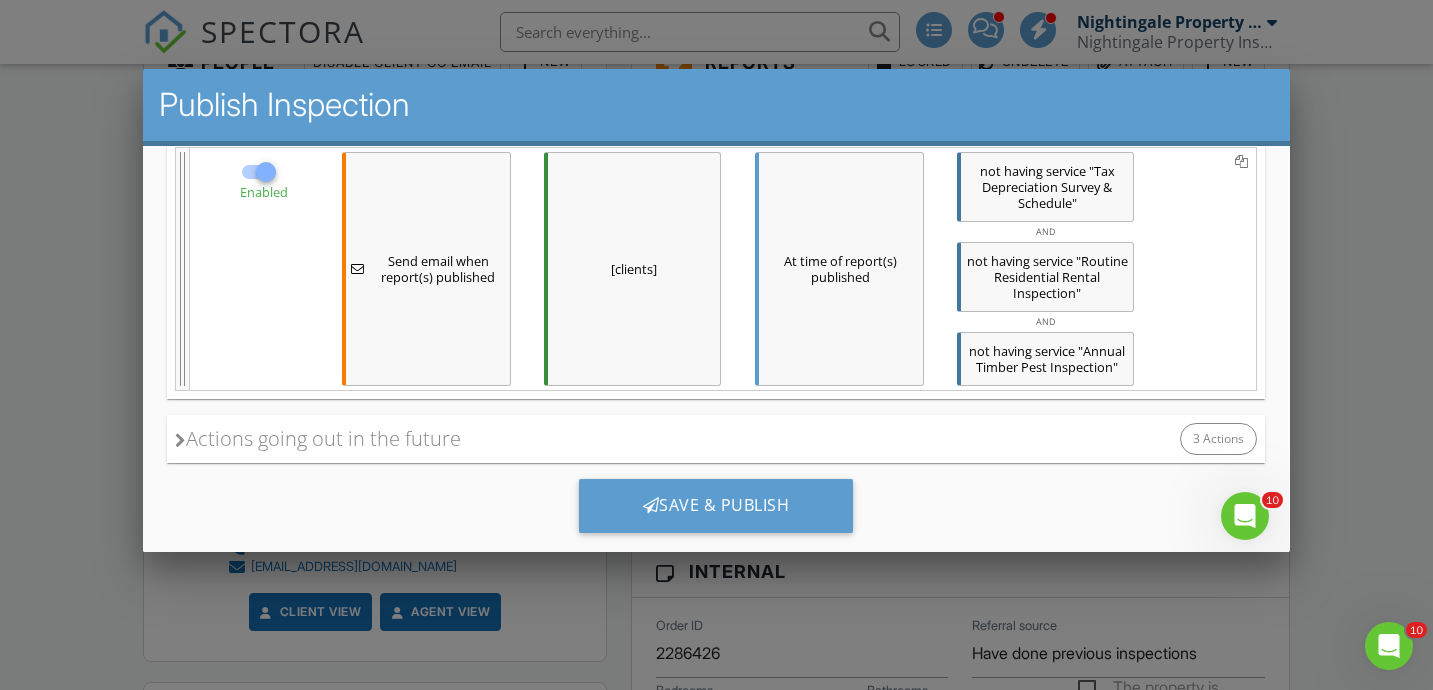 scroll, scrollTop: 998, scrollLeft: 0, axis: vertical 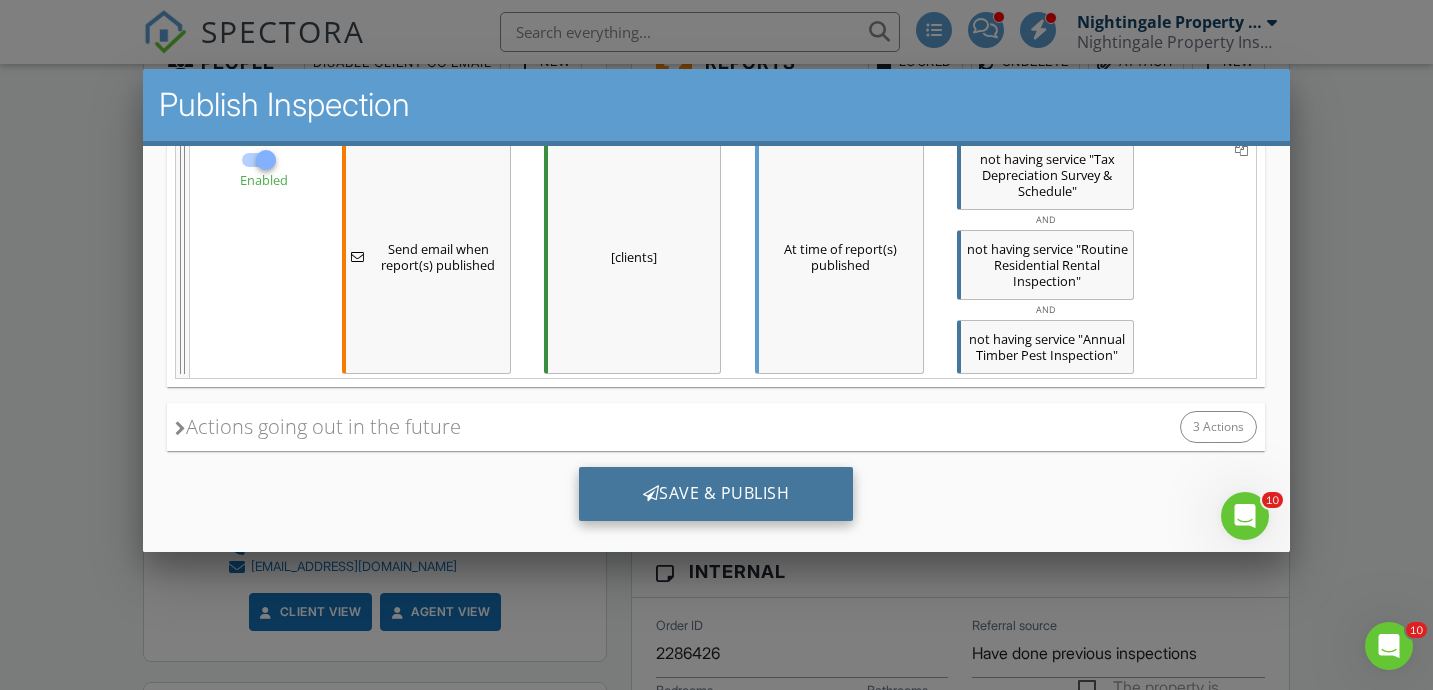 click on "Save & Publish" at bounding box center (716, 494) 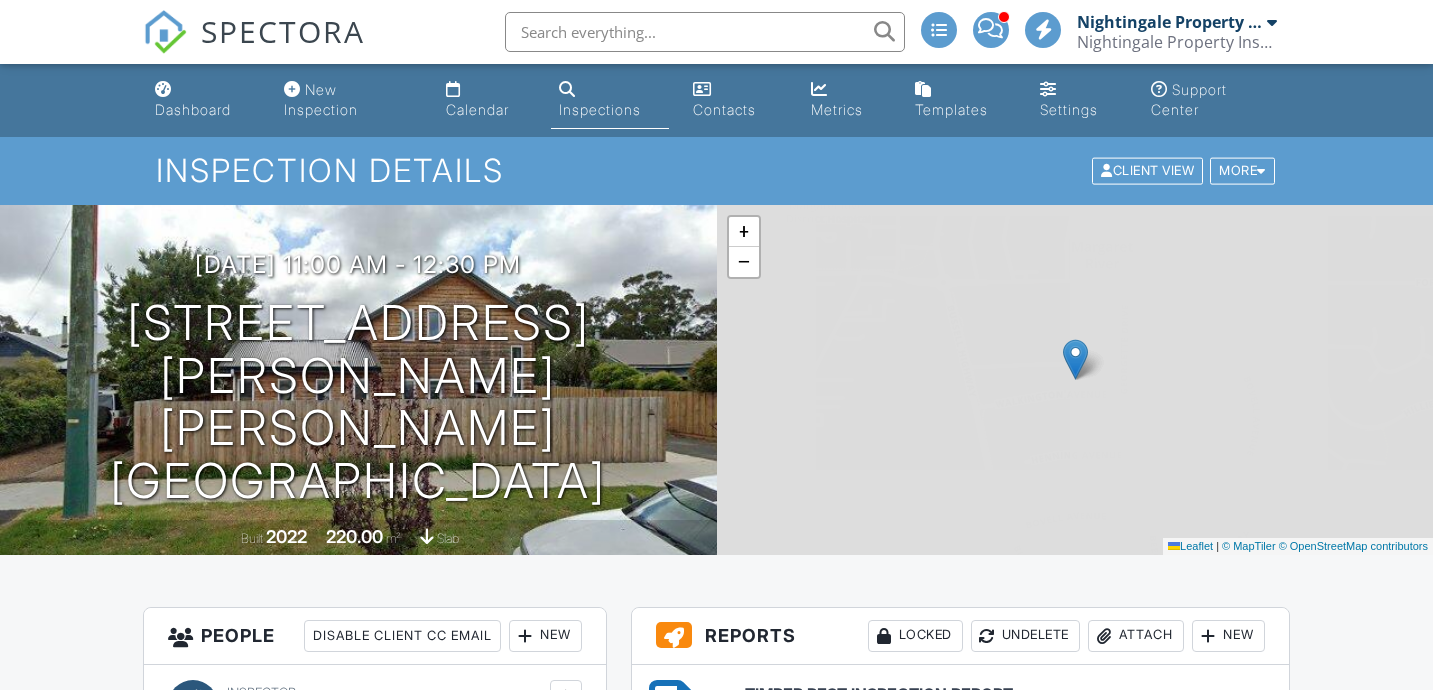 scroll, scrollTop: 0, scrollLeft: 0, axis: both 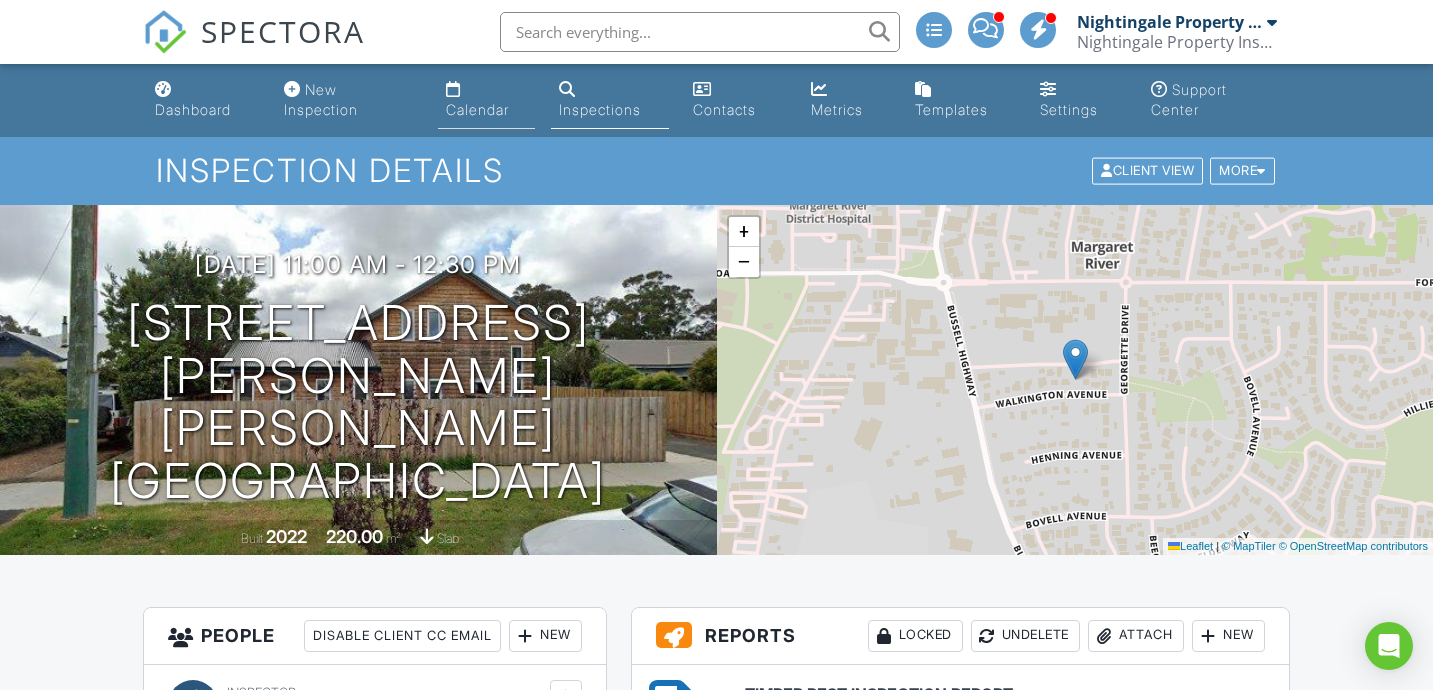 click on "Calendar" at bounding box center [477, 109] 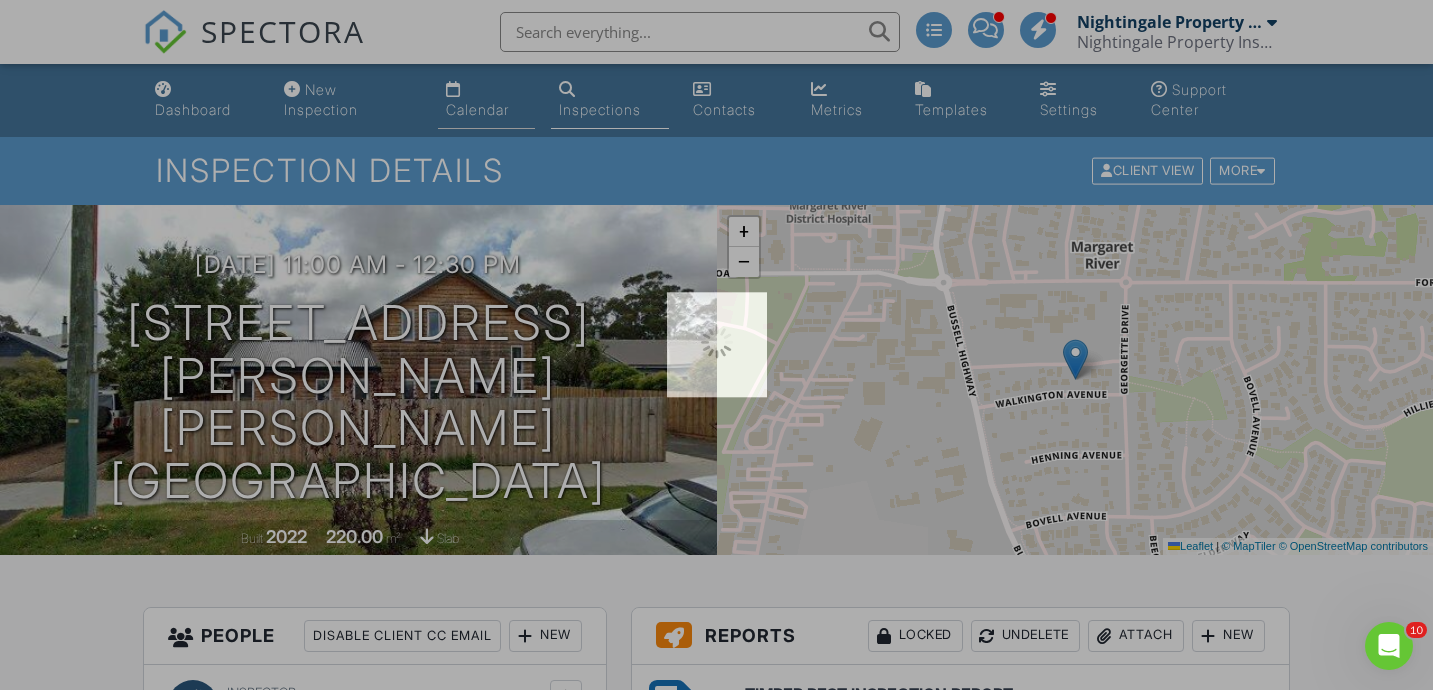 scroll, scrollTop: 0, scrollLeft: 0, axis: both 